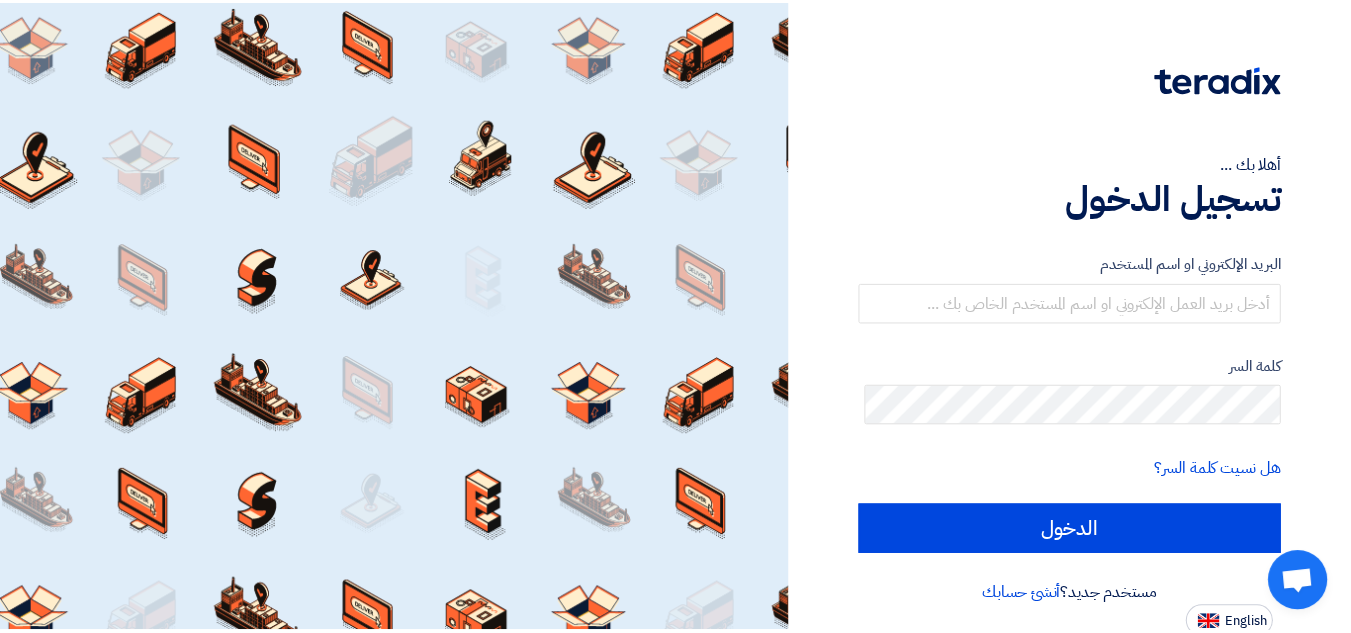 scroll, scrollTop: 0, scrollLeft: 0, axis: both 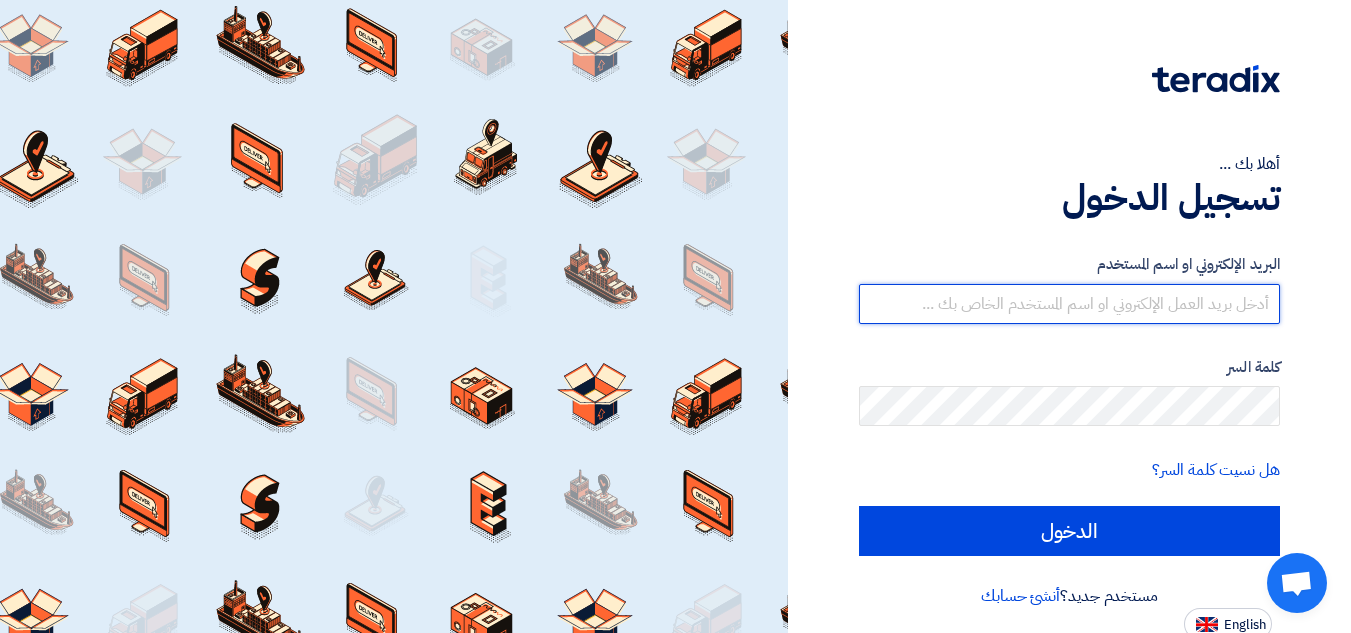 click at bounding box center [1069, 304] 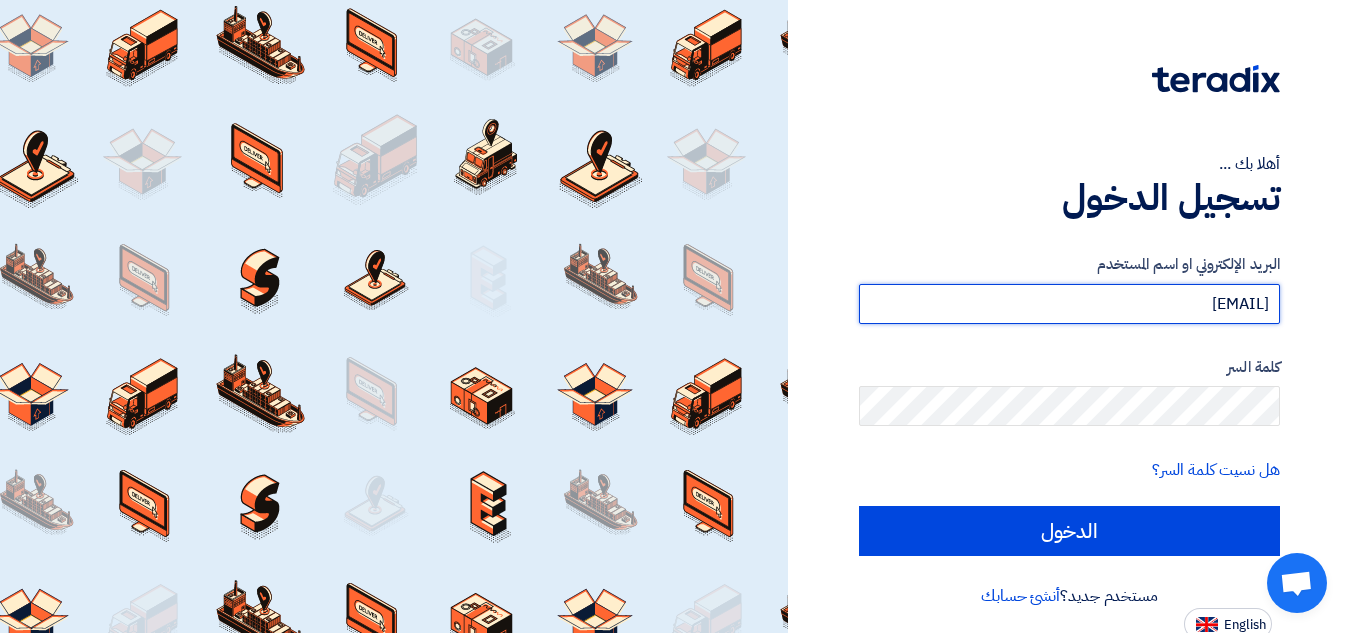 type on "[EMAIL]" 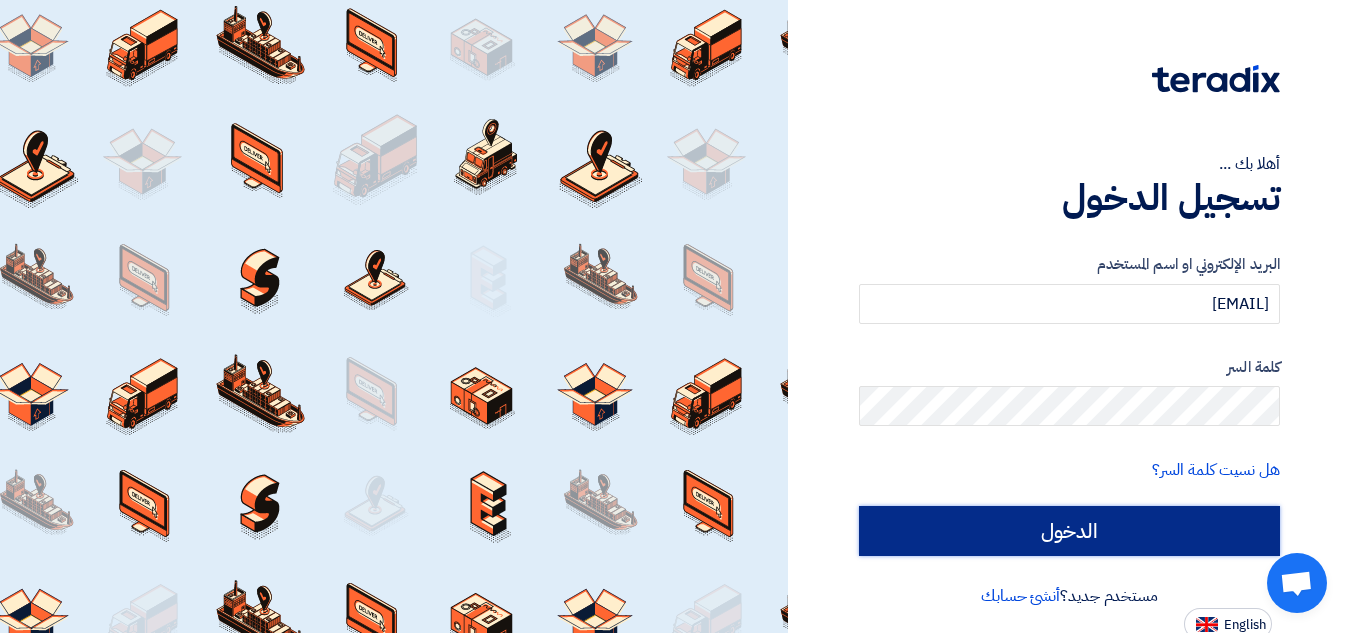 click on "الدخول" 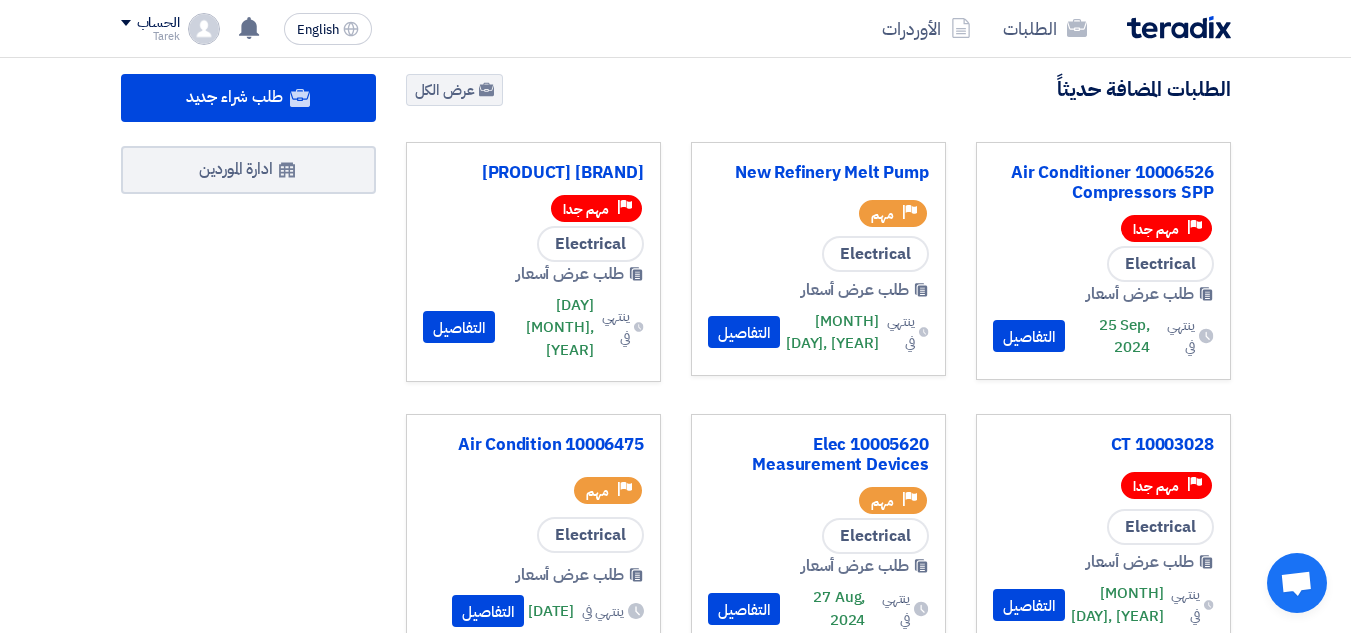 scroll, scrollTop: 0, scrollLeft: 0, axis: both 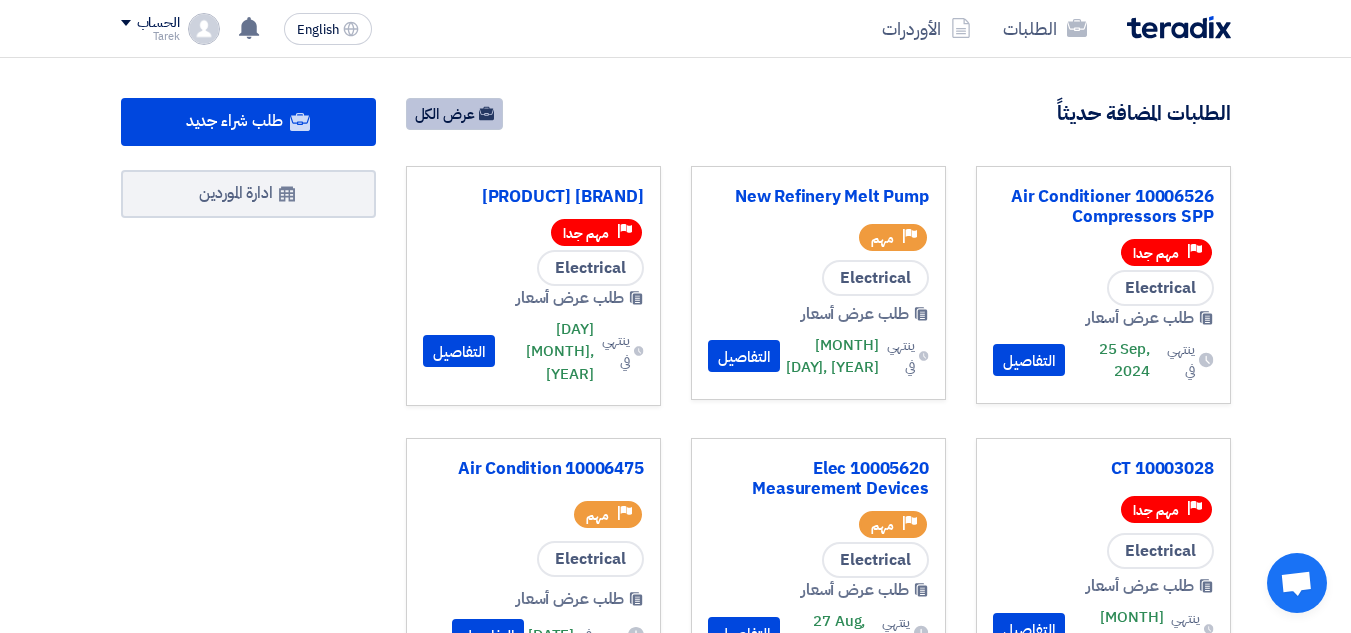 click on "عرض الكل" 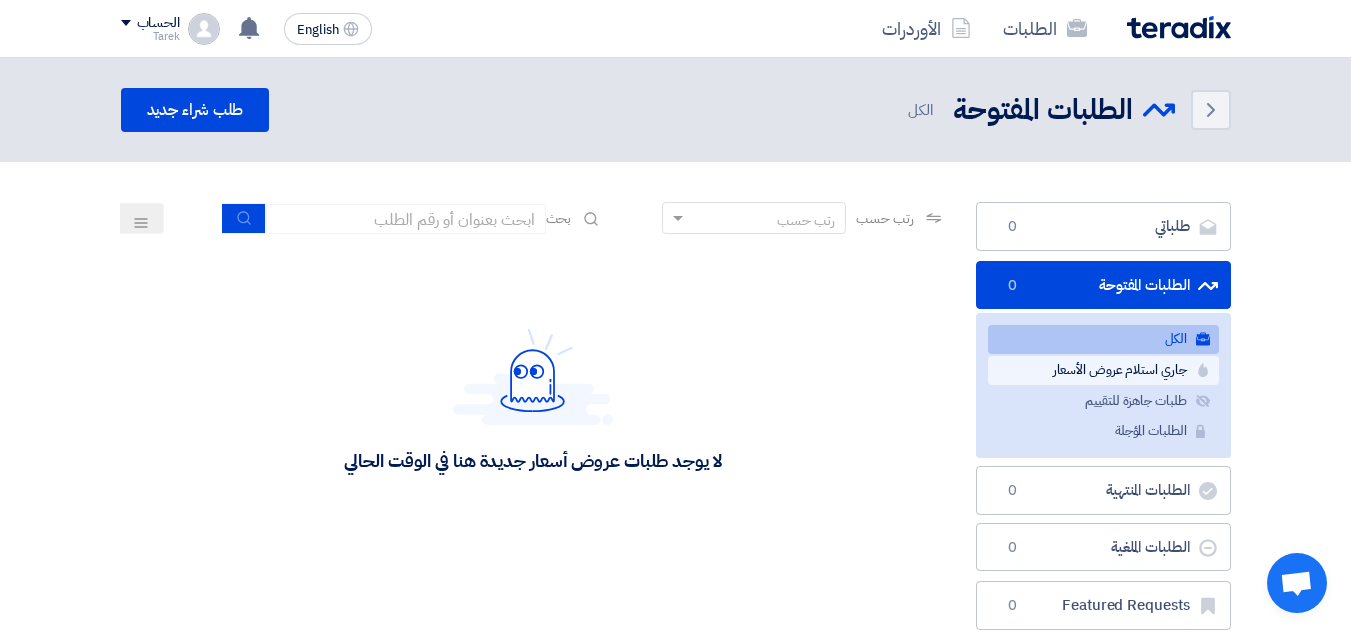 click on "جاري استلام عروض الأسعار
جاري استلام عروض الأسعار" 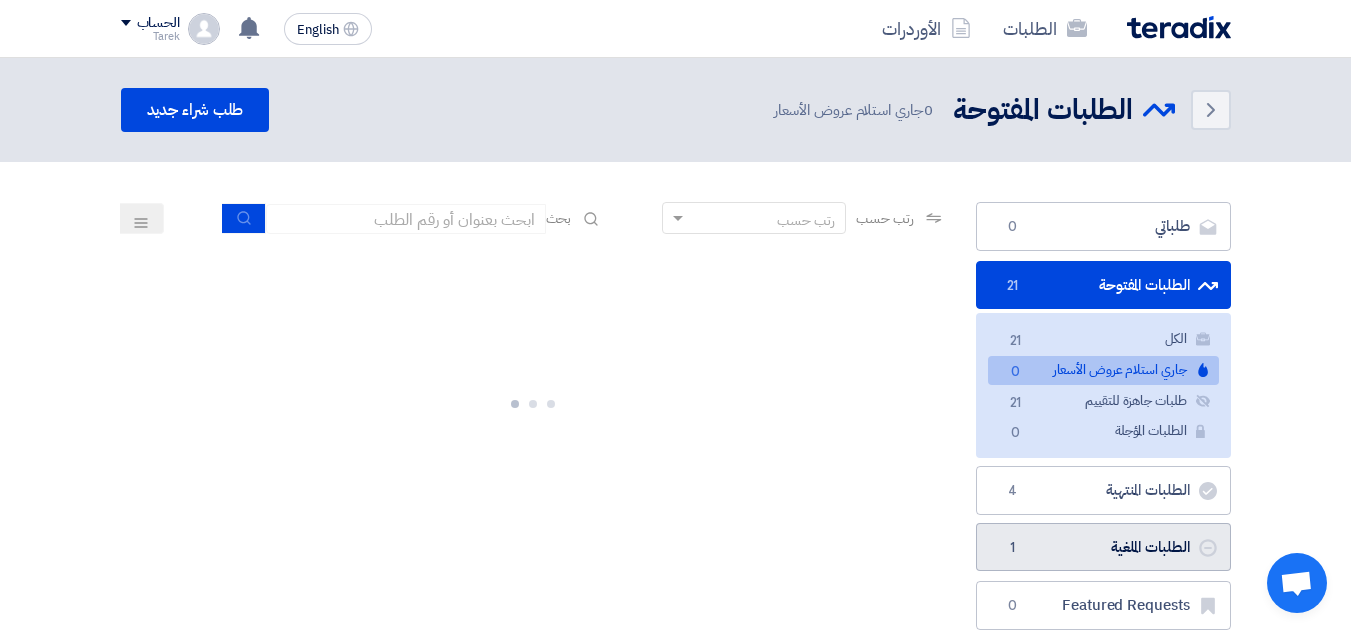 click on "الطلبات الملغية
الطلبات الملغية
1" 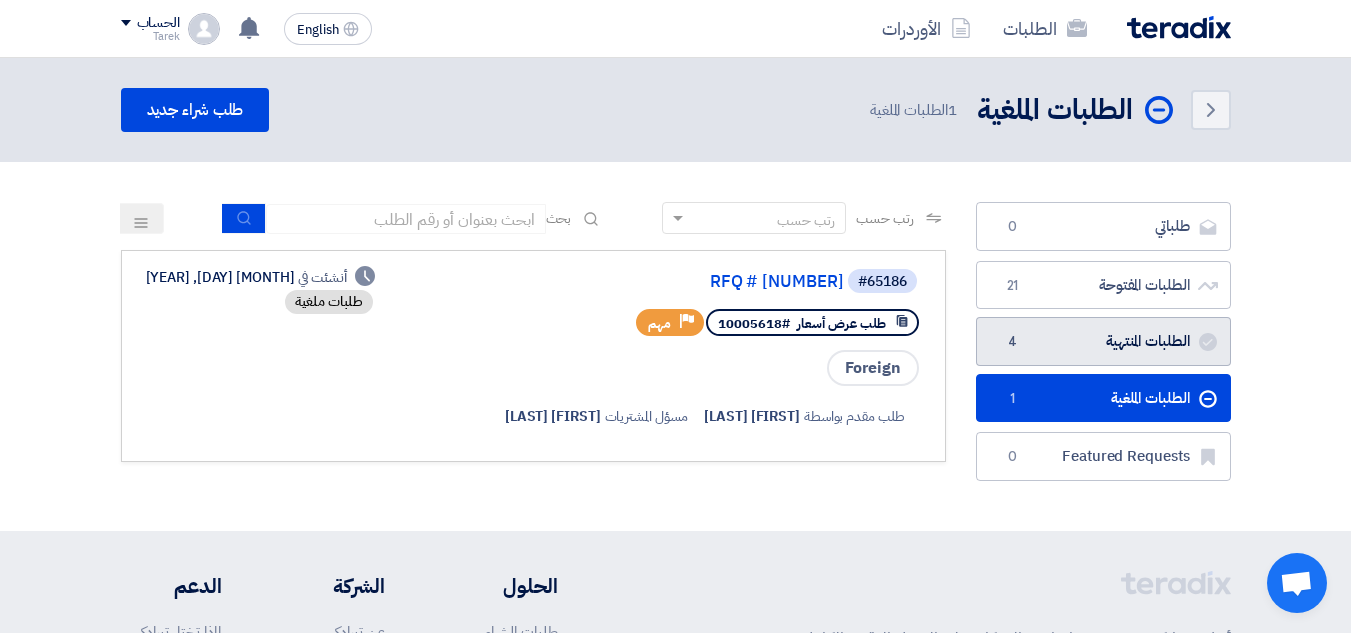 click on "الطلبات المنتهية
الطلبات المنتهية
4" 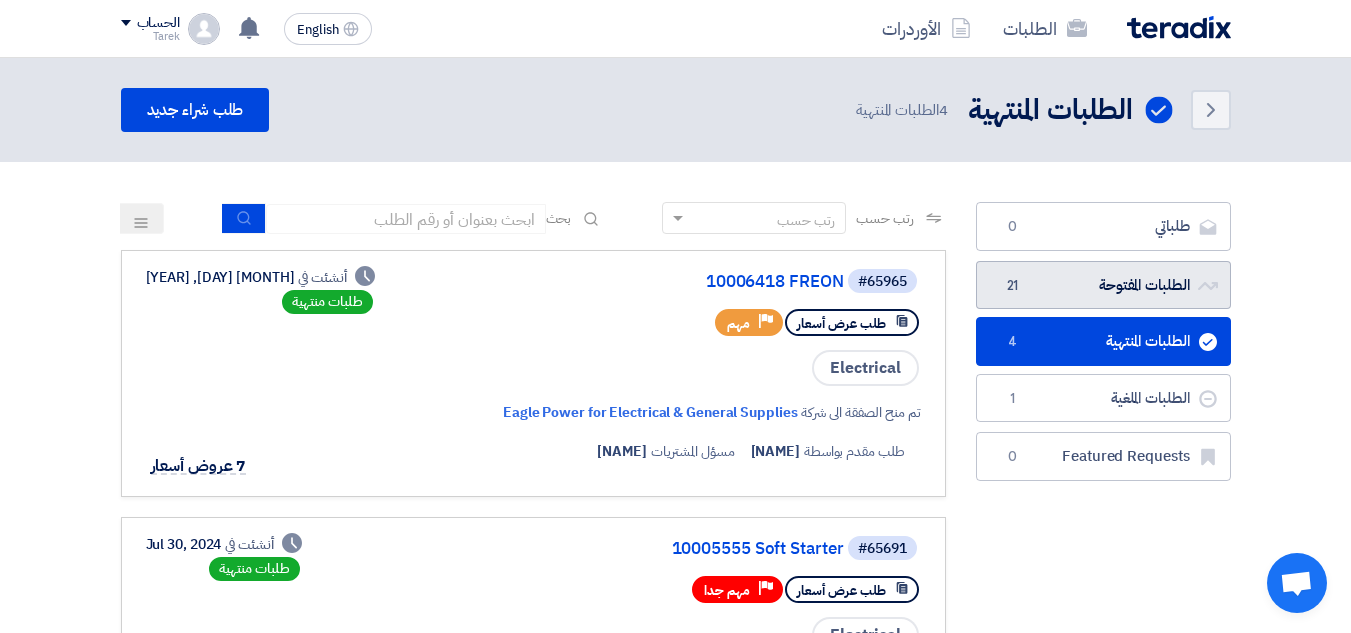 click on "Open Requests
Open Requests
21" 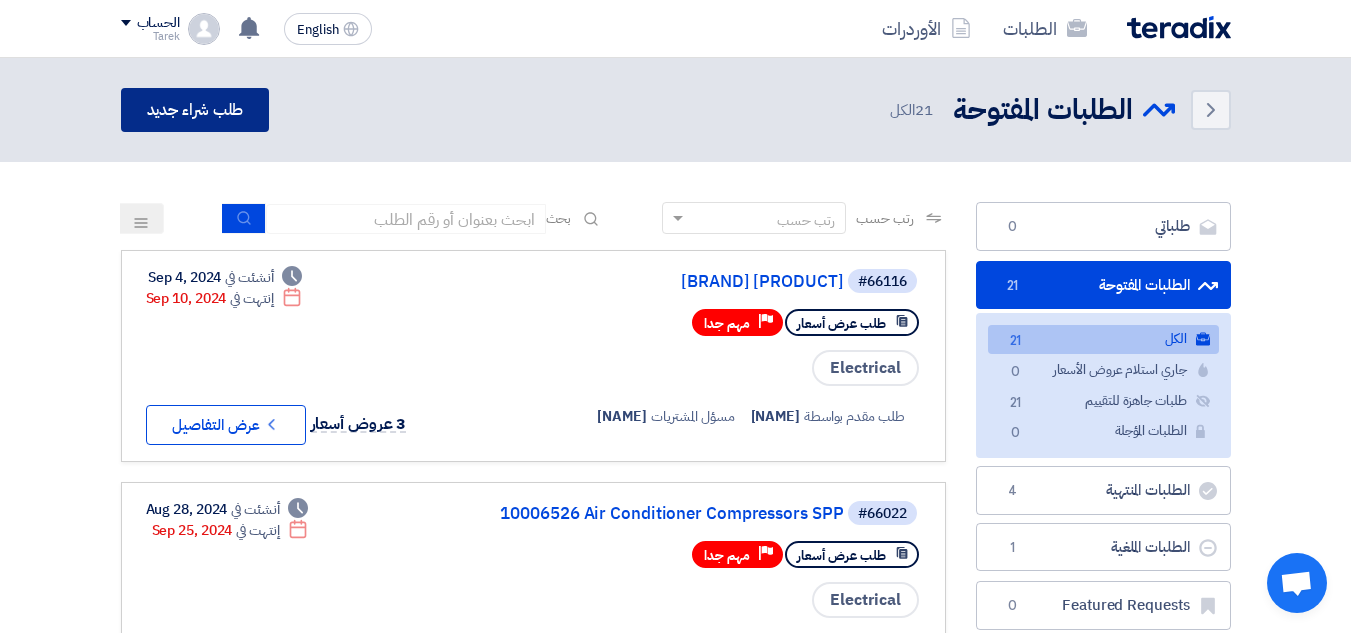 click on "طلب شراء جديد" 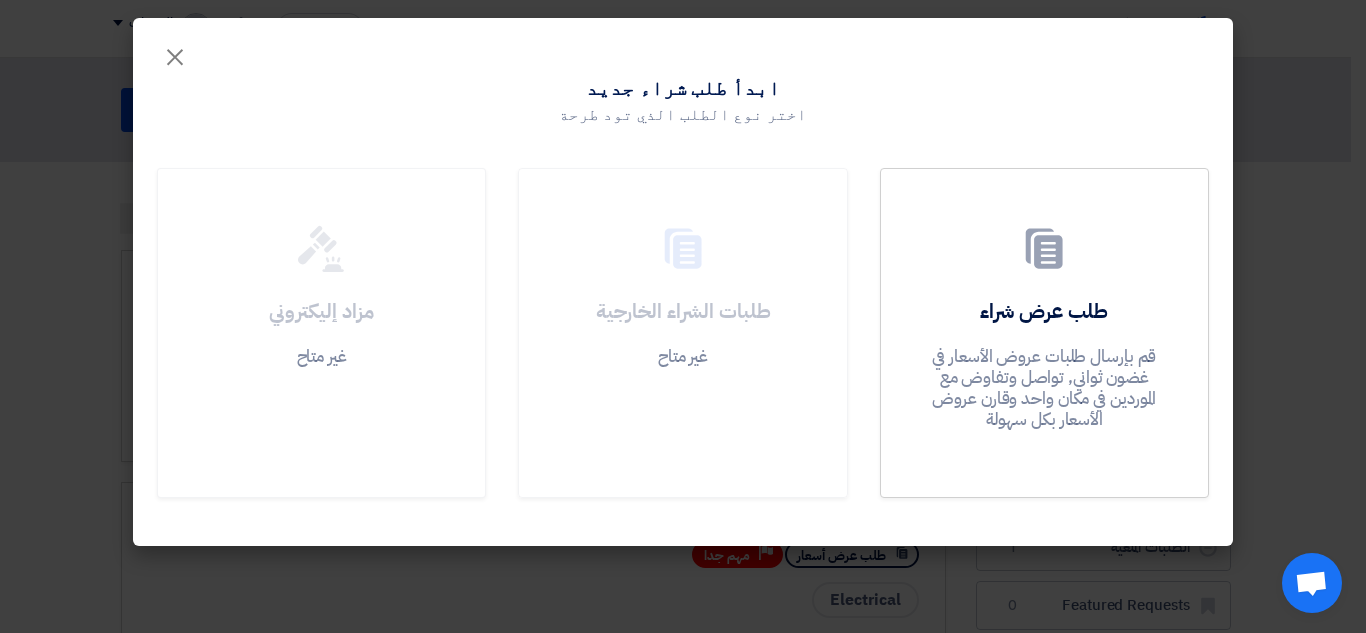 drag, startPoint x: 690, startPoint y: 281, endPoint x: 637, endPoint y: 324, distance: 68.24954 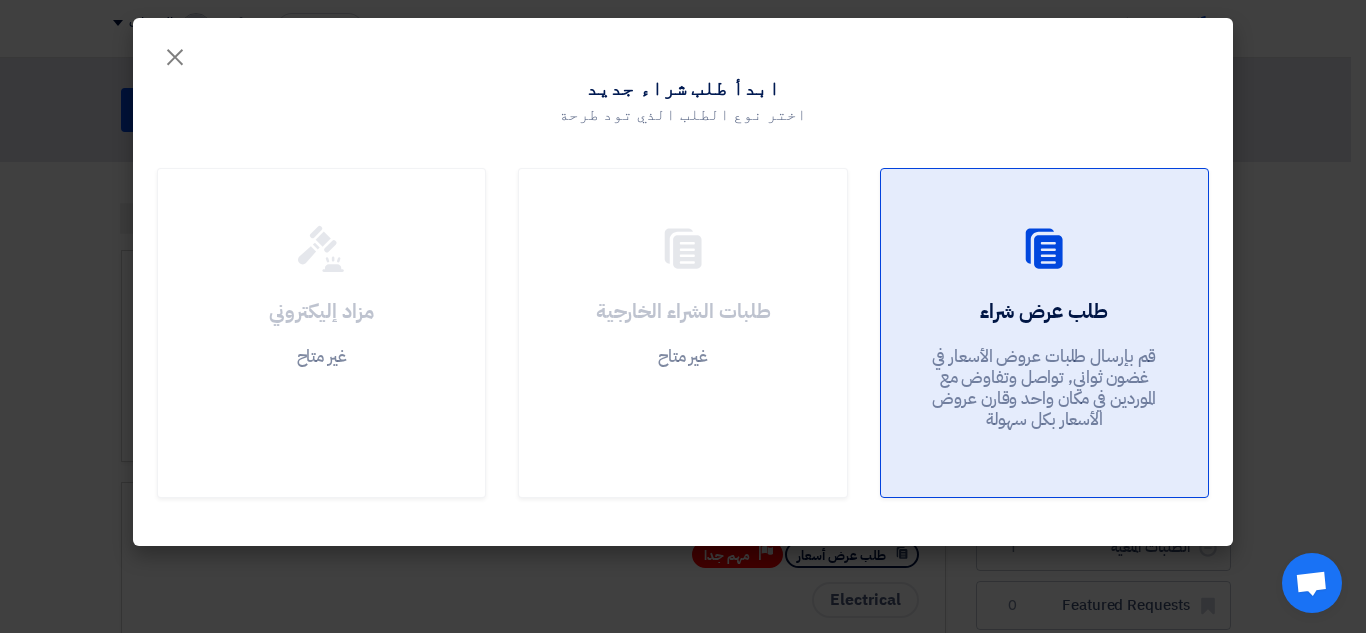 click on "قم بإرسال طلبات عروض الأسعار في غضون ثواني, تواصل وتفاوض مع الموردين في مكان واحد وقارن عروض الأسعار بكل سهولة" 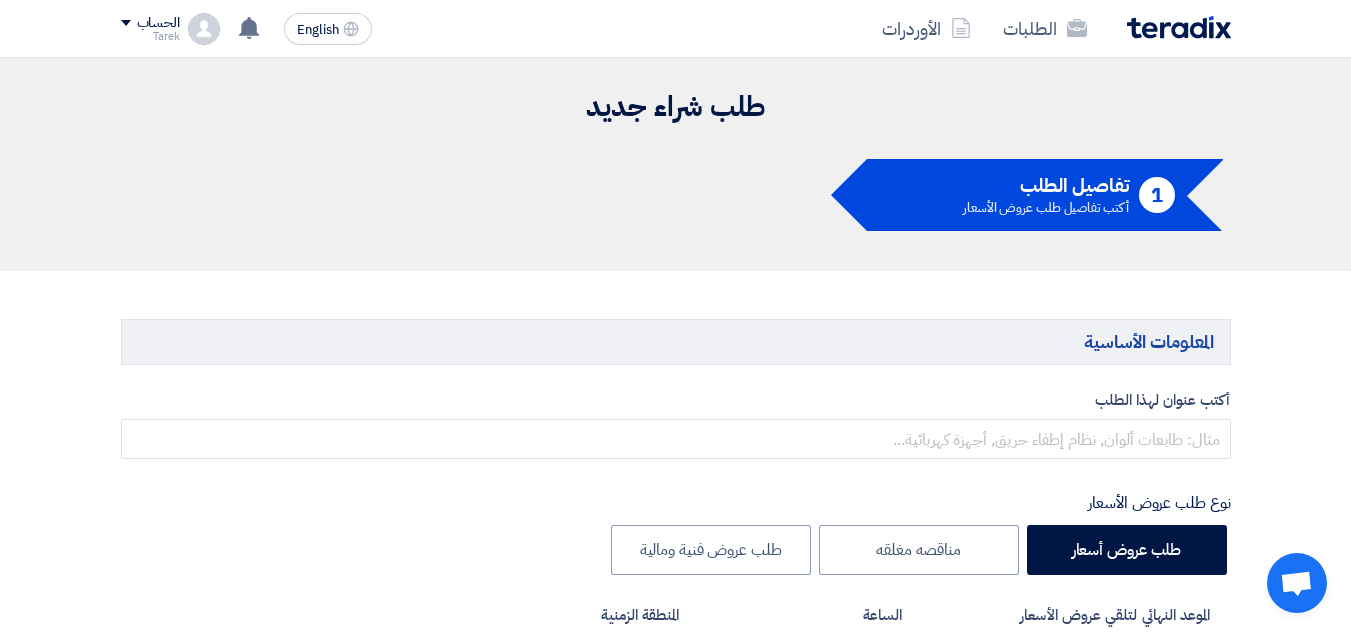 drag, startPoint x: 1240, startPoint y: 348, endPoint x: 1152, endPoint y: 414, distance: 110 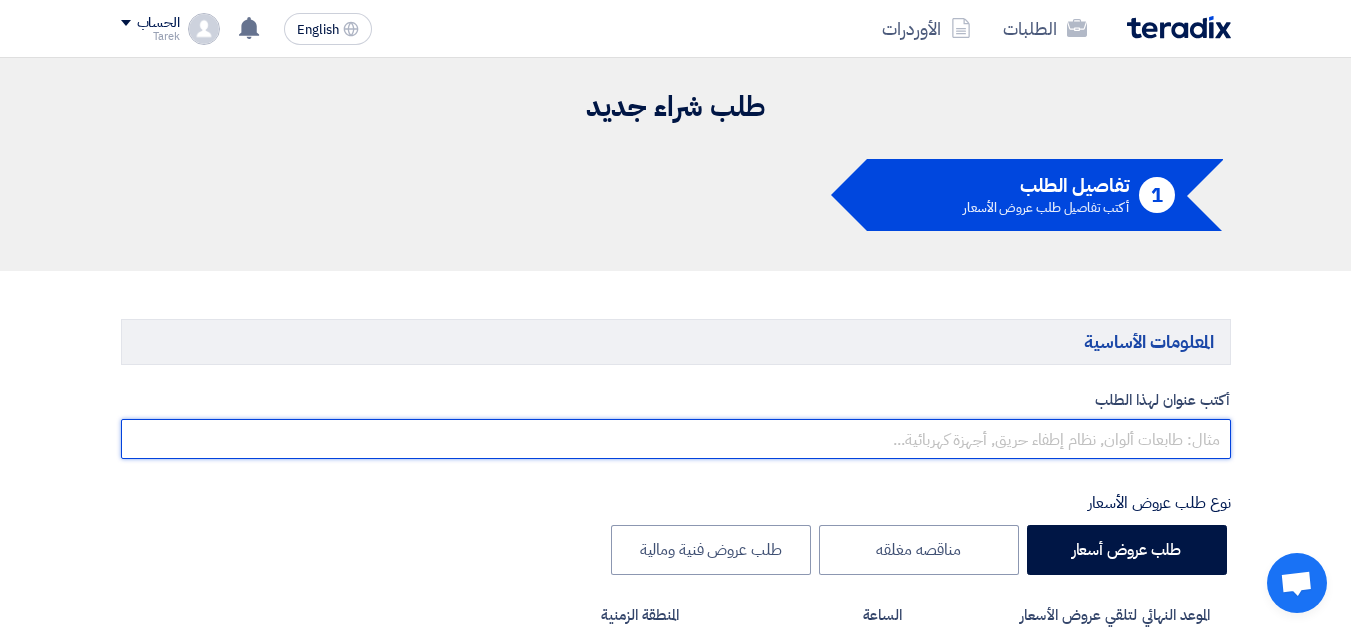 click at bounding box center (676, 439) 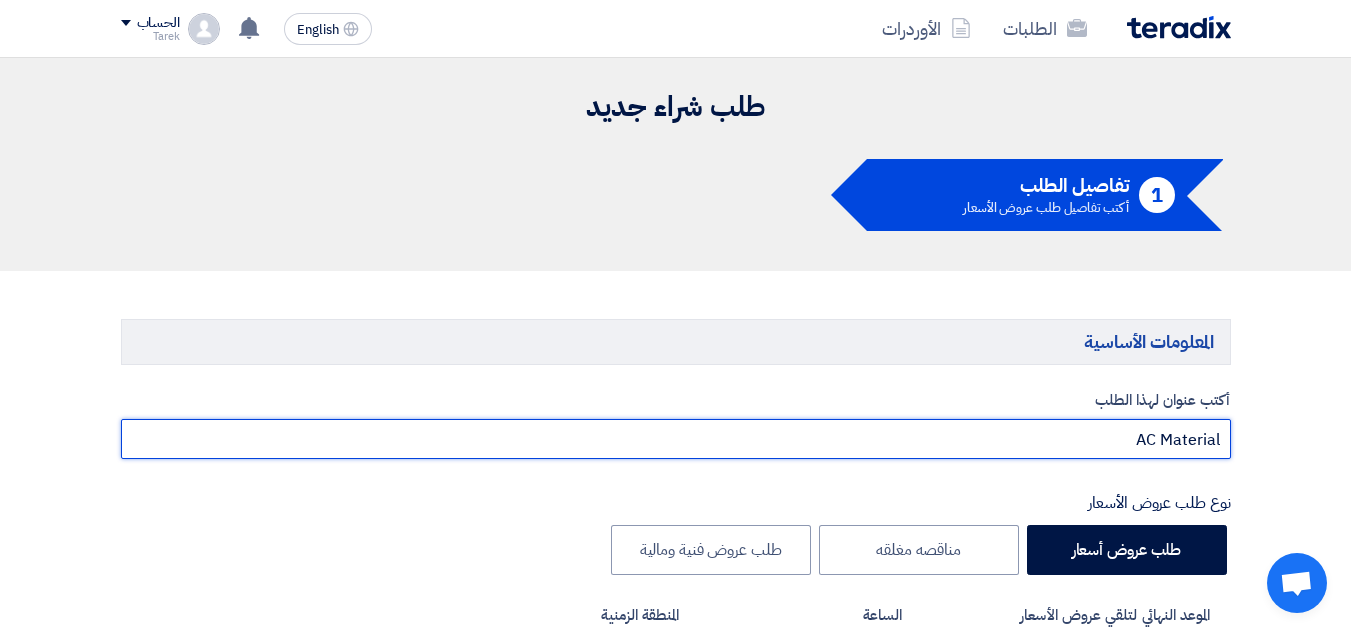 type on "AC Material" 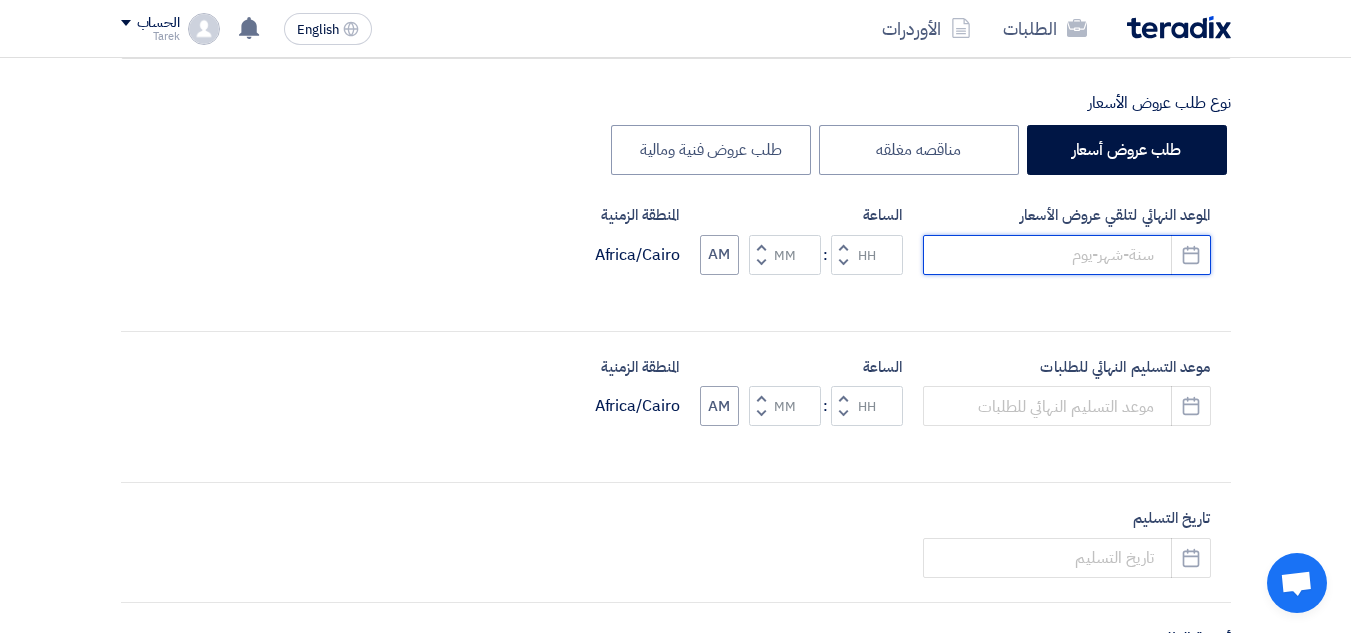 click 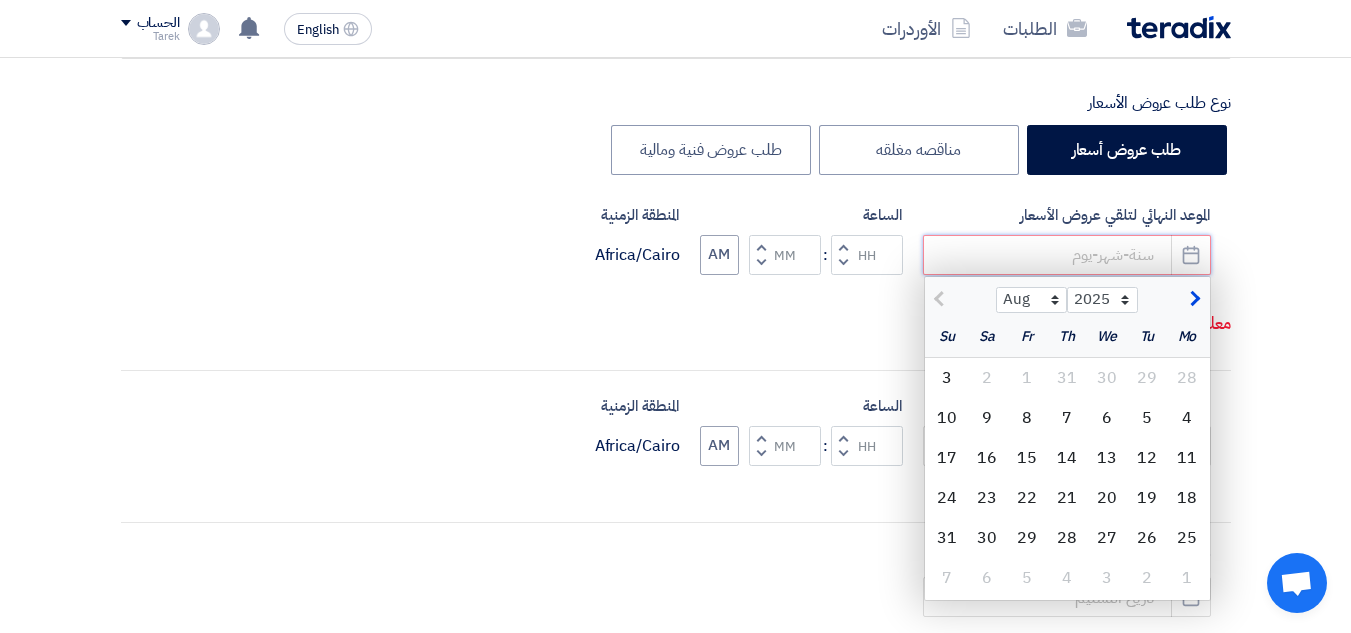click 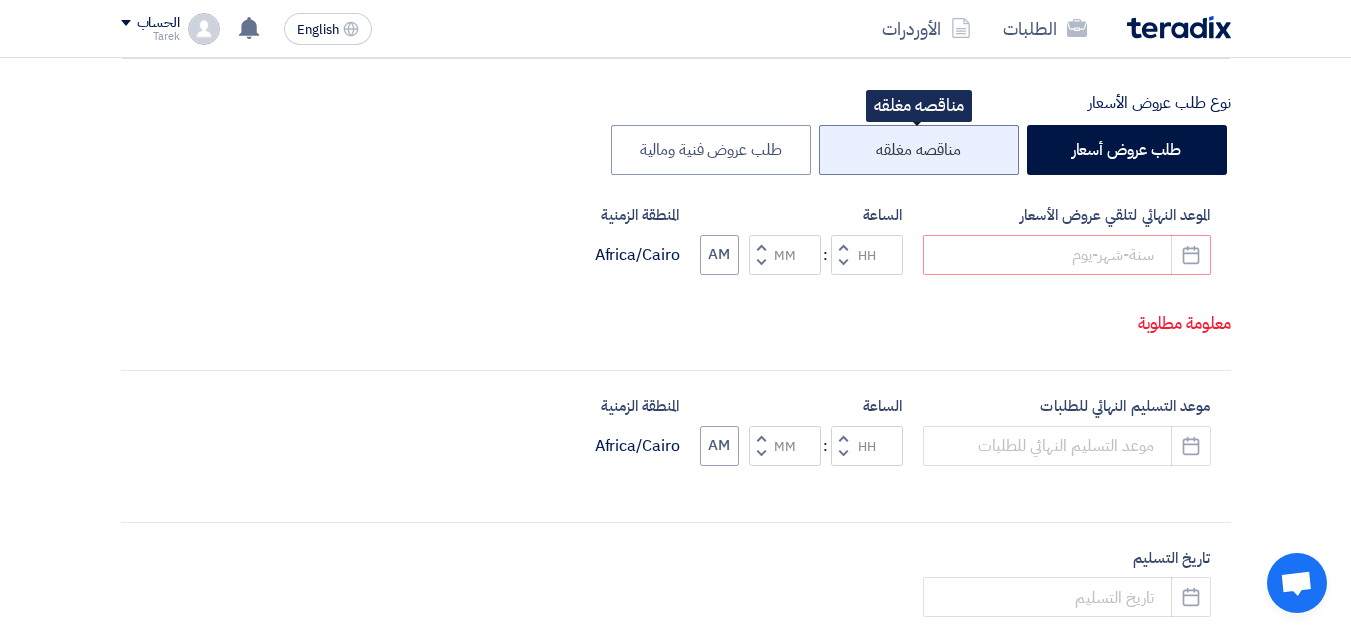 click on "مناقصه مغلقه" 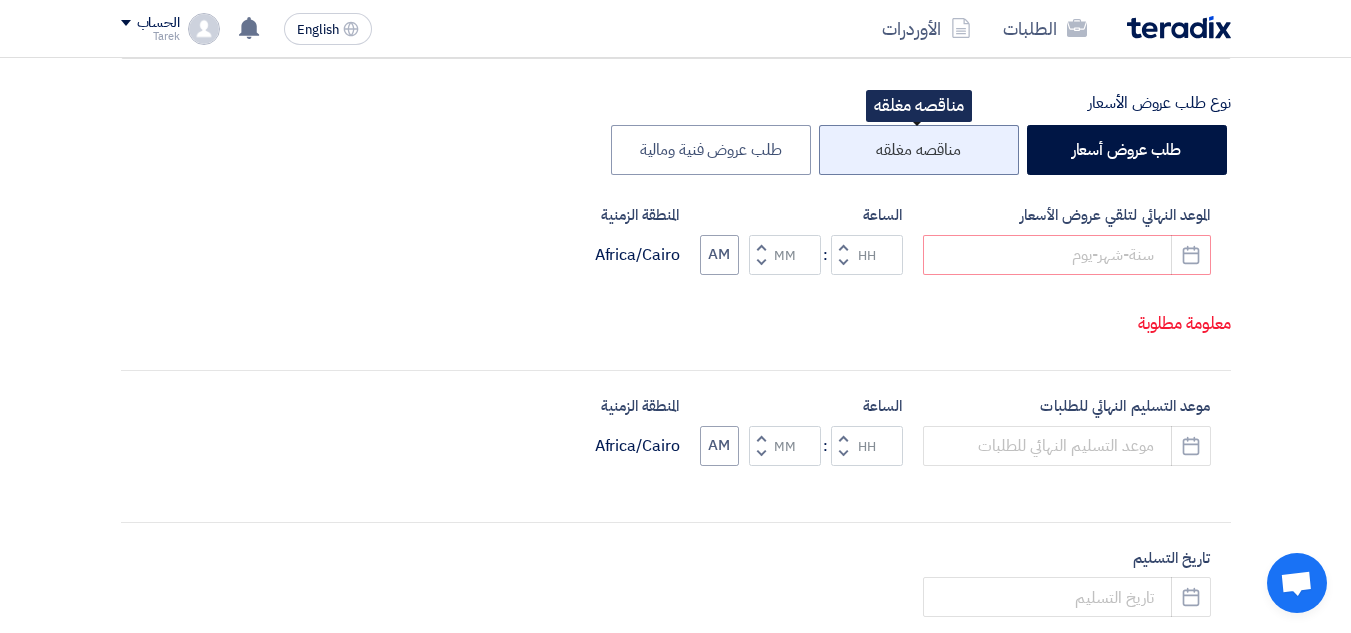 click on "مناقصه مغلقه" 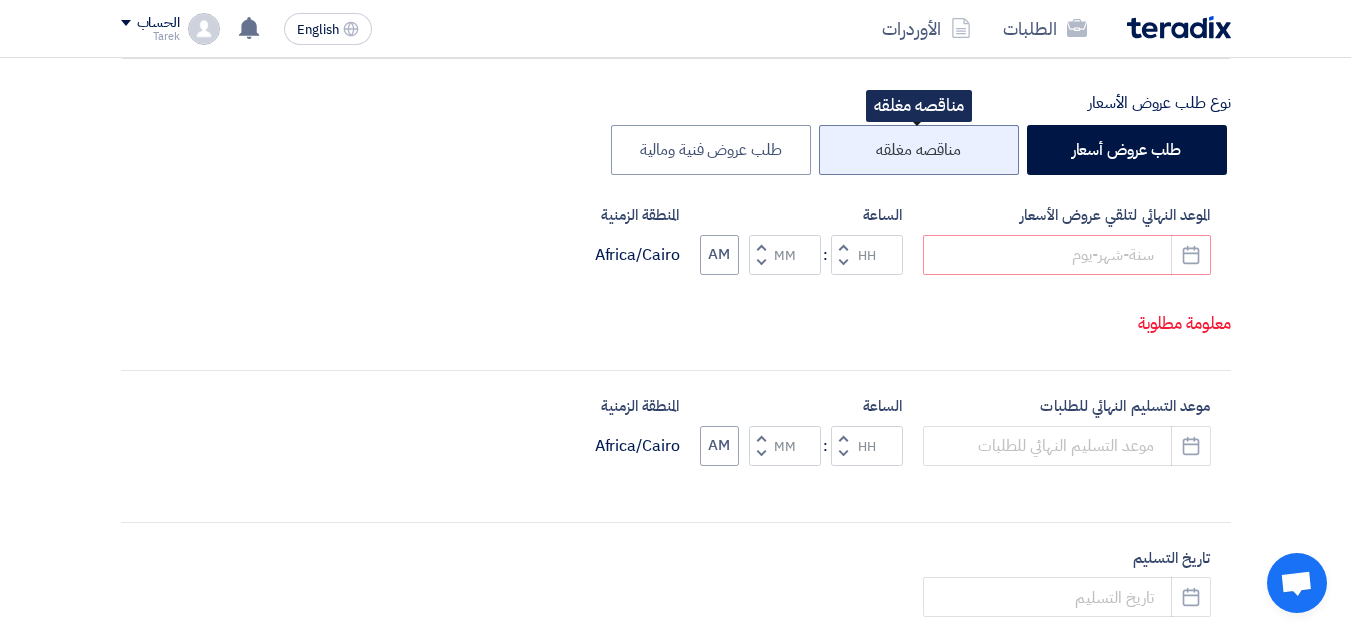 radio on "true" 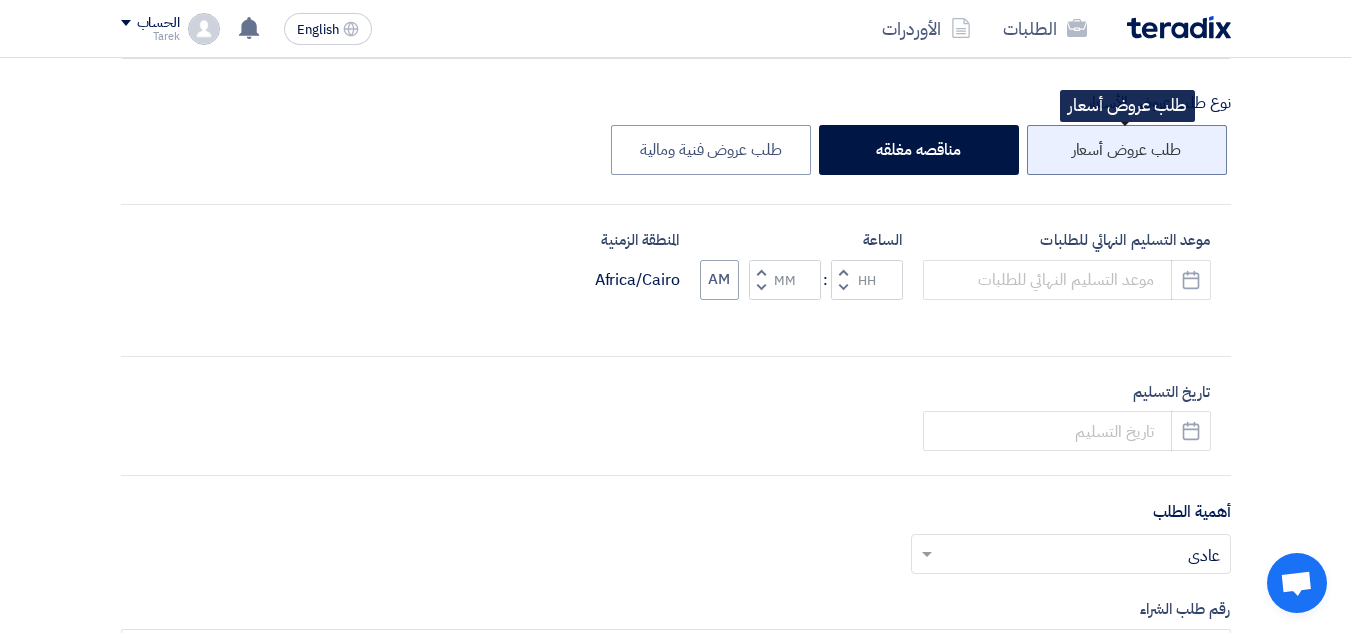 click on "طلب عروض أسعار" 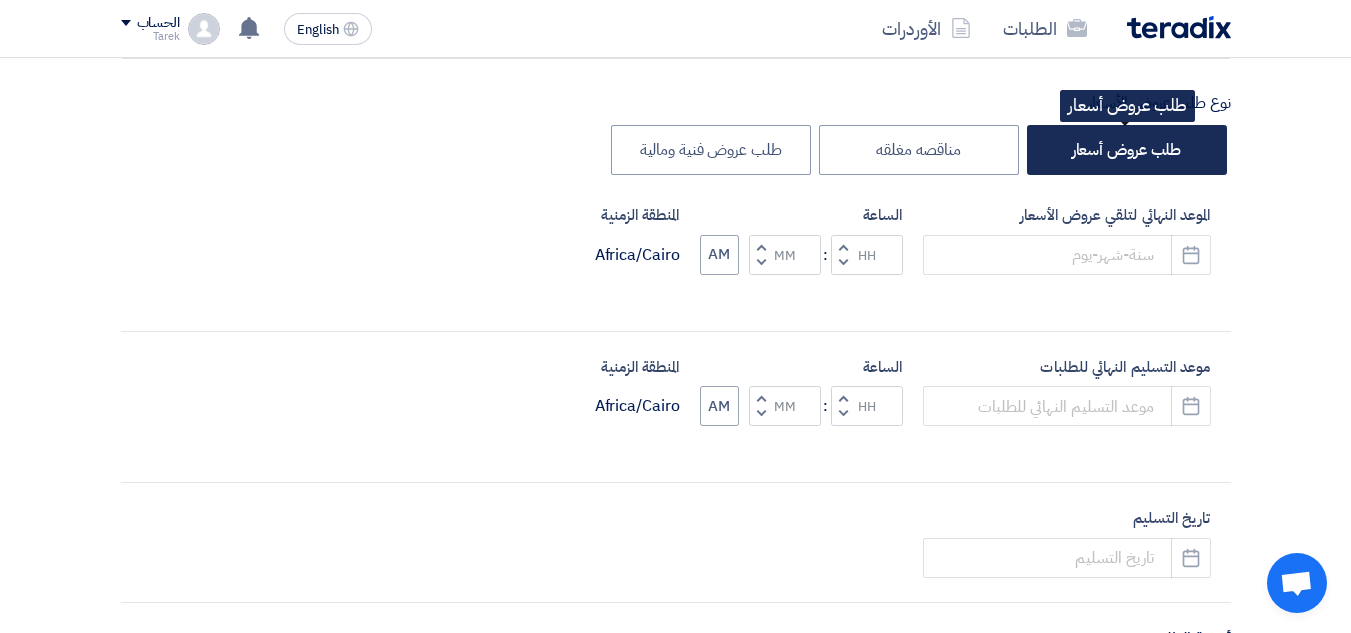 click on "طلب عروض أسعار" 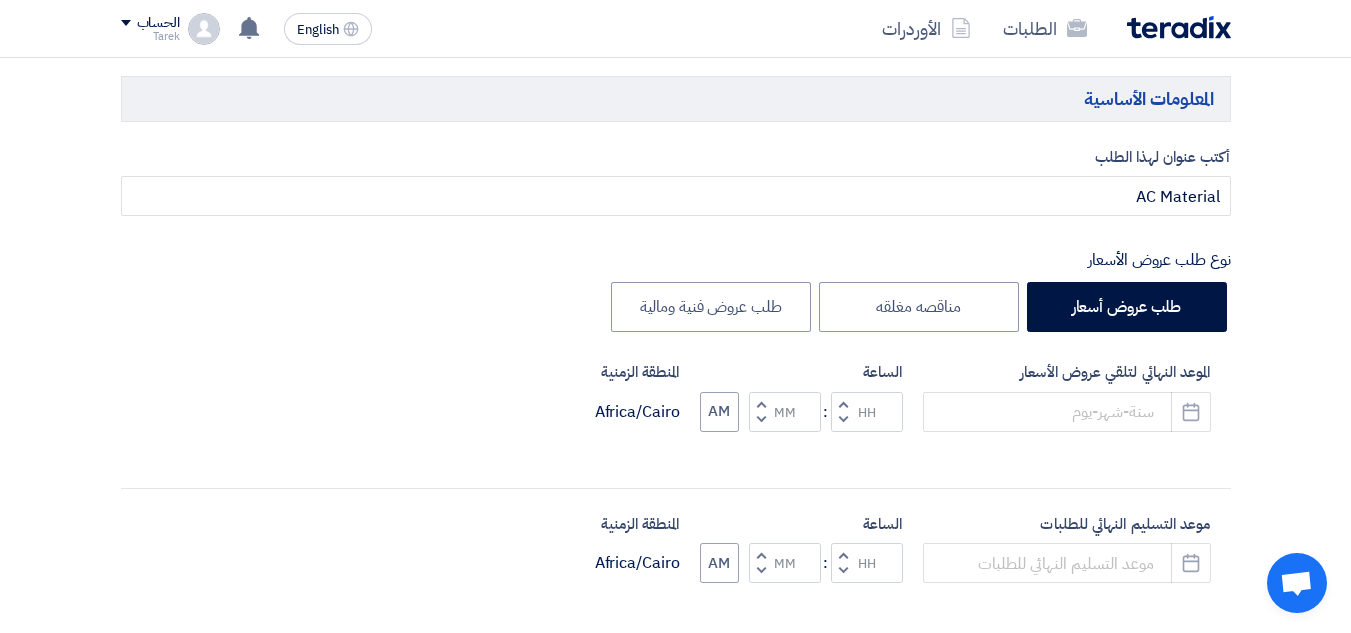 scroll, scrollTop: 300, scrollLeft: 0, axis: vertical 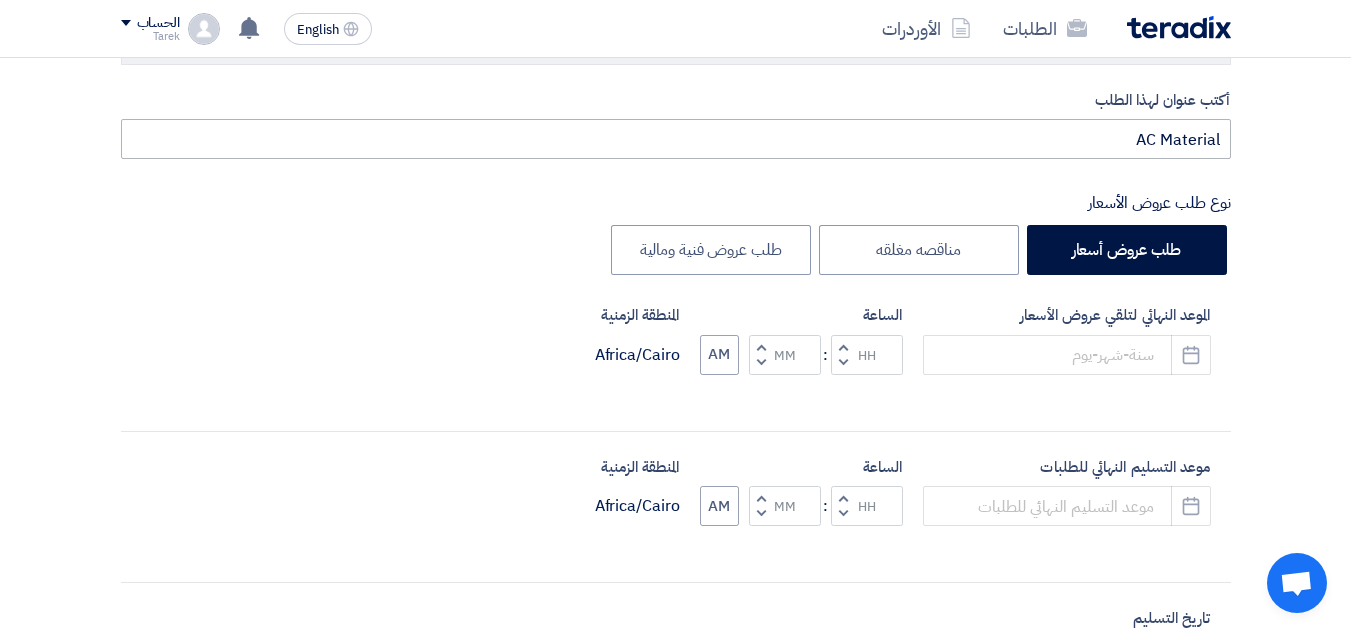 drag, startPoint x: 1283, startPoint y: 173, endPoint x: 1162, endPoint y: 157, distance: 122.05327 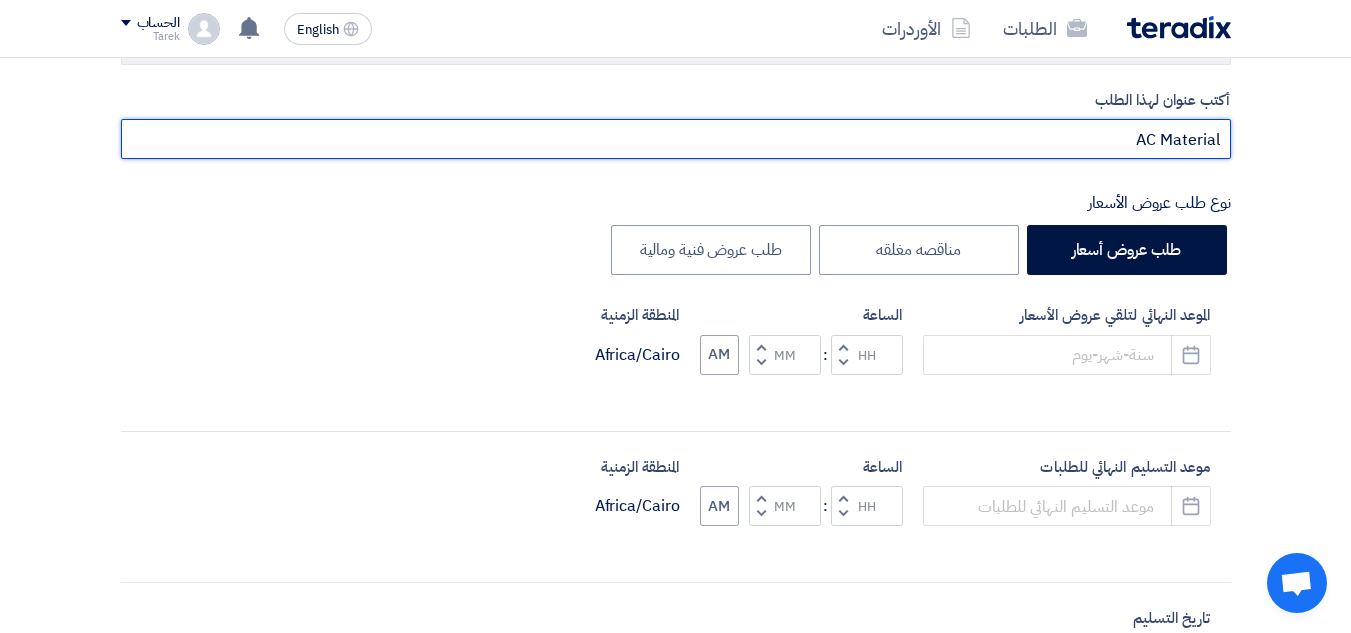 click on "AC Material" at bounding box center [676, 139] 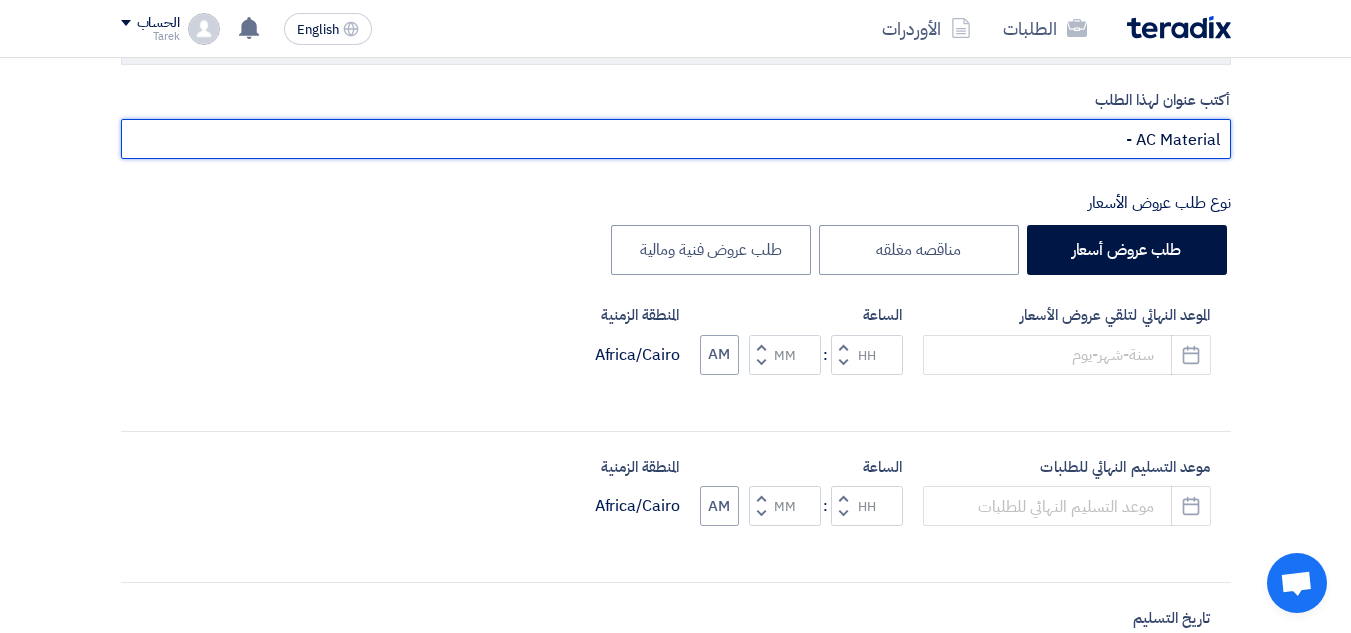 paste on "10007765" 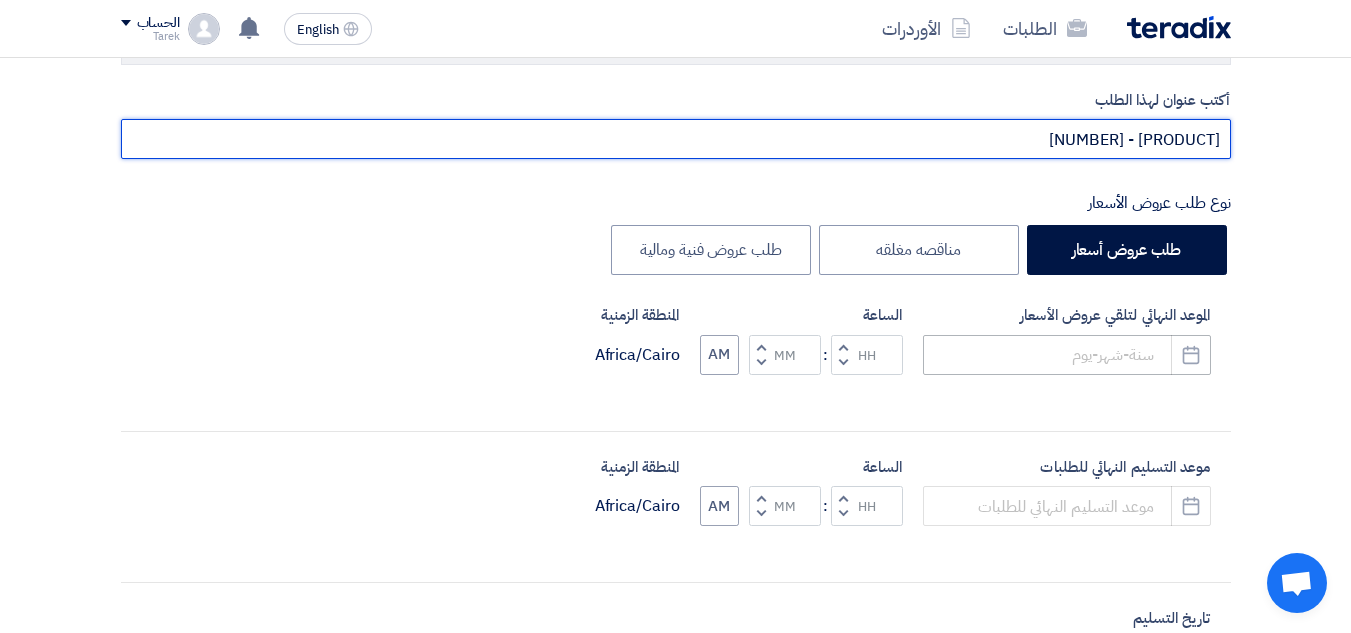 type on "[PRODUCT] - [NUMBER]" 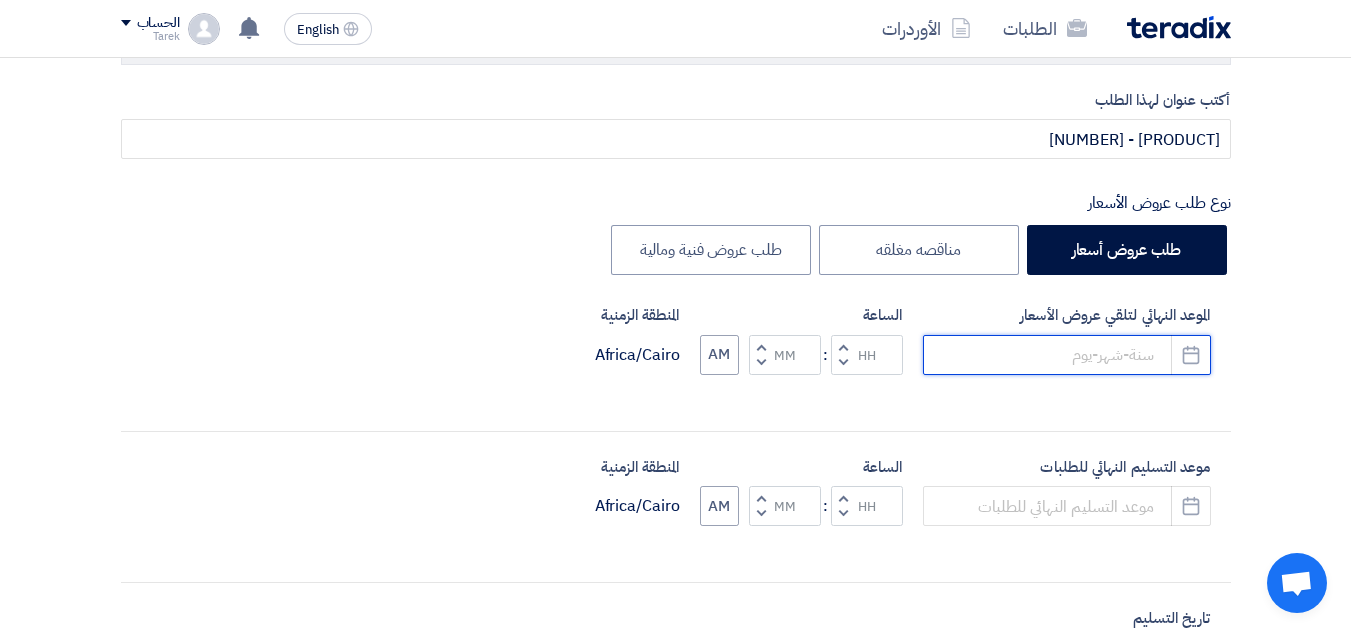 click 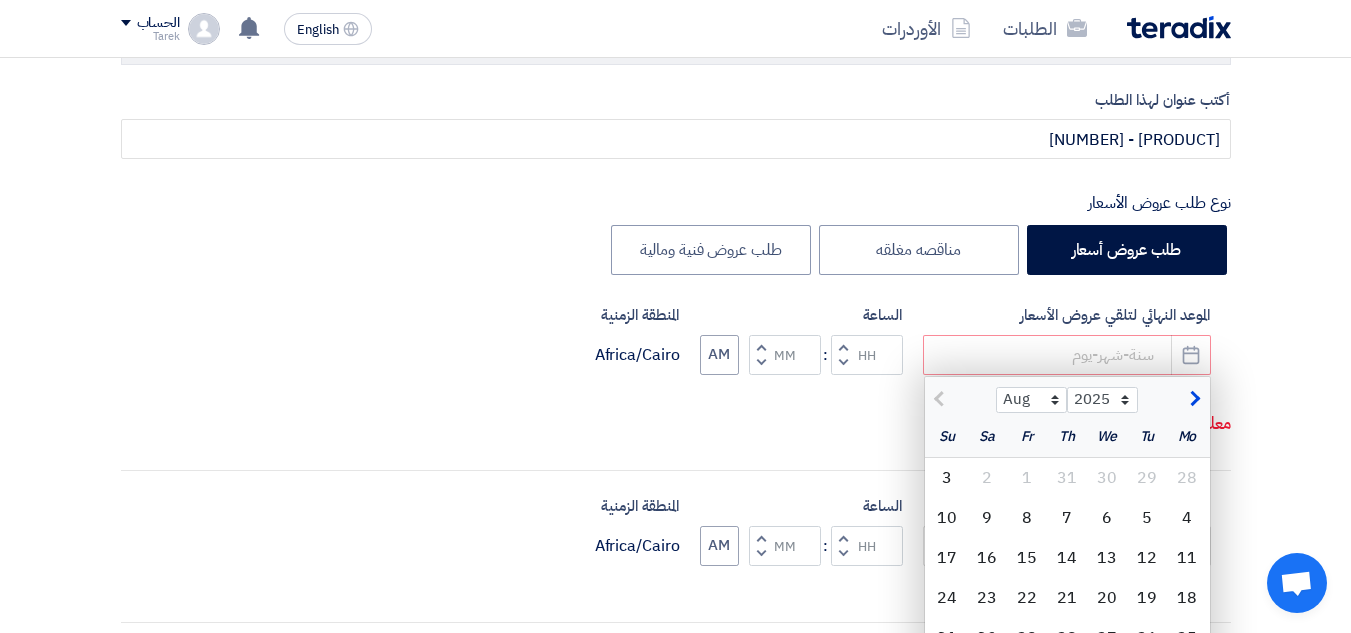 click on "Write a title for this request
AC Material - [NUMBER]
Request type
Request a quote
Closed tender
Technical and financial quote request
Deadline for receiving quotes
Aug Sep Oct Nov Dec
2025 2026 2027 2028 2029 2030 2031 2032 2033 2034 2035
Mo
Tu
We
28" 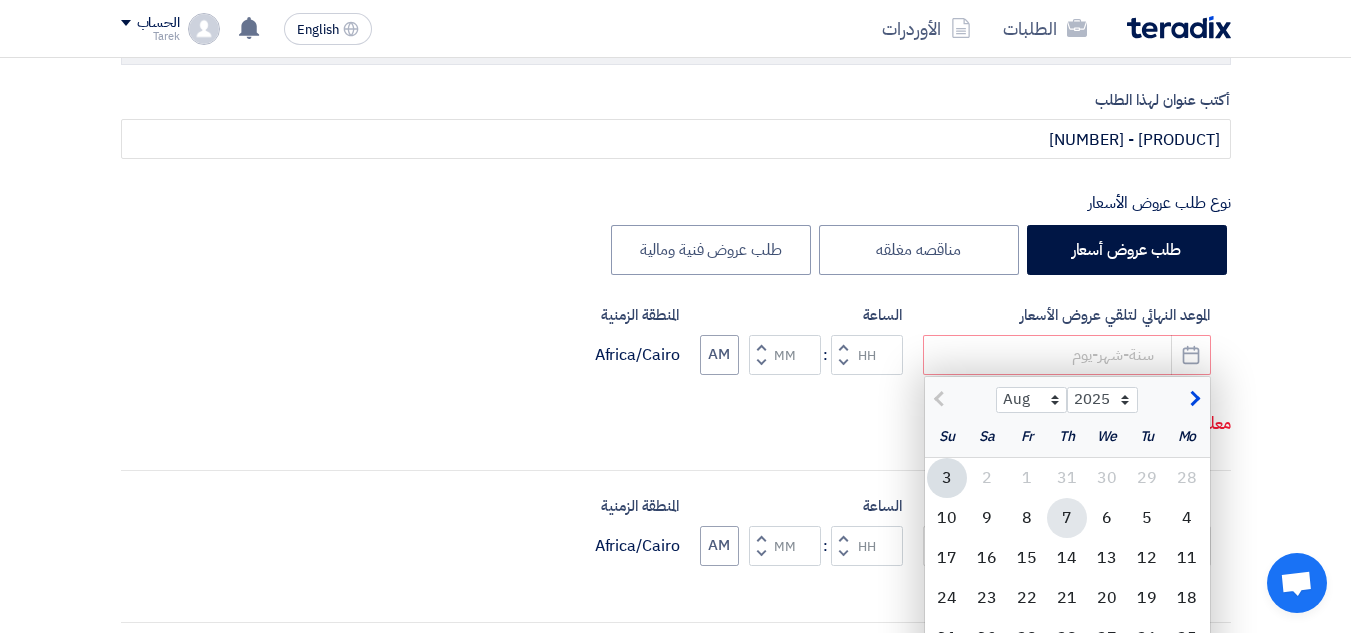 click on "7" 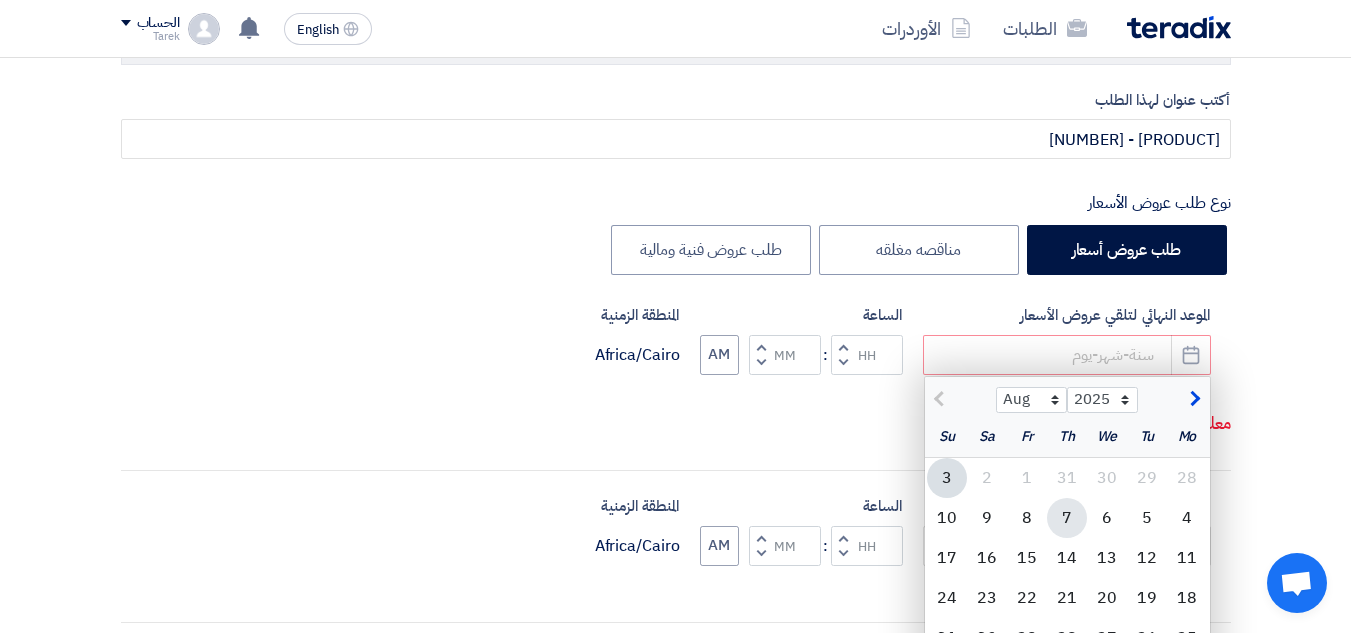 type on "8/7/2025" 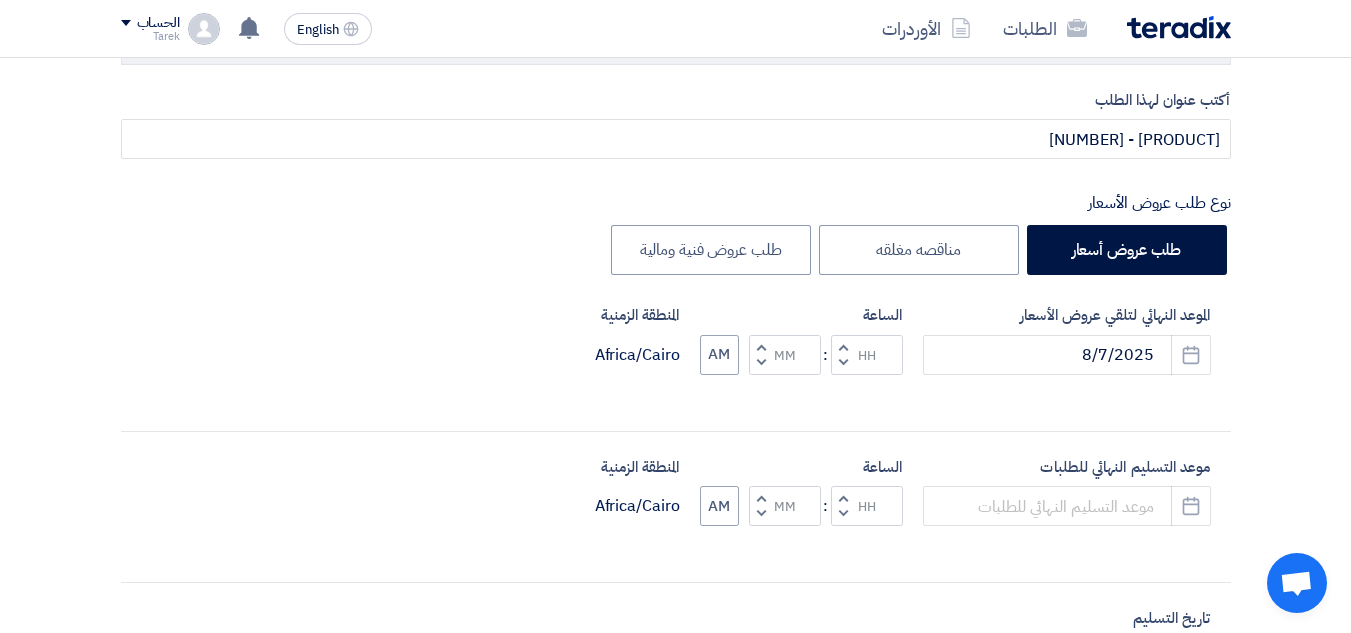click on "Decrement hours" 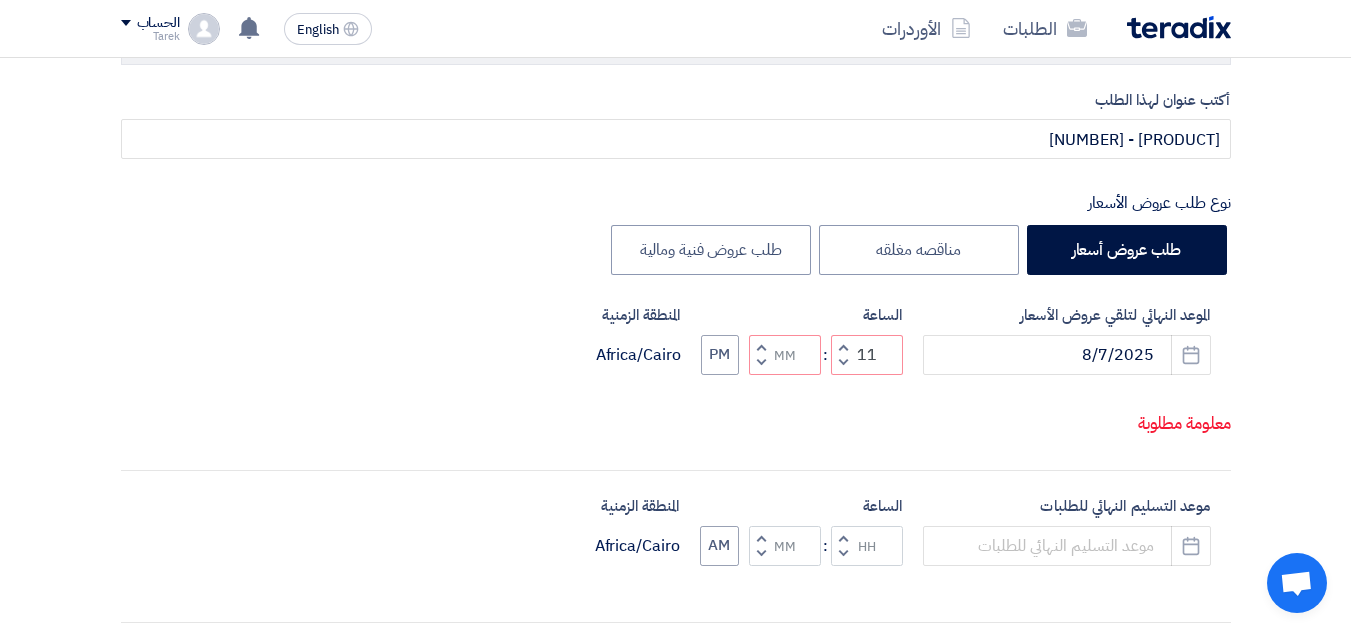 click 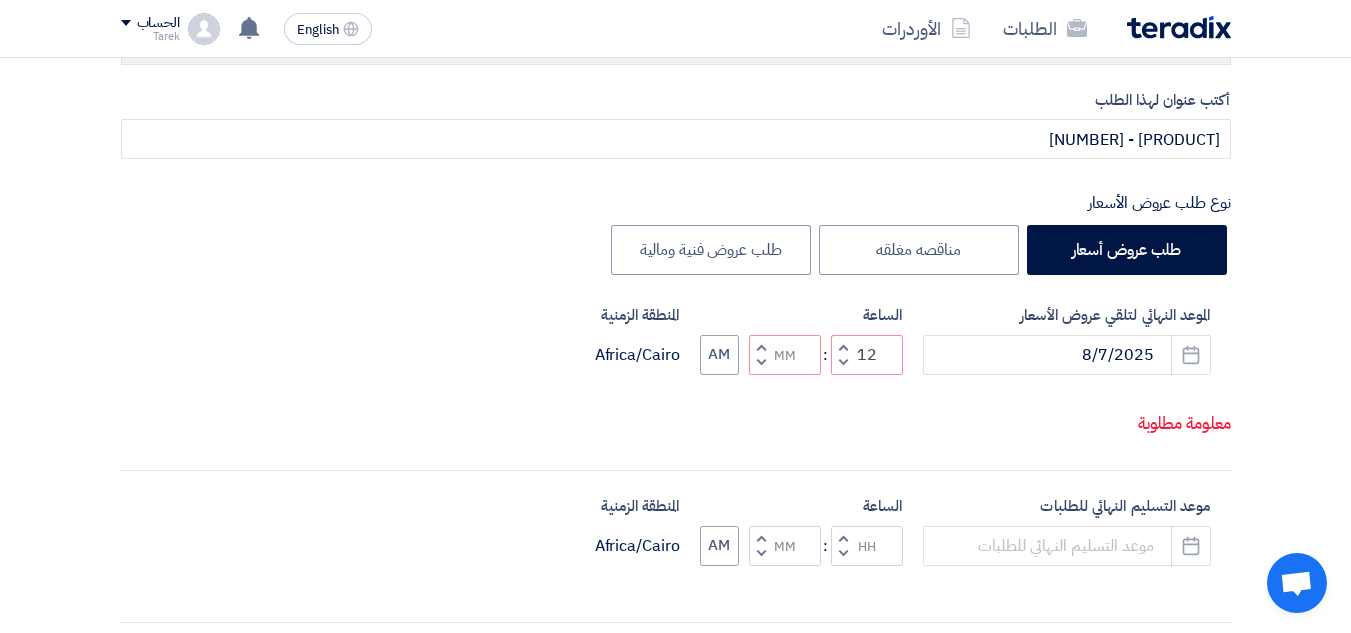 click on "Decrement hours" 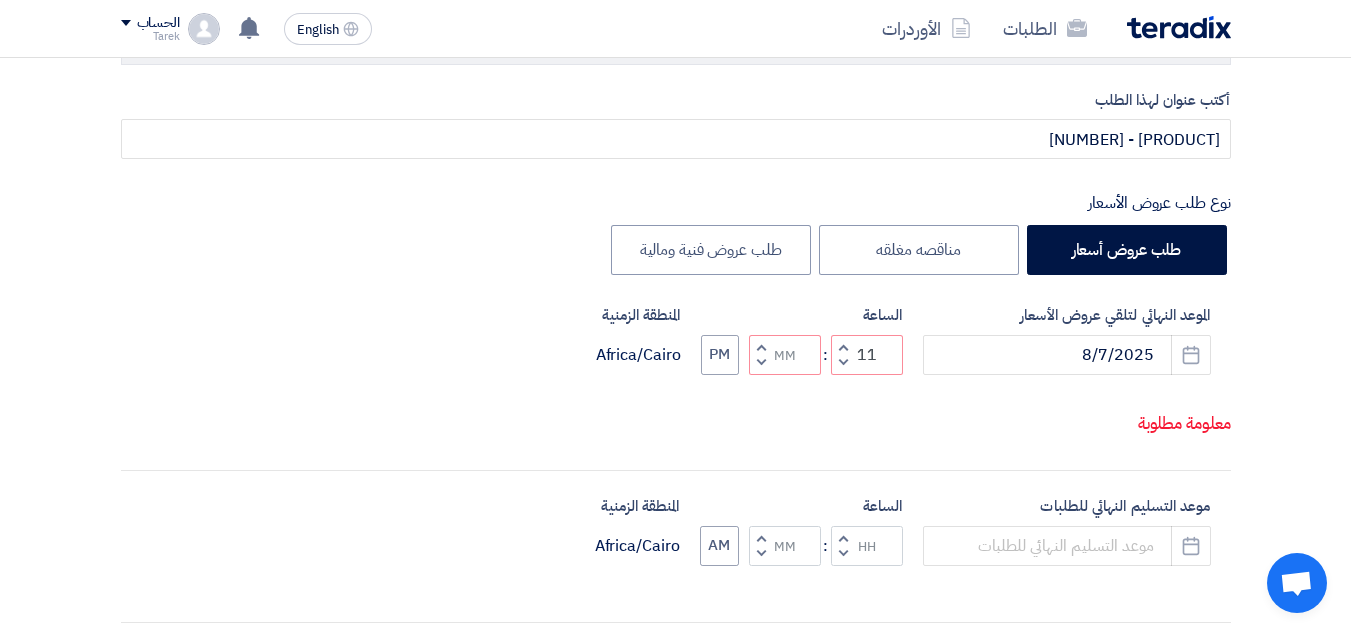 click on "Decrement hours" 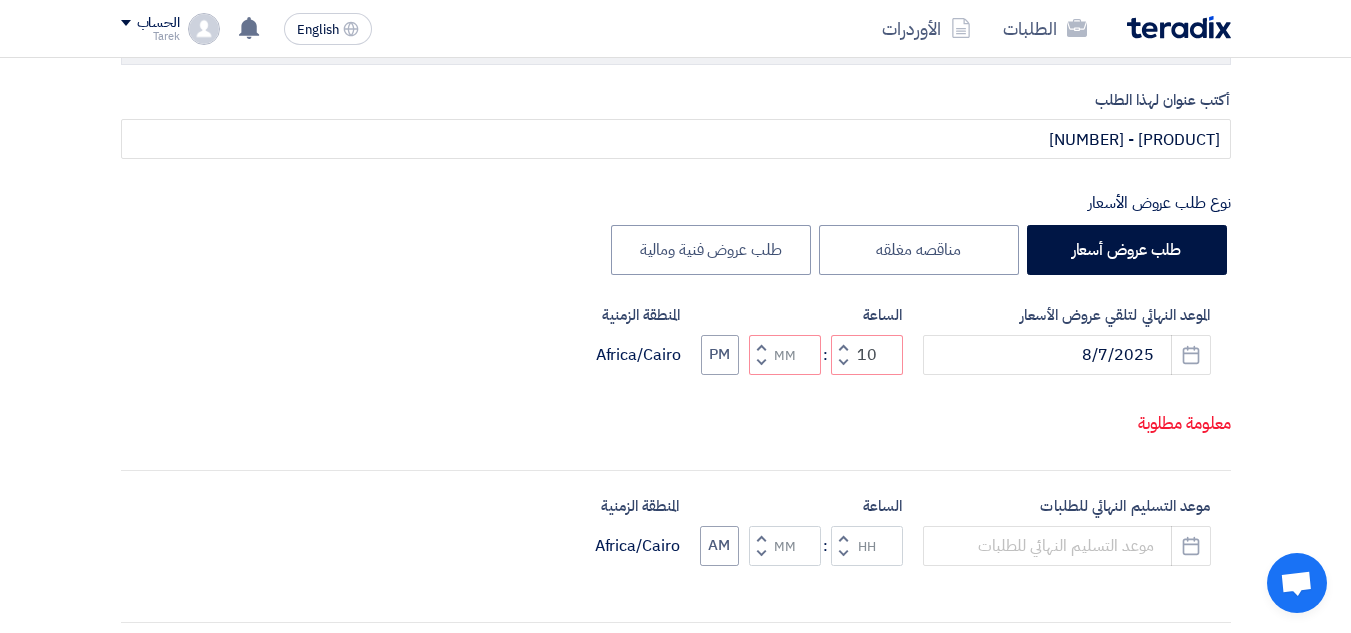 click on "Decrement hours" 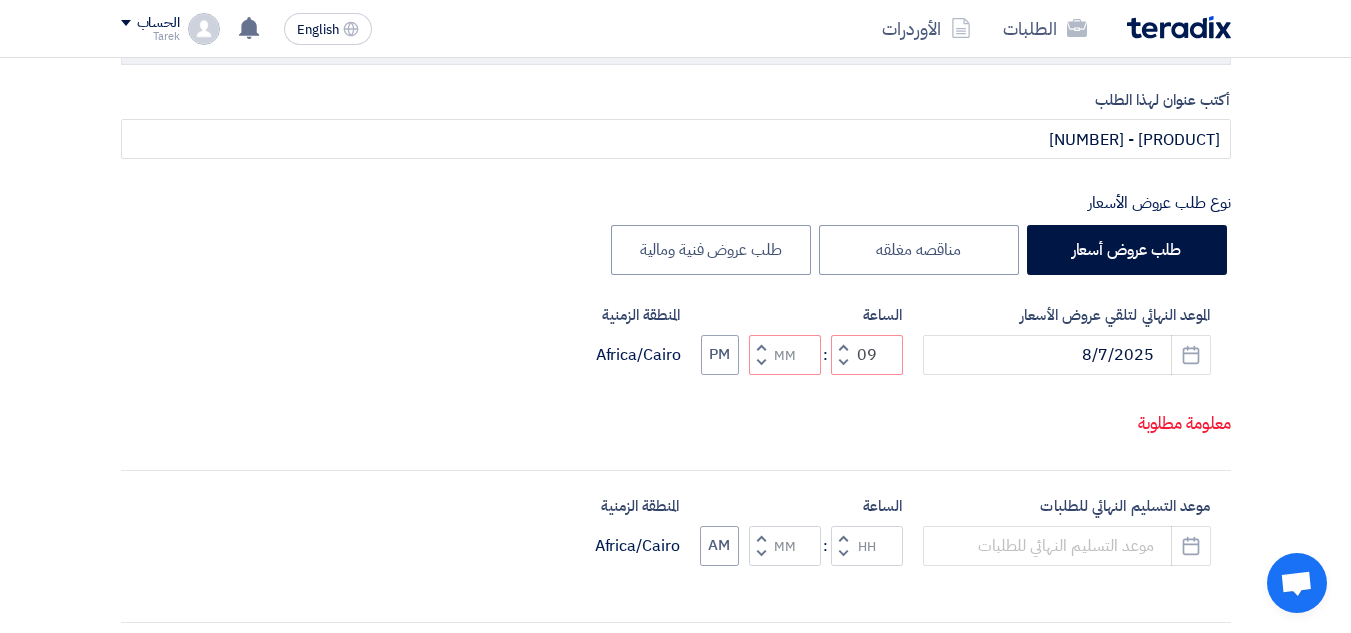 click on "Decrement hours" 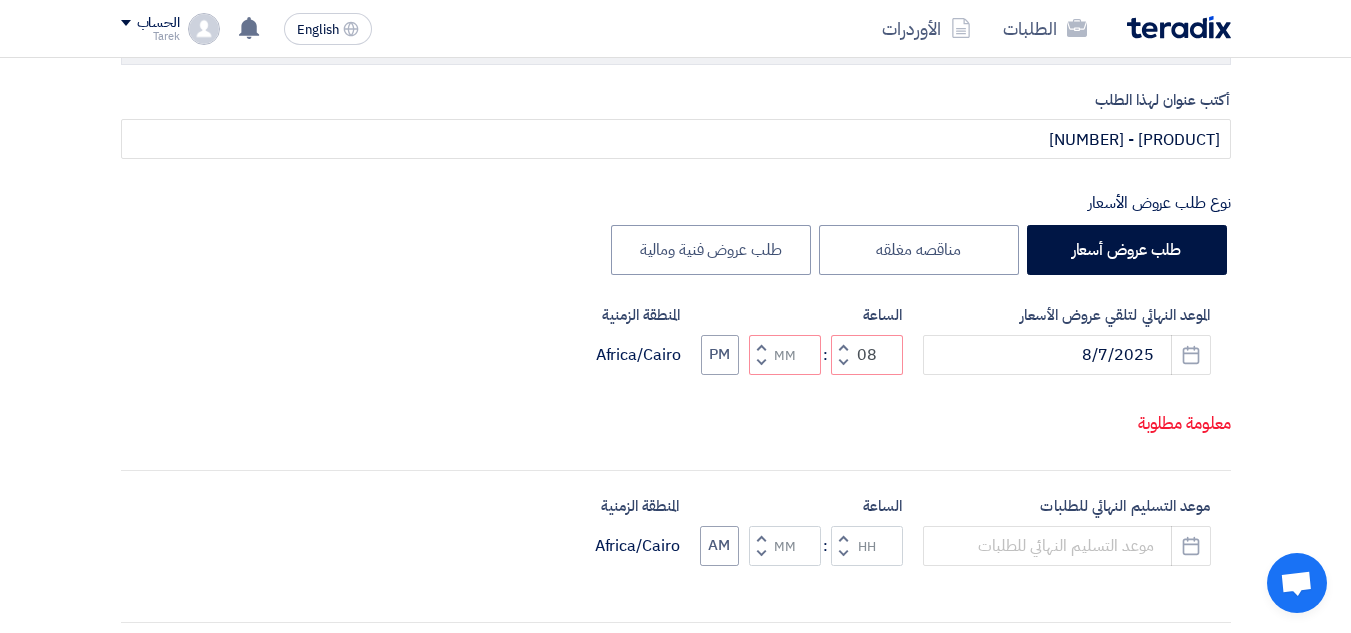 click on "Decrement hours" 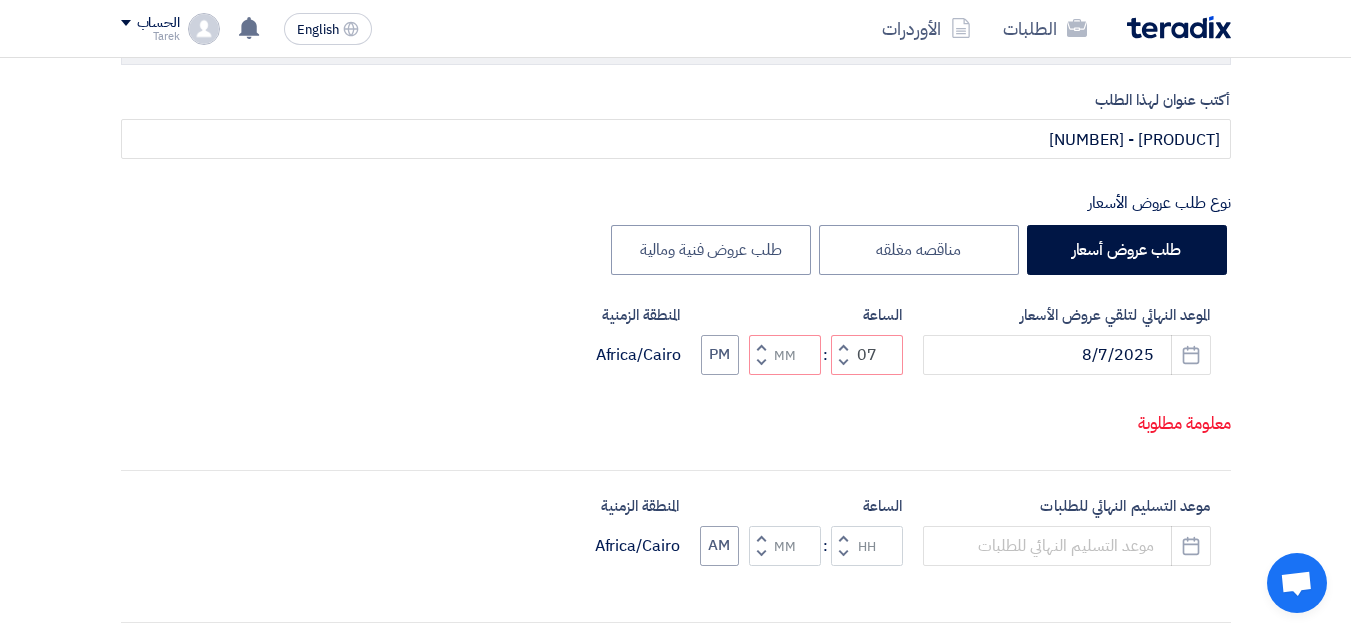 click on "Decrement hours" 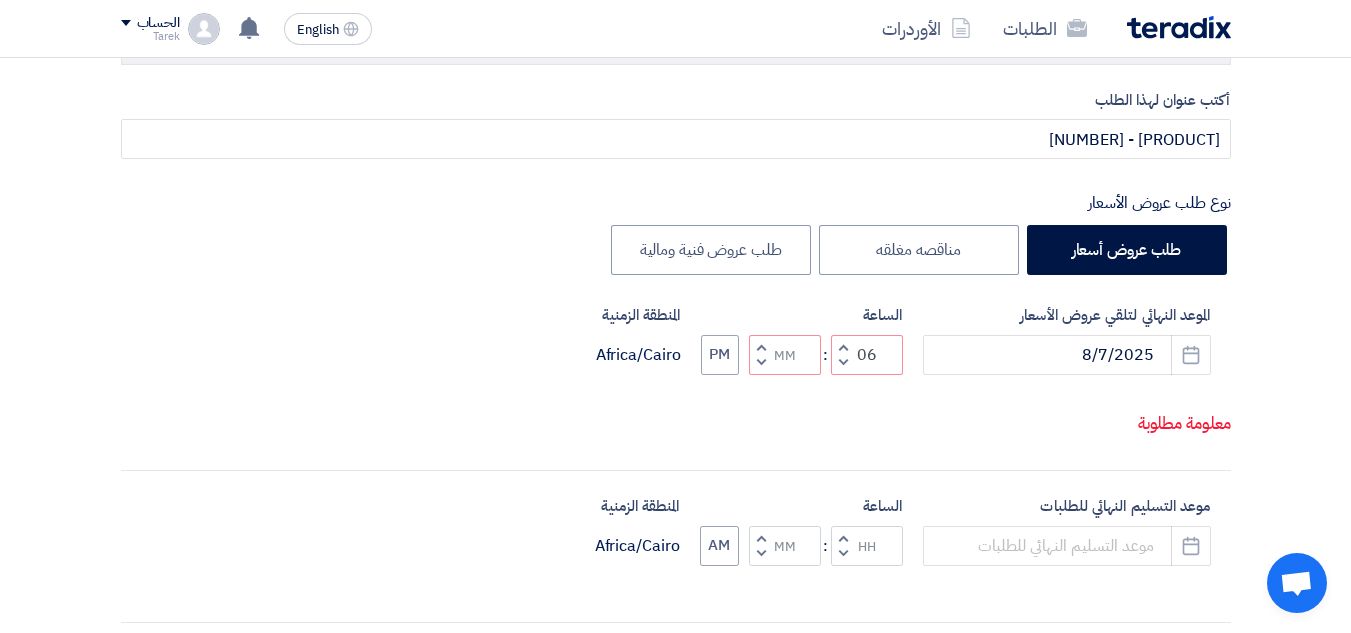 click on "Decrement hours" 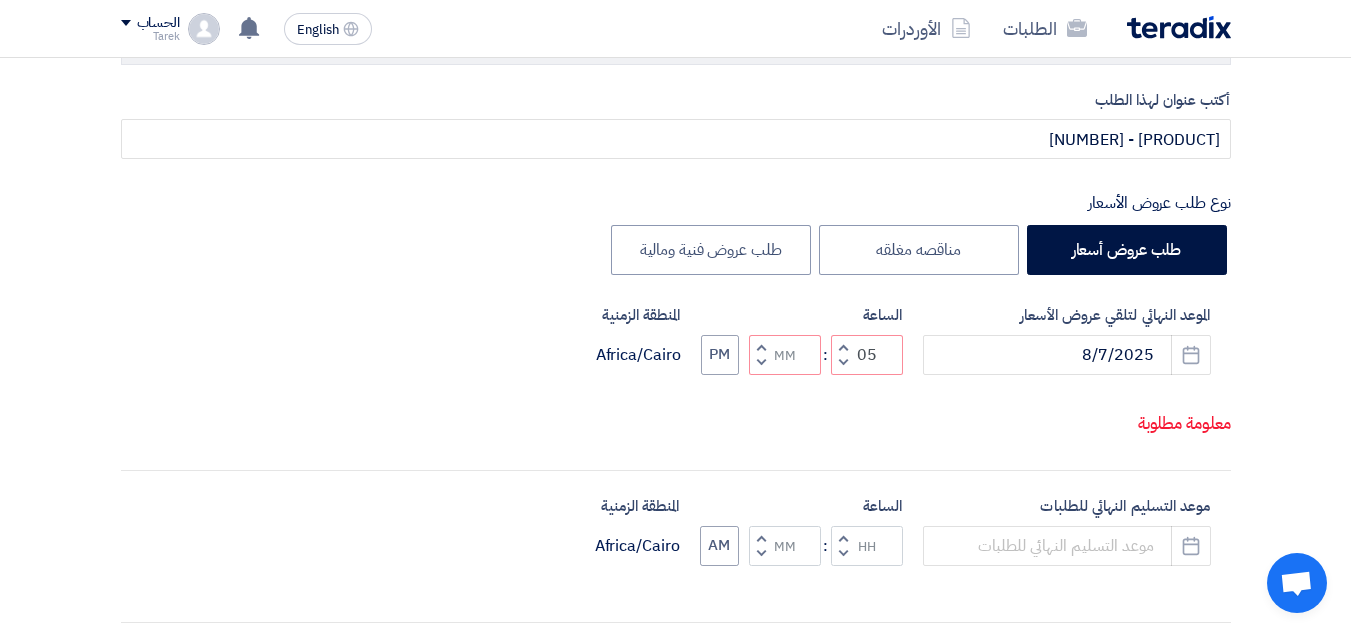 click on "Decrement hours" 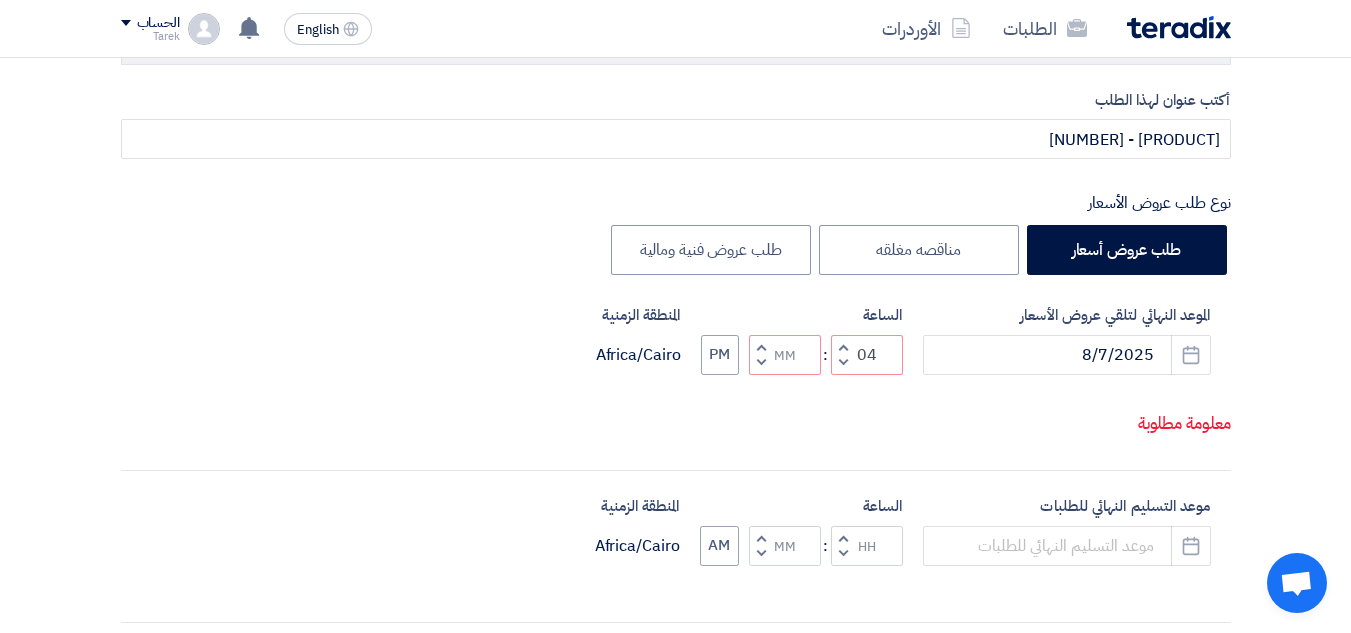 click 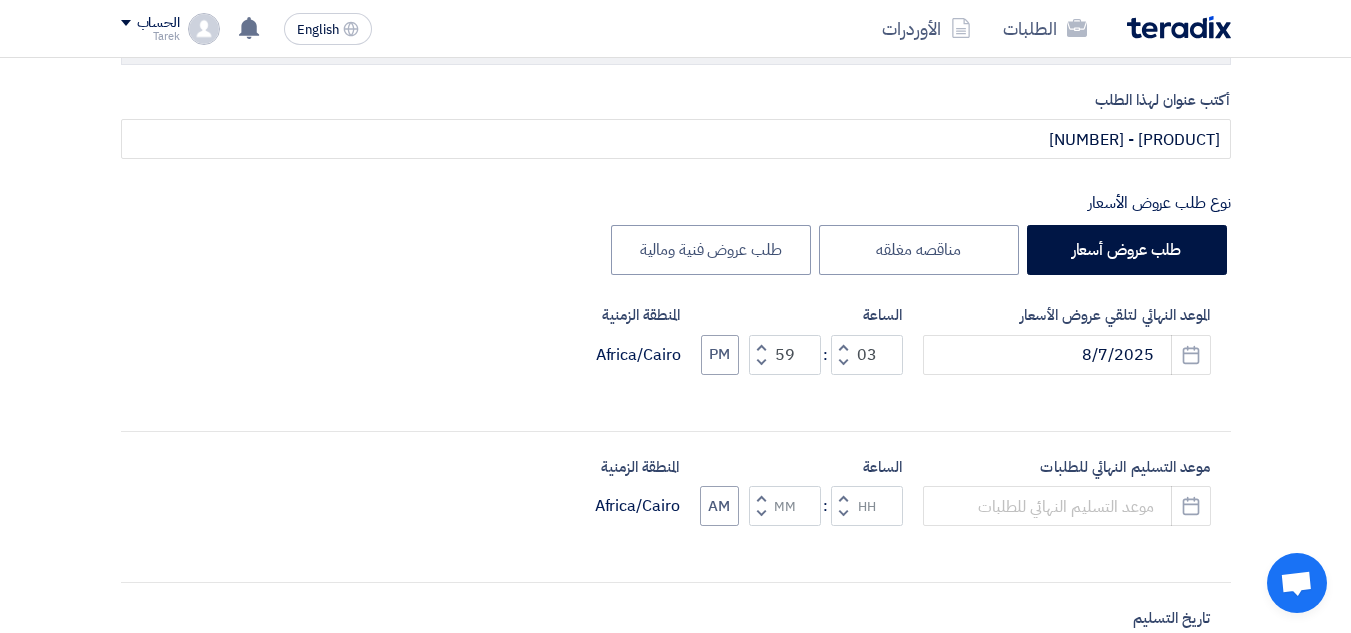 click on "Increment minutes" 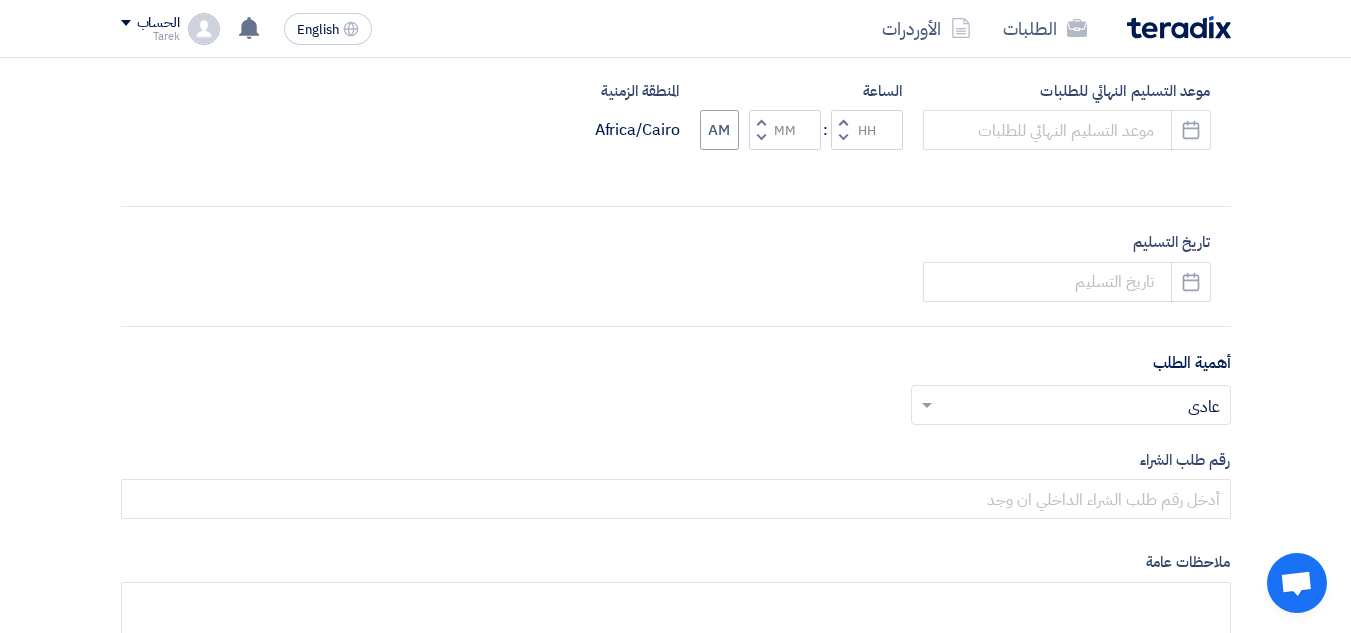 scroll, scrollTop: 700, scrollLeft: 0, axis: vertical 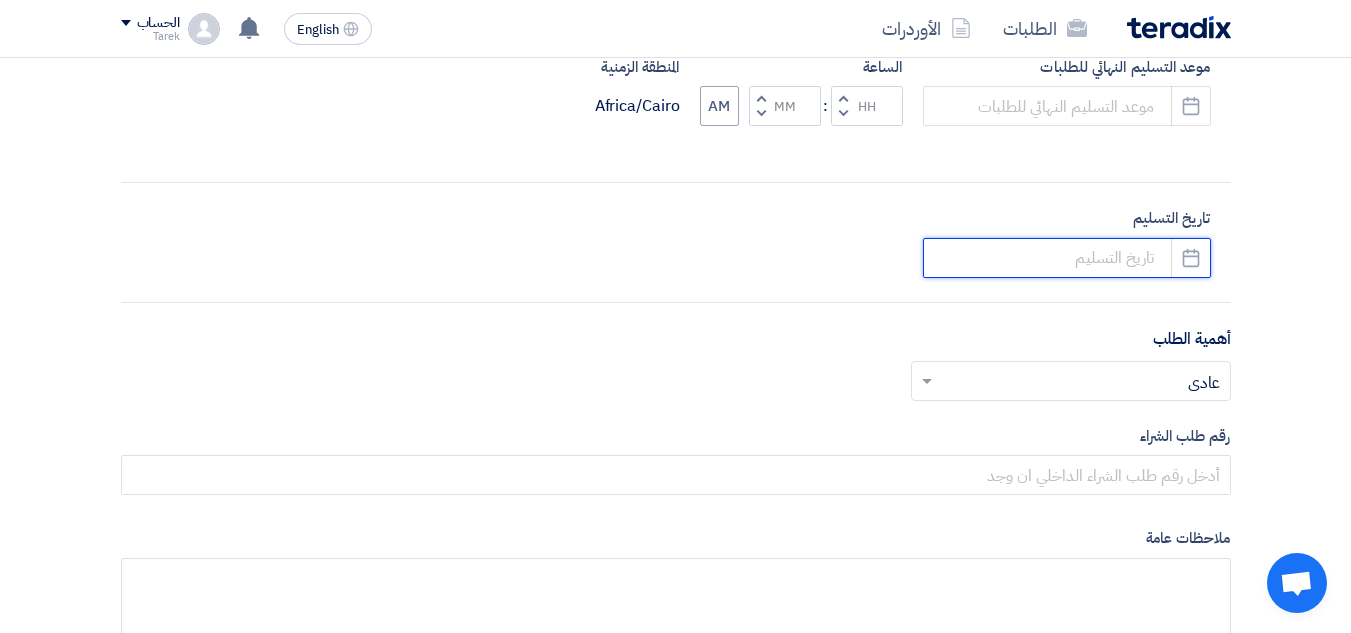 click 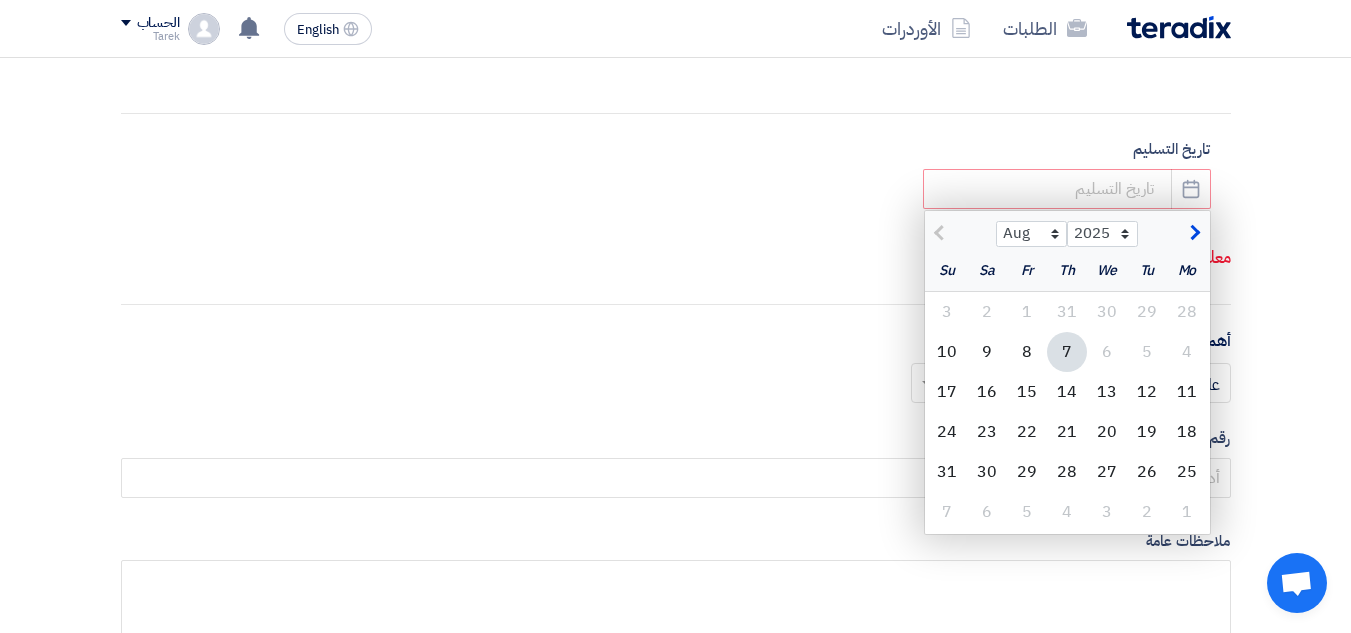 scroll, scrollTop: 753, scrollLeft: 0, axis: vertical 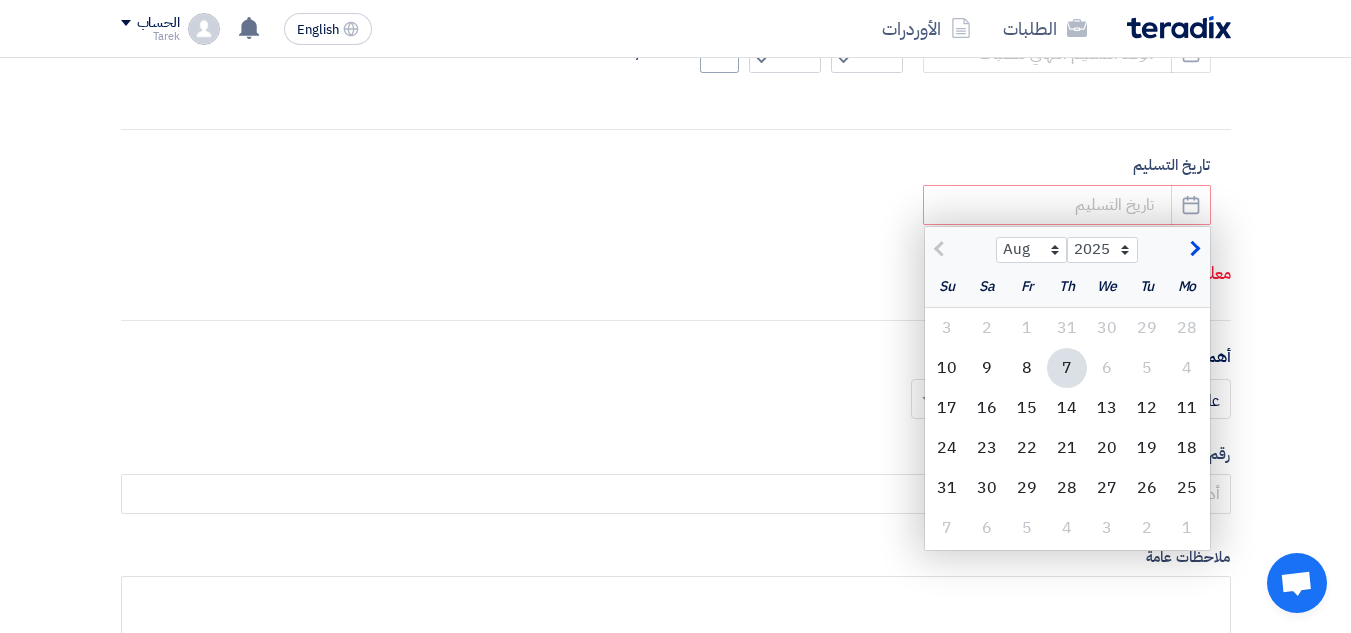 click on "أكتب عنوان لهذا الطلب
AC Material - 10007765
نوع طلب عروض الأسعار
طلب عروض أسعار
مناقصه مغلقه
طلب عروض فنية ومالية
الموعد النهائي لتلقي عروض الأسعار
8/7/2025
Pick a date
الساعة
:" 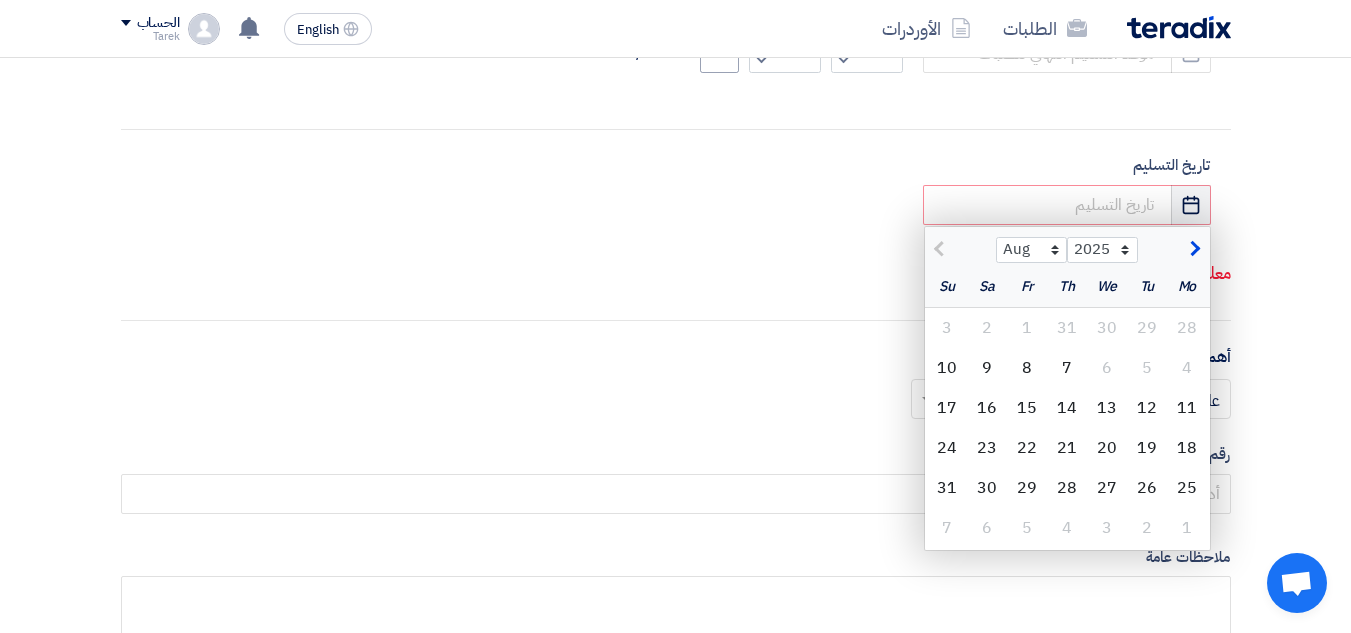 click on "Pick a date" 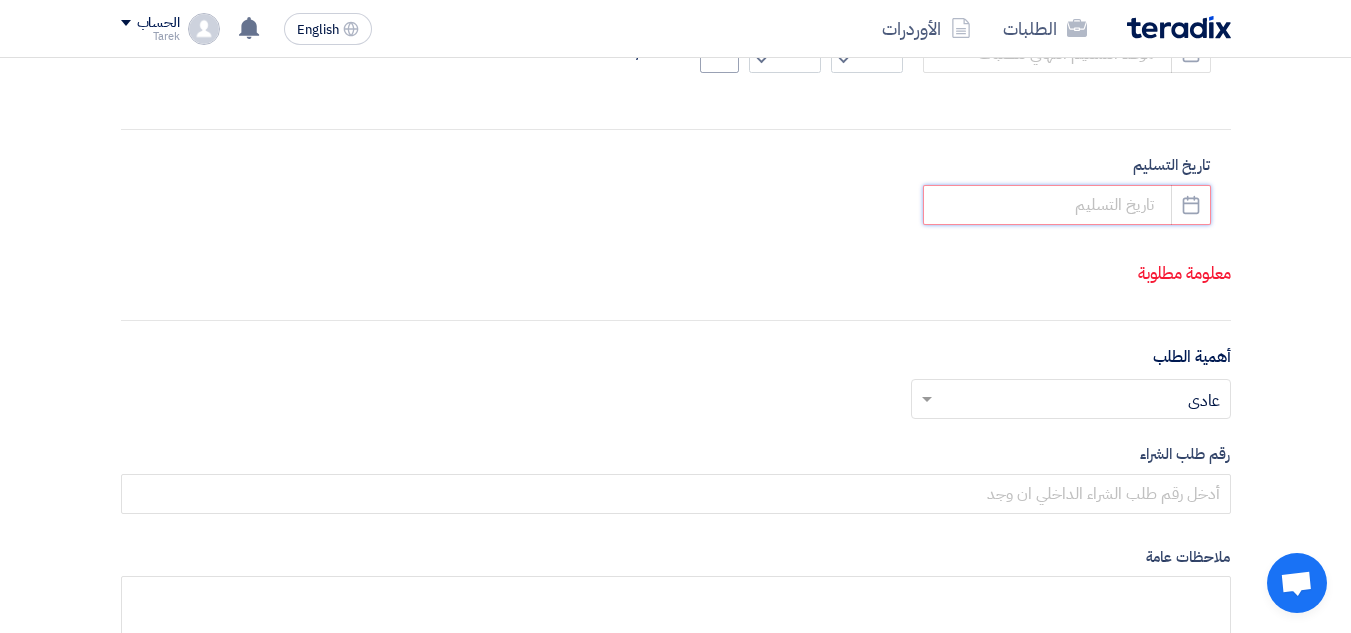 click 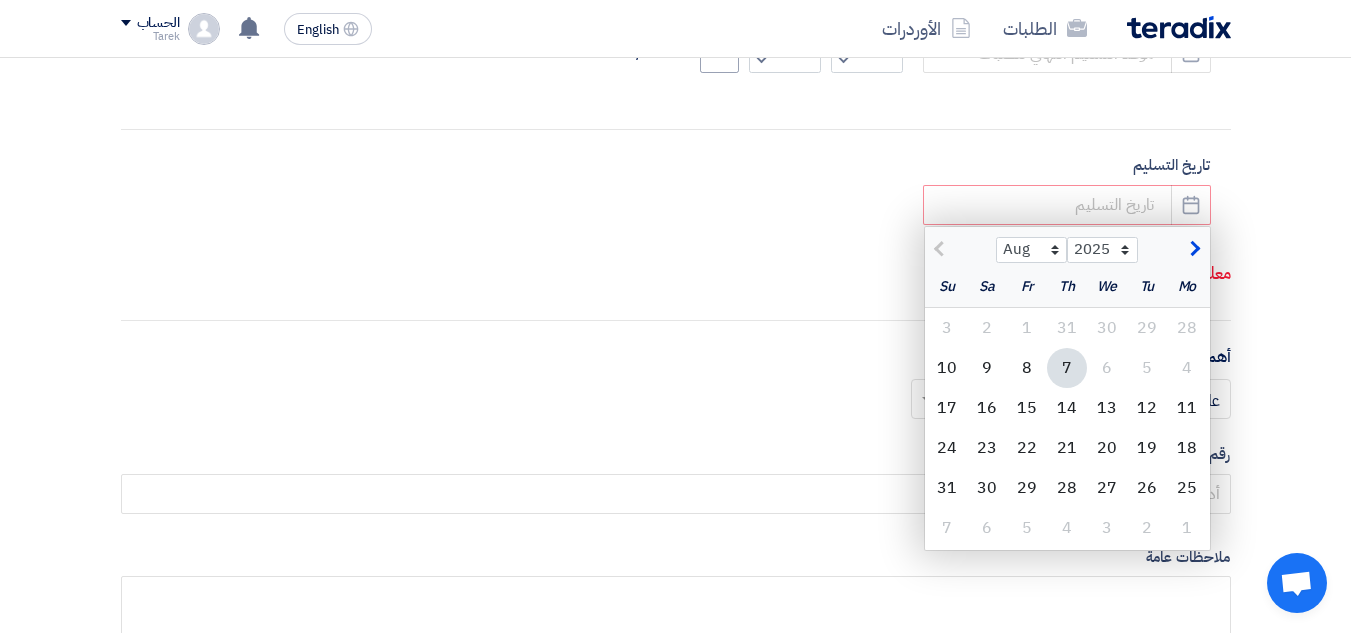 click 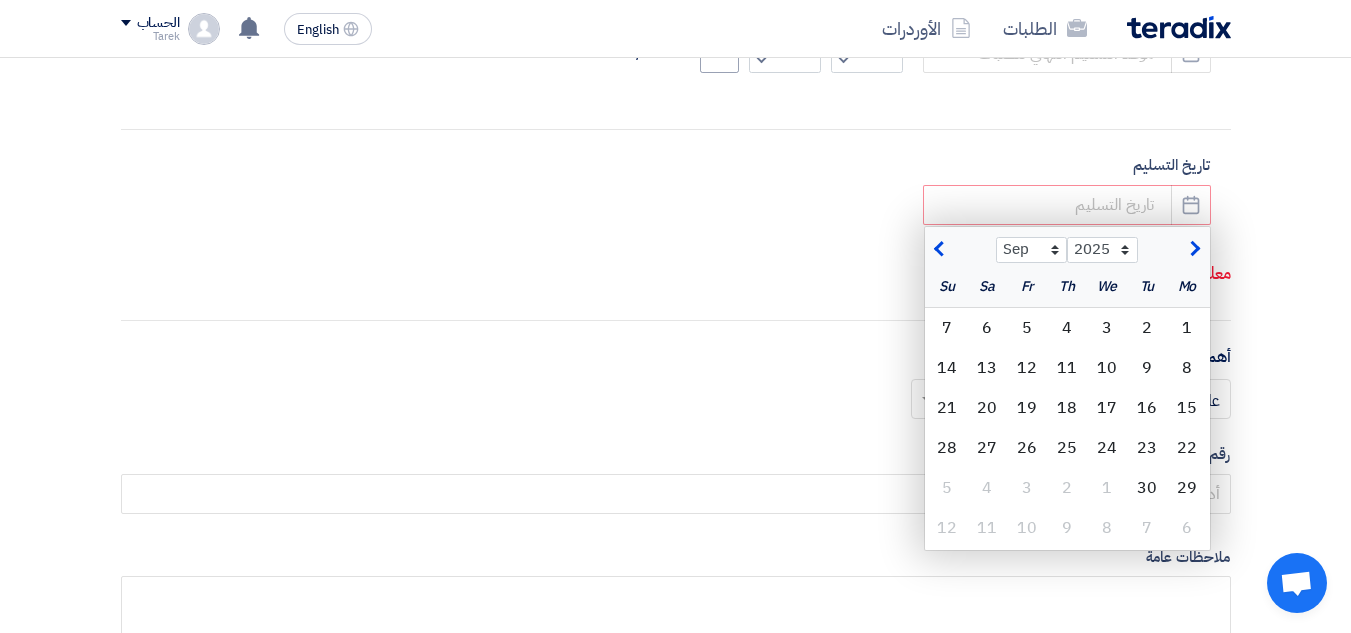 click 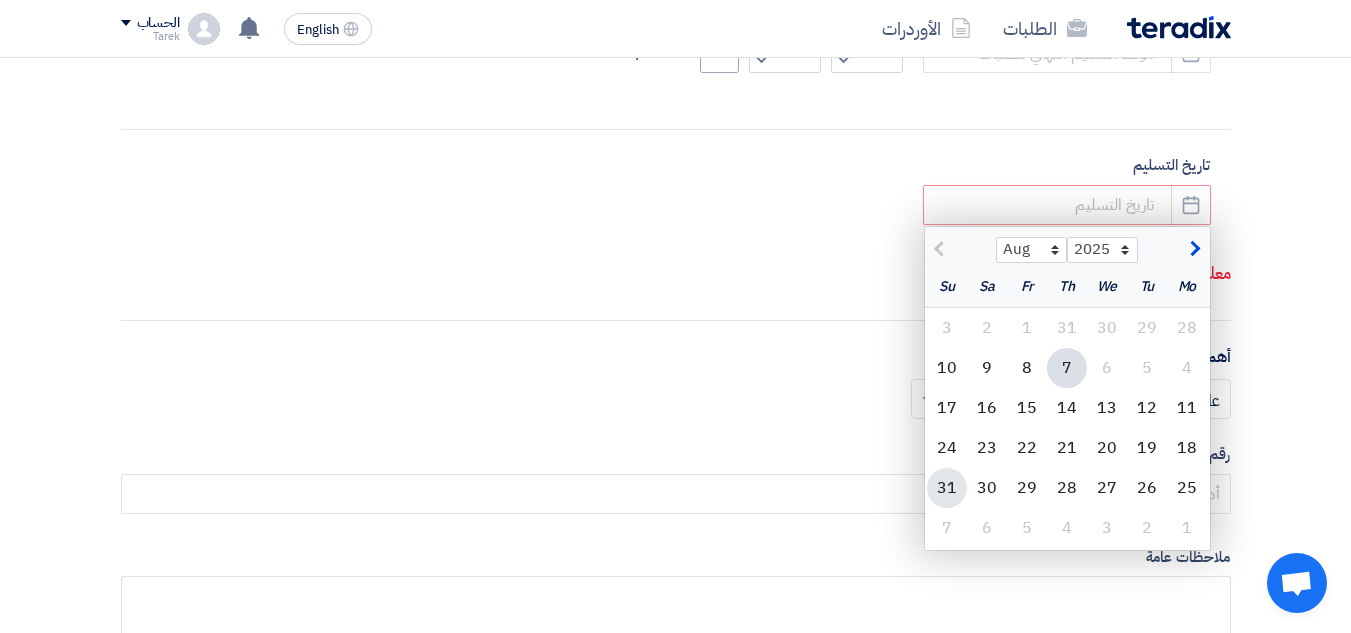 click on "31" 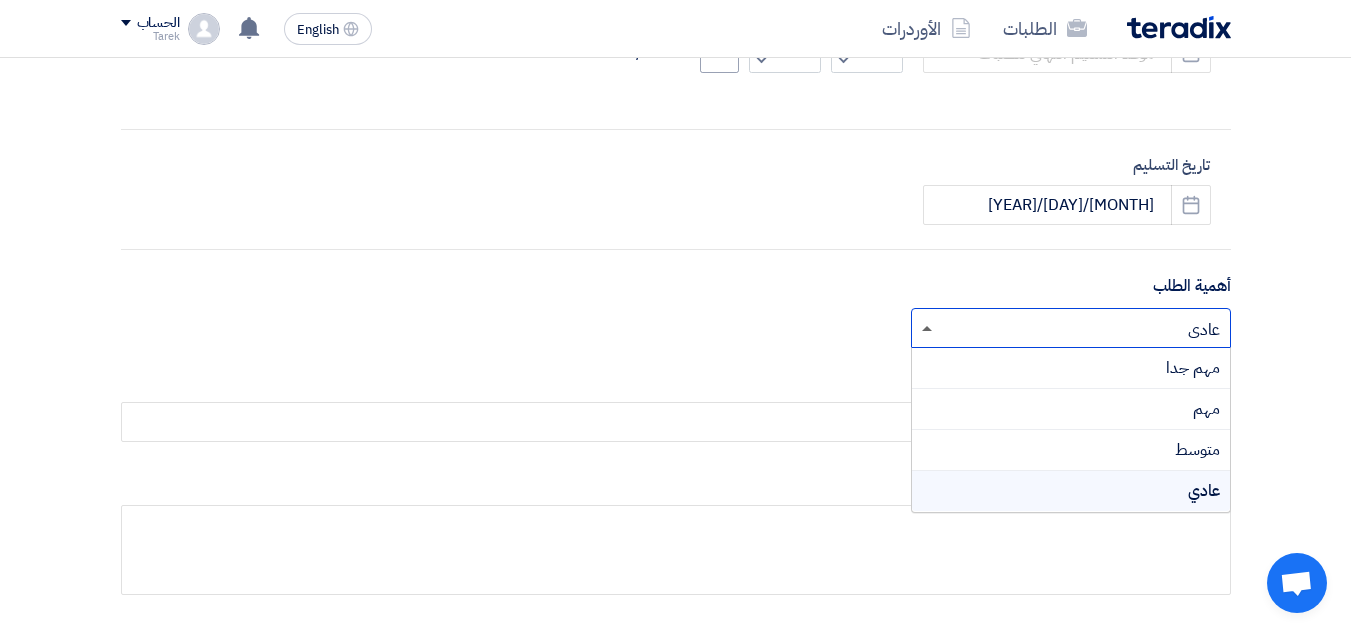 click 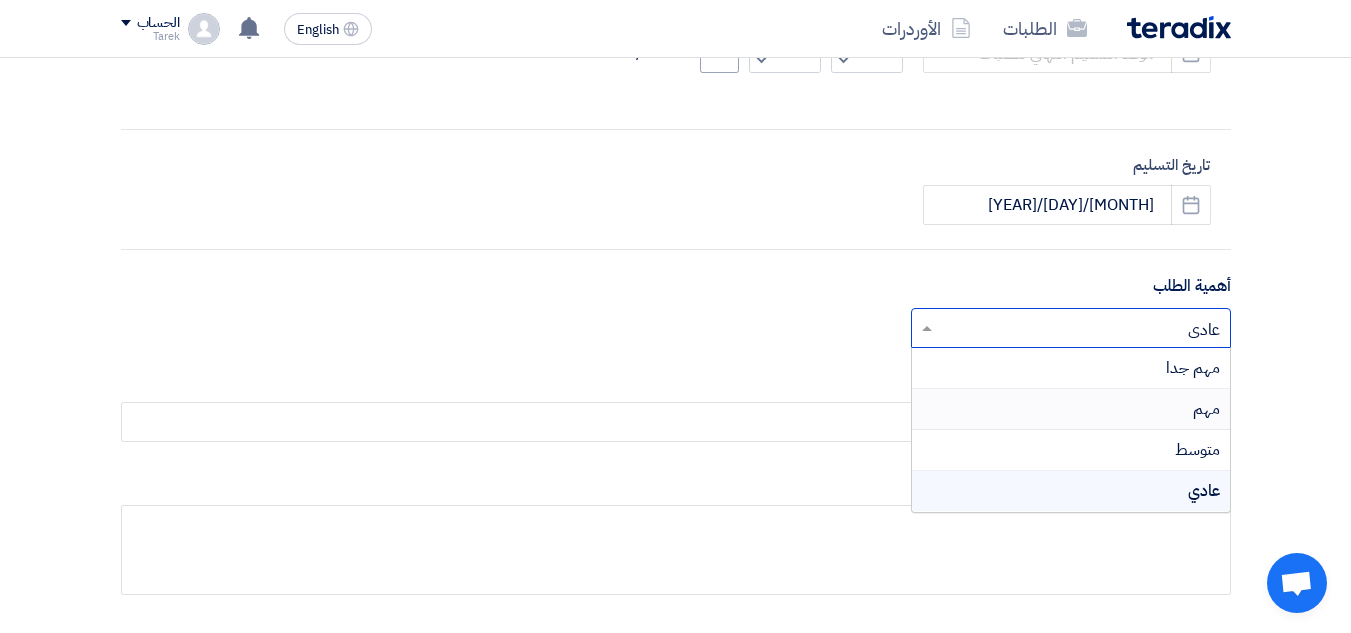 click on "مهم" at bounding box center [1071, 409] 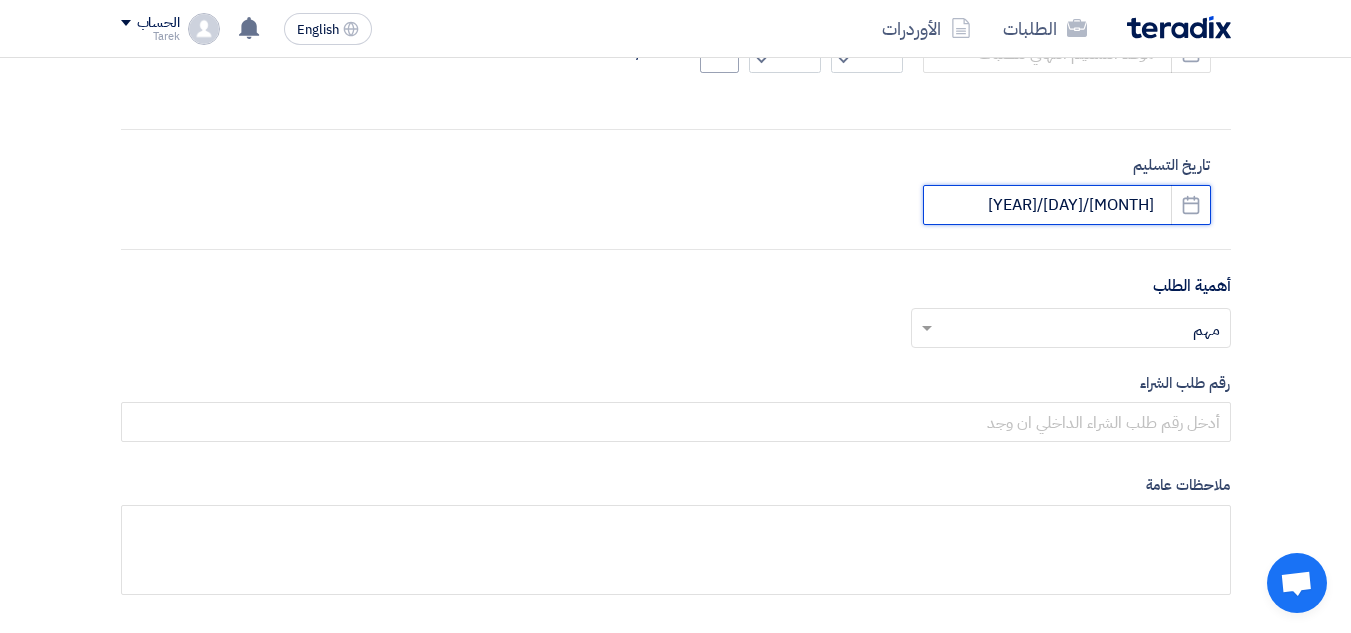 click on "[MONTH]/[DAY]/[YEAR]" 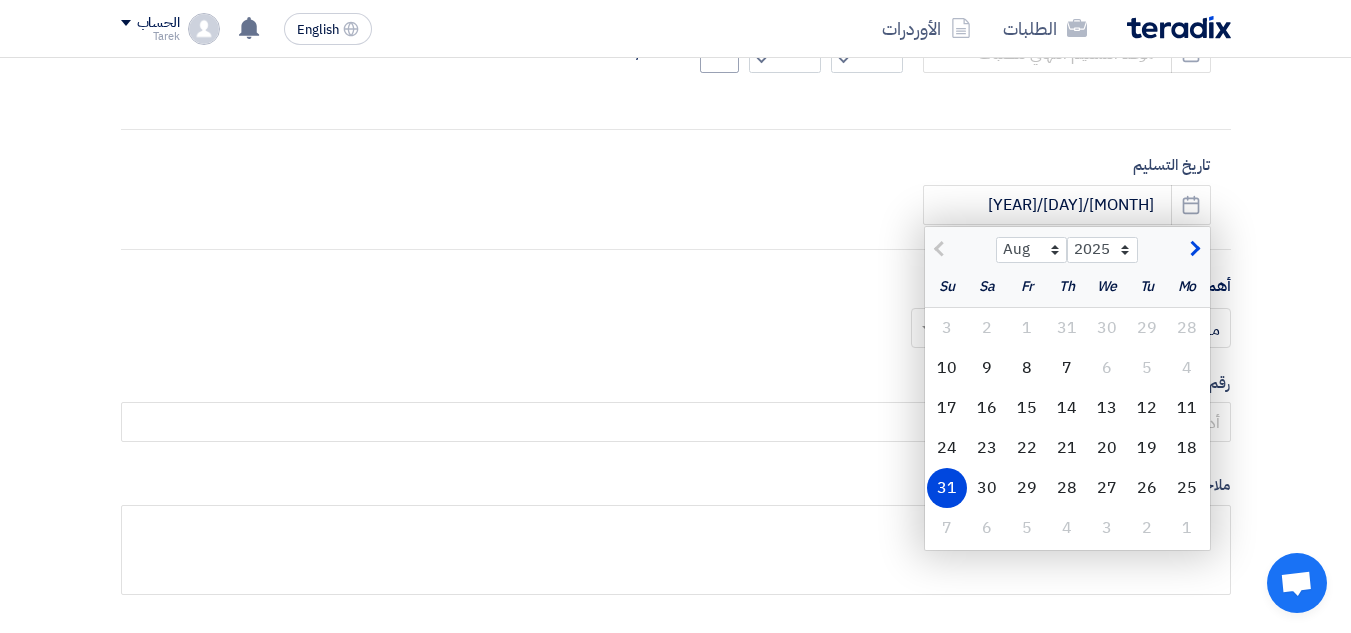 click on "أكتب عنوان لهذا الطلب
AC Material - 10007765
نوع طلب عروض الأسعار
طلب عروض أسعار
مناقصه مغلقه
طلب عروض فنية ومالية
الموعد النهائي لتلقي عروض الأسعار
8/7/2025
Pick a date
الساعة
:" 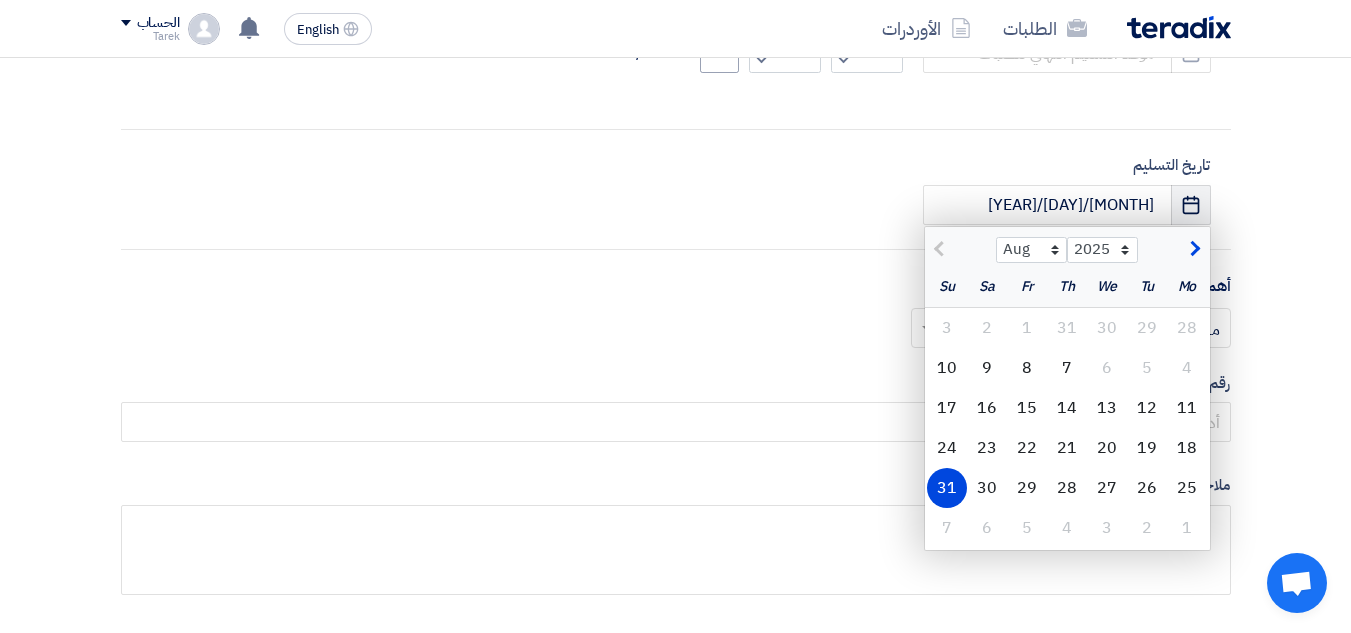 click 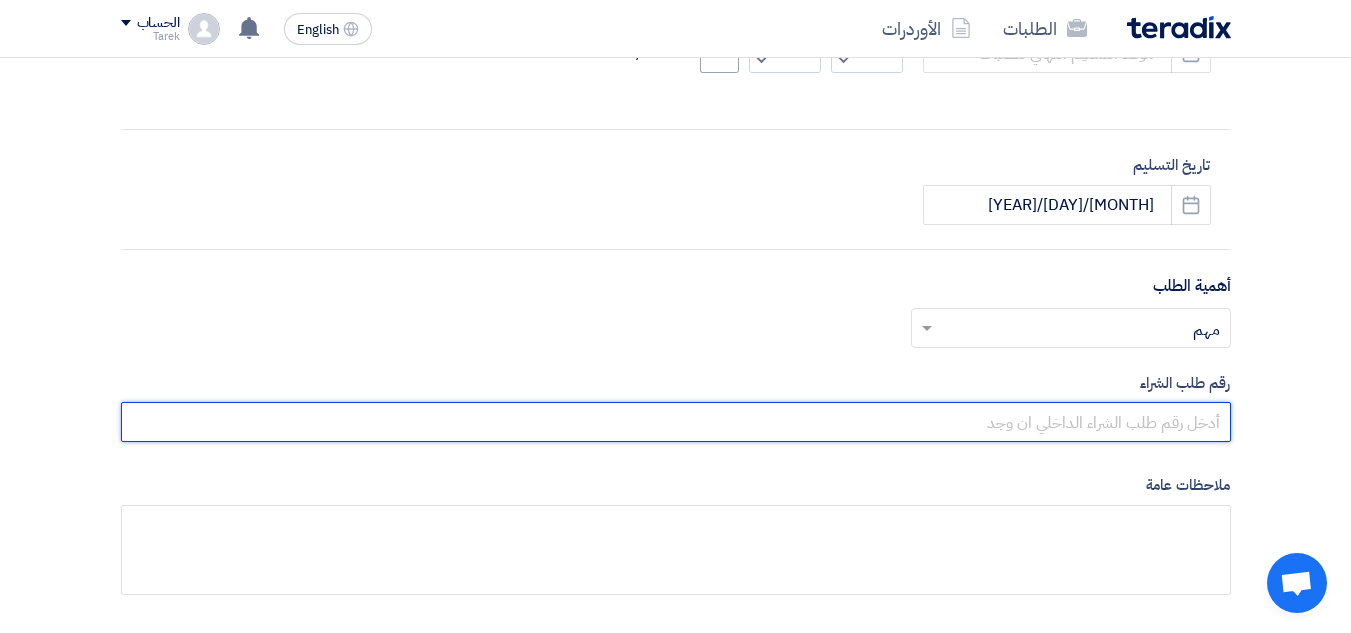 click at bounding box center (676, 422) 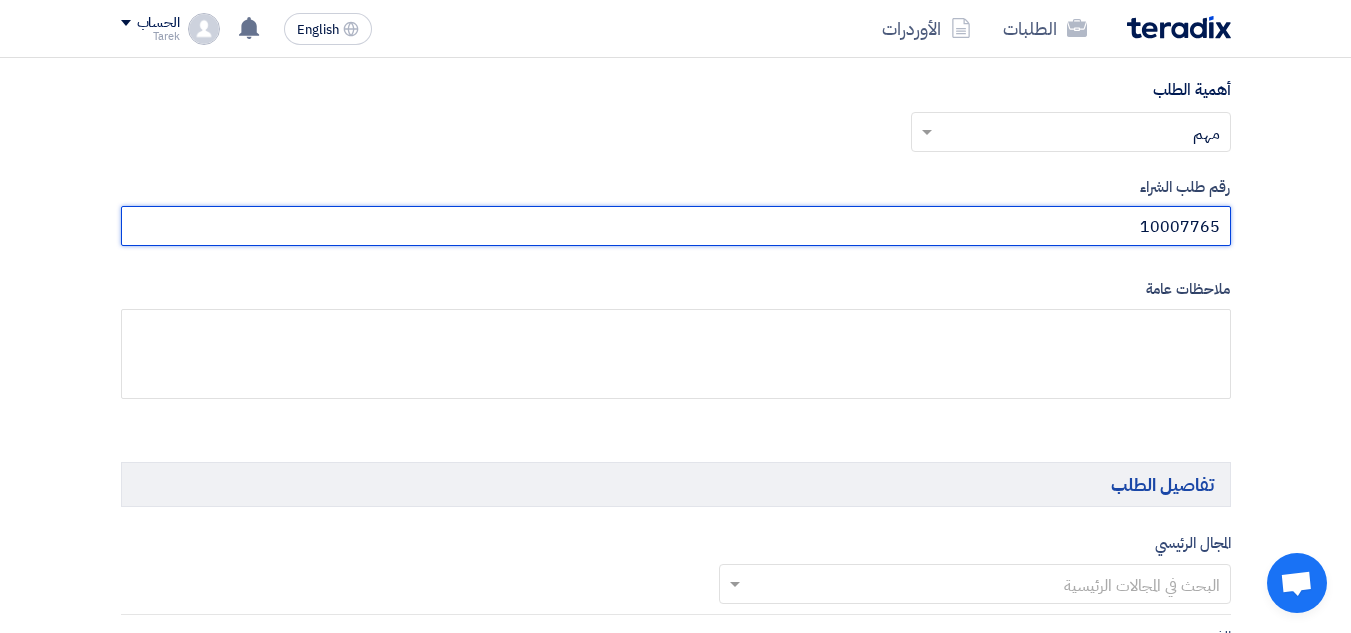 scroll, scrollTop: 953, scrollLeft: 0, axis: vertical 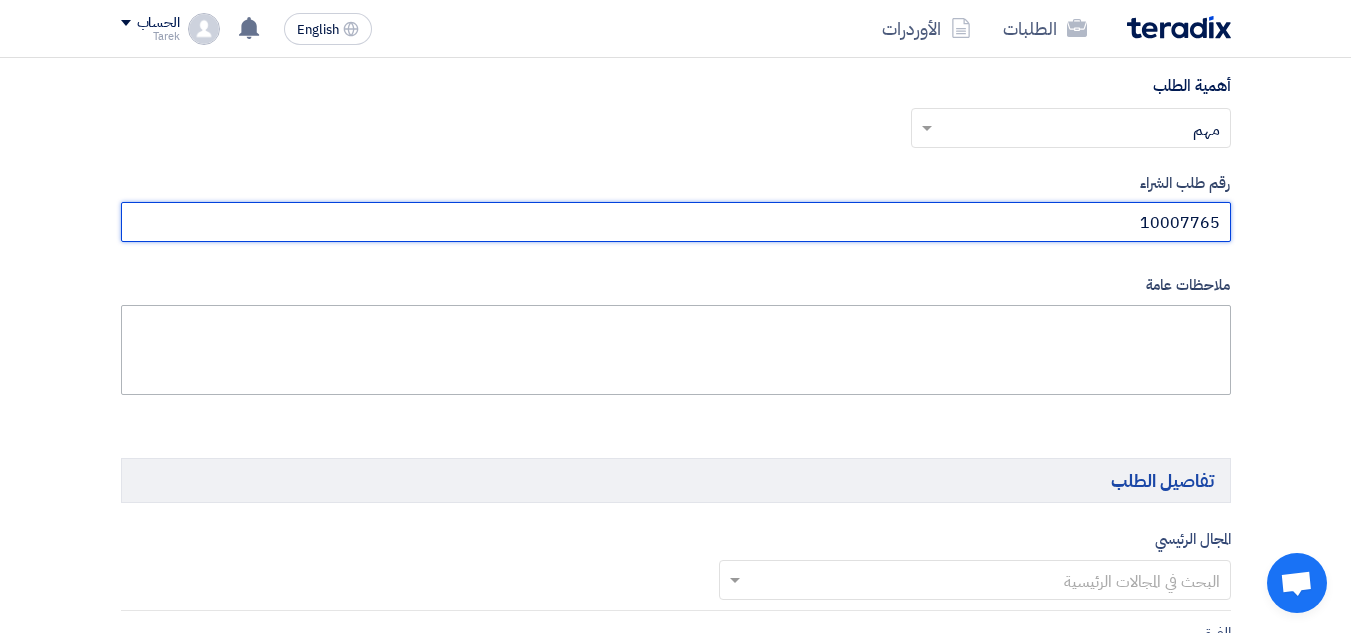 type on "10007765" 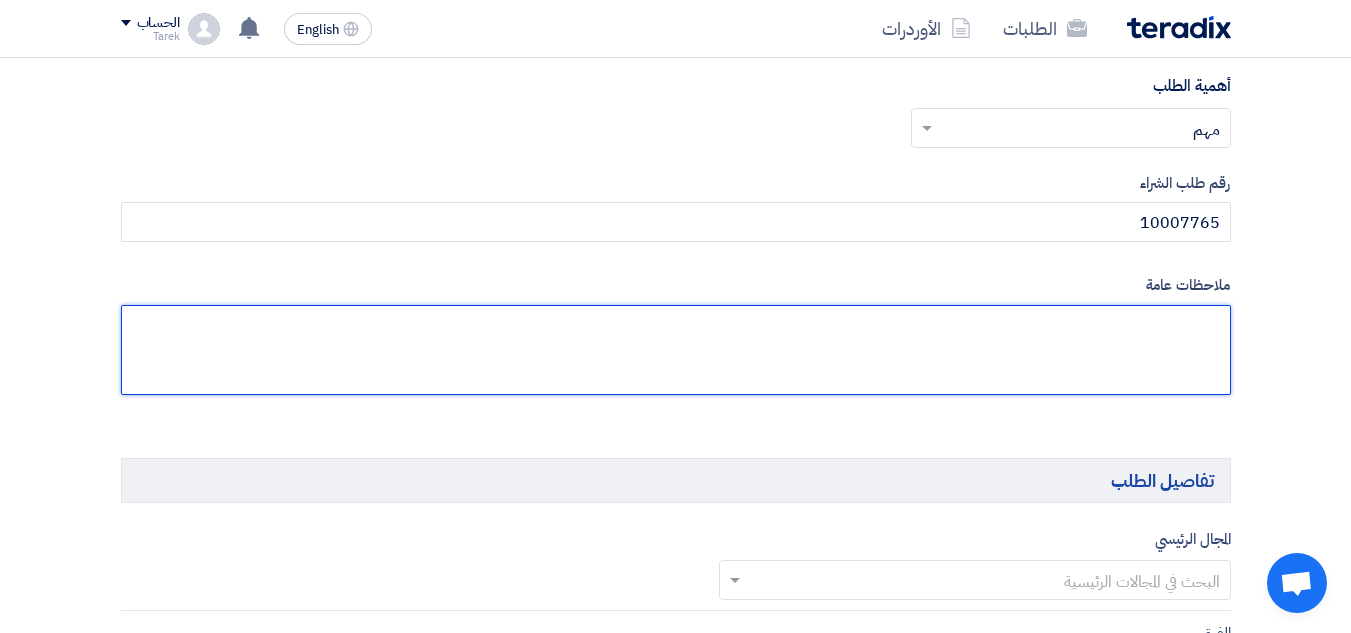click 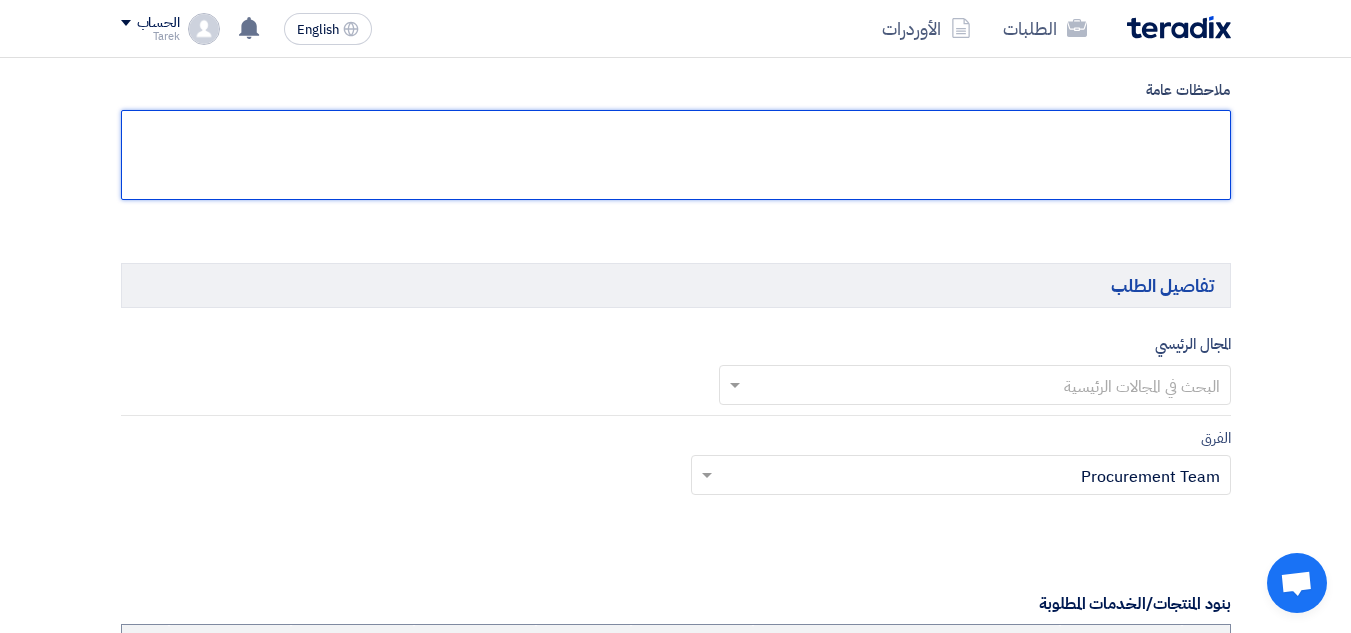 scroll, scrollTop: 1153, scrollLeft: 0, axis: vertical 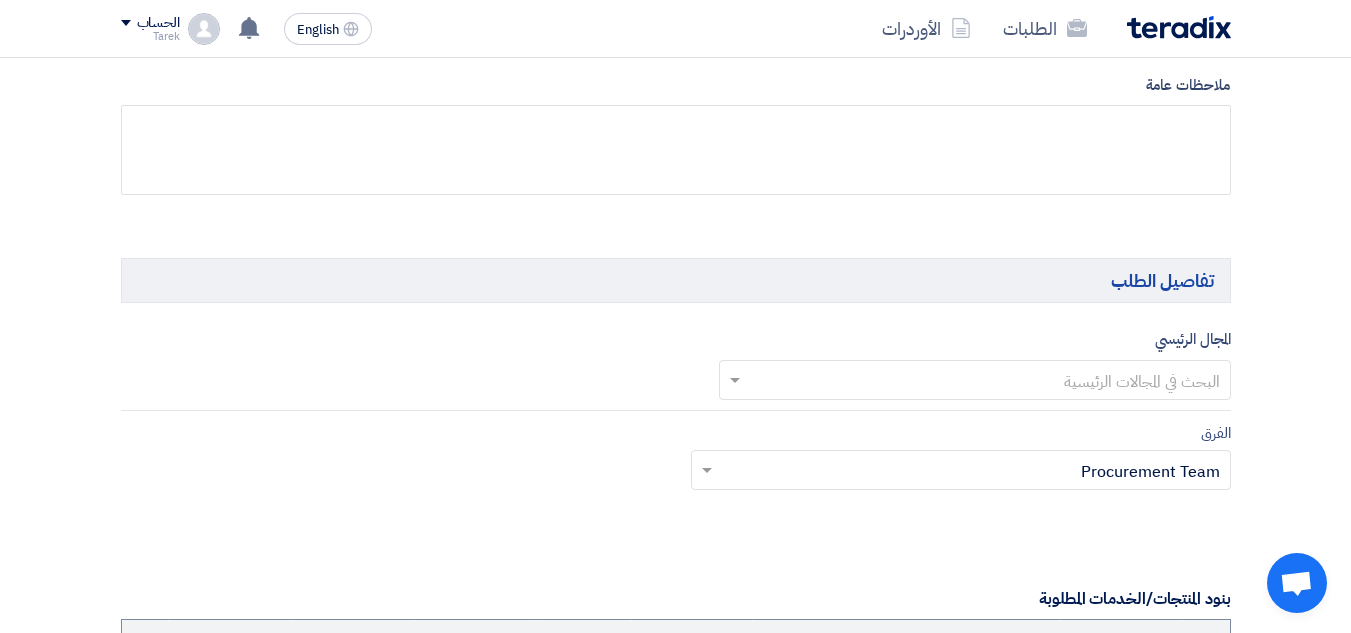 click at bounding box center (986, 382) 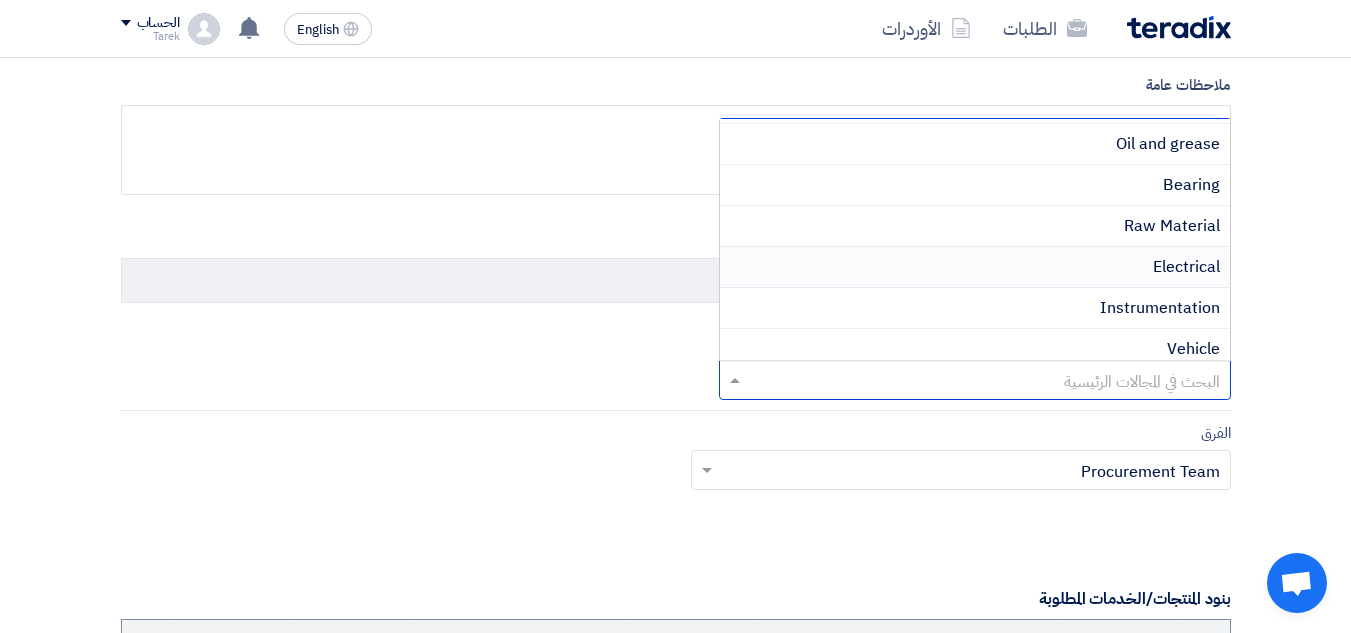 scroll, scrollTop: 600, scrollLeft: 0, axis: vertical 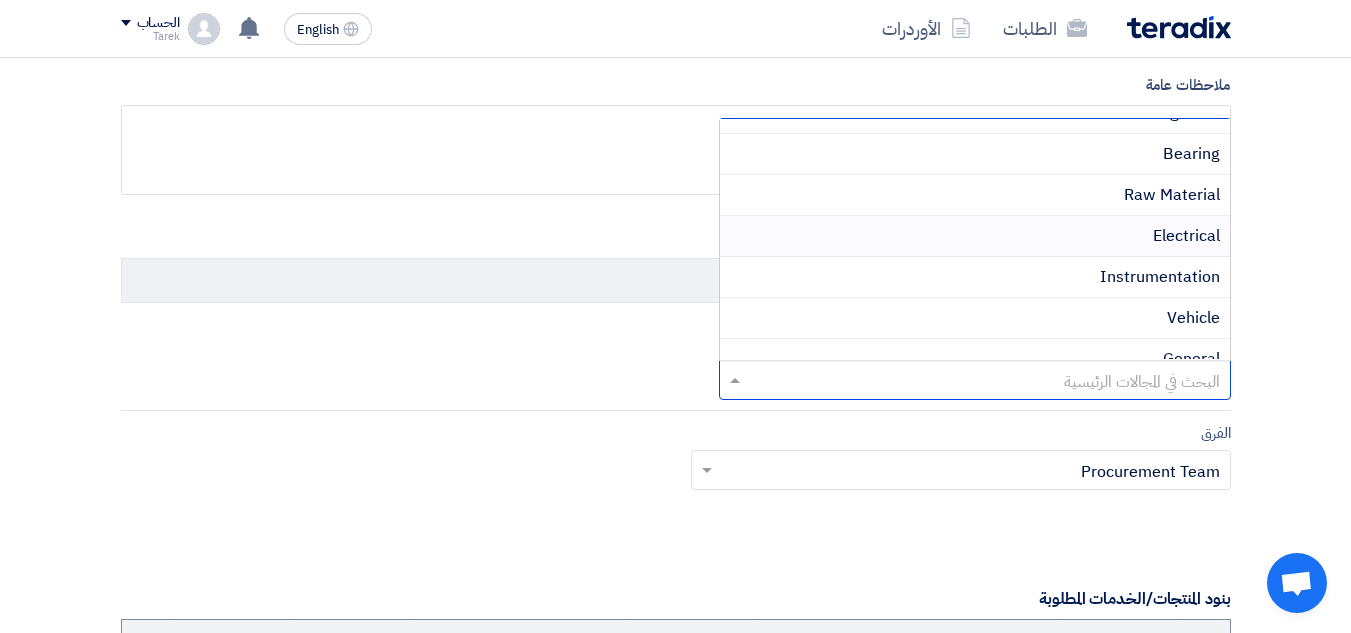 click on "Electrical" at bounding box center (1186, 236) 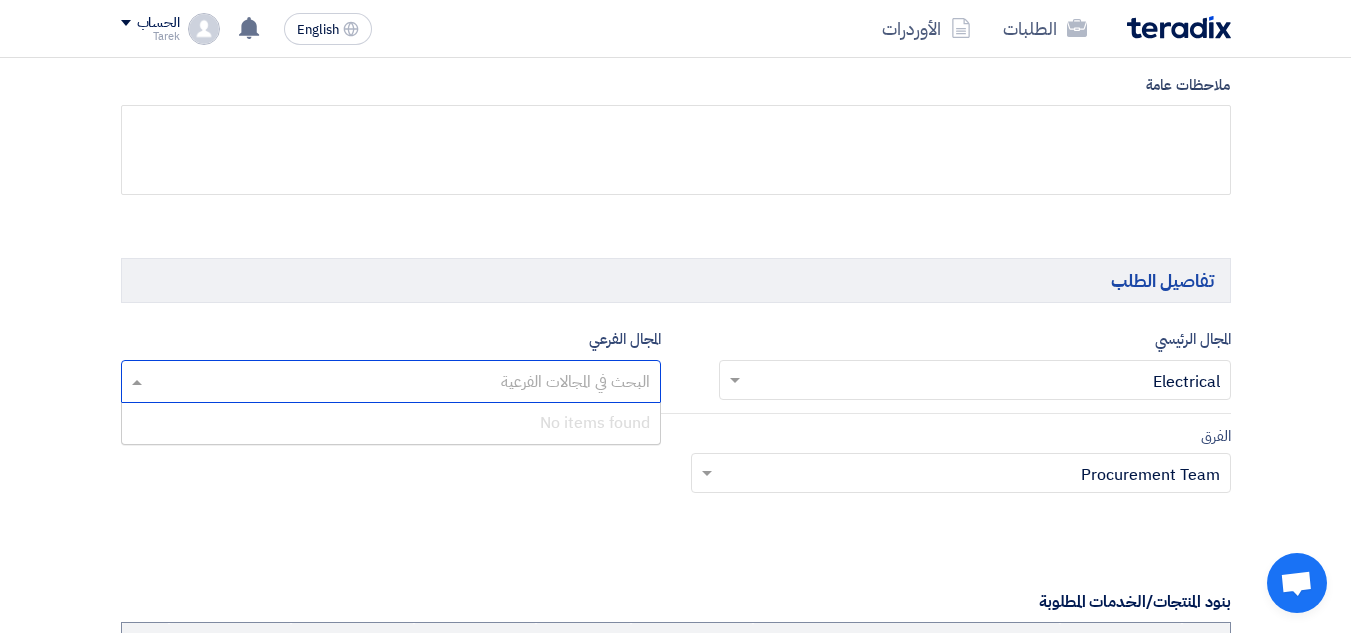 click at bounding box center [390, 383] 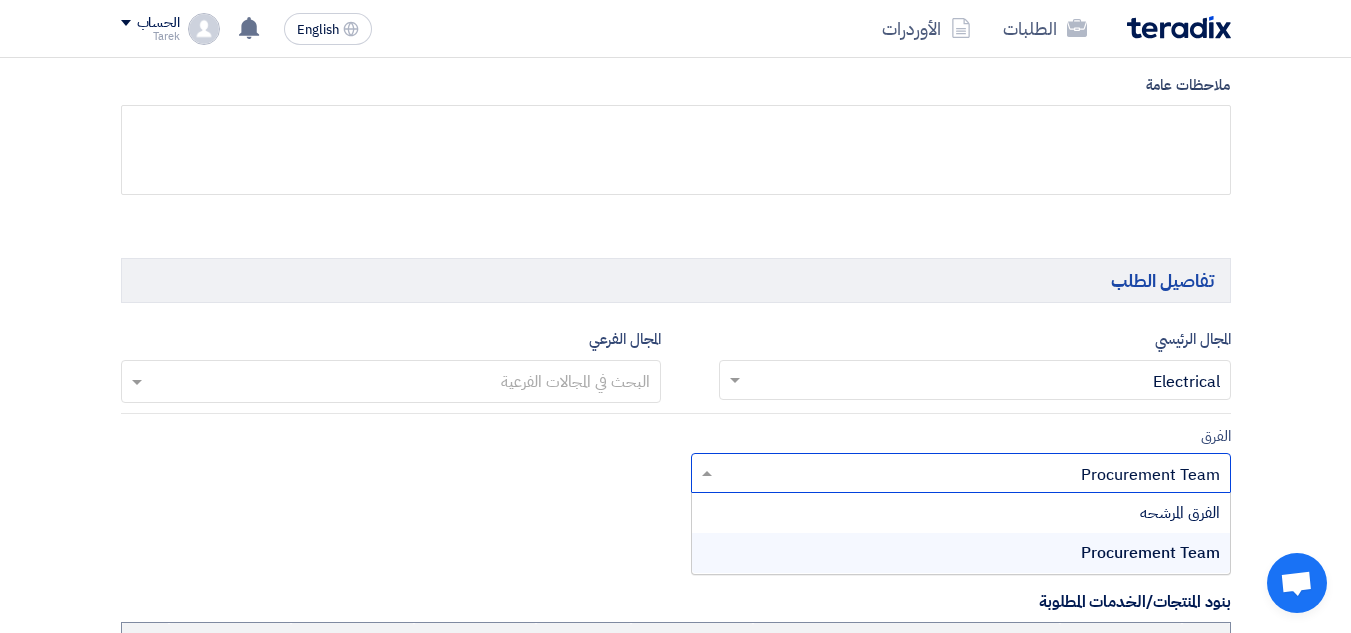 click on "Procurement  Team" at bounding box center (1150, 553) 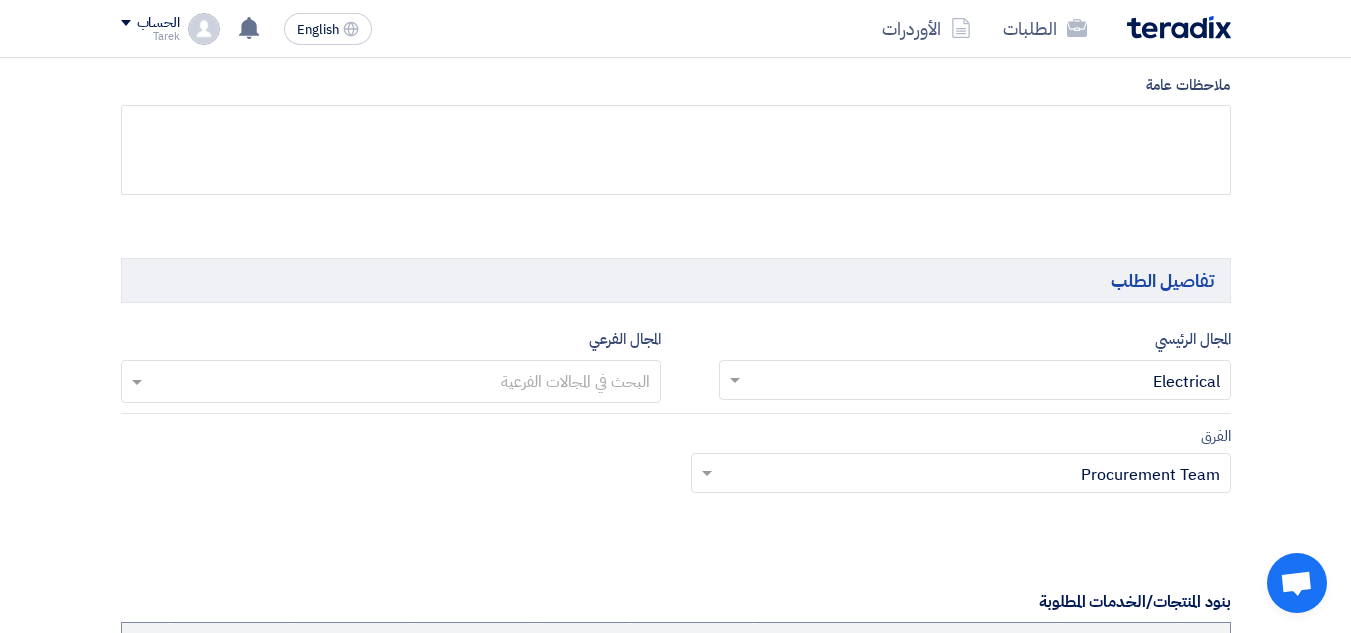 click at bounding box center (986, 382) 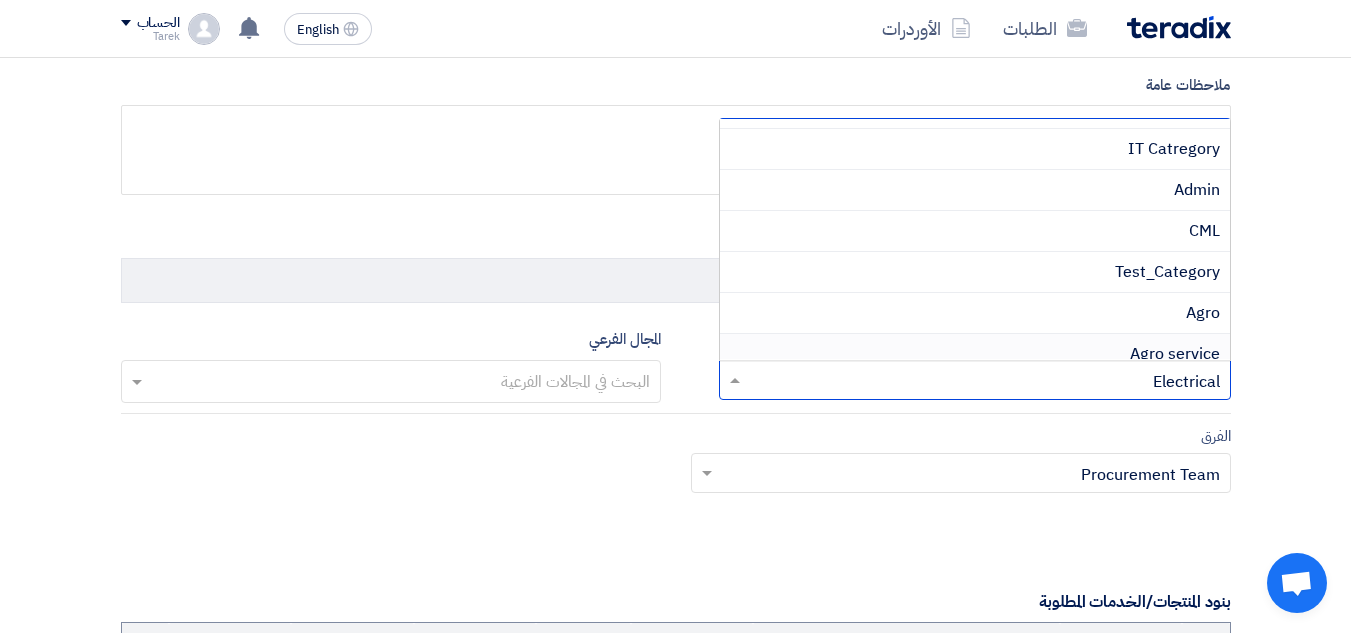 scroll, scrollTop: 0, scrollLeft: 0, axis: both 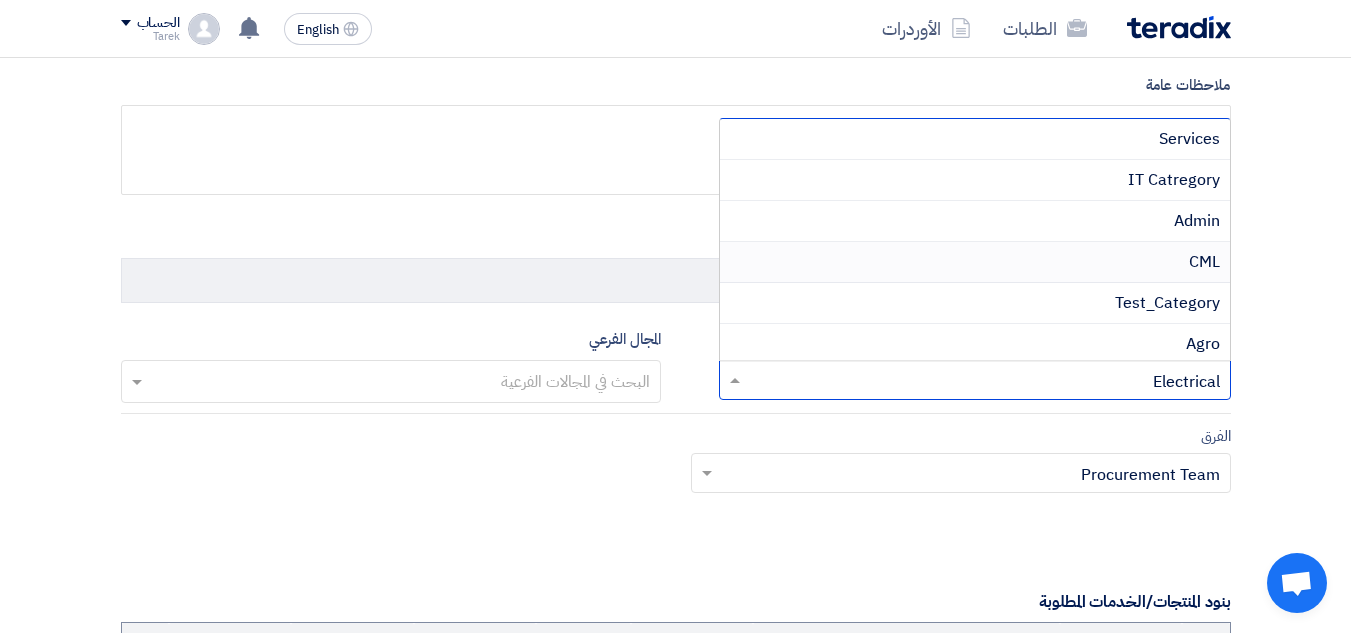 click on "أكتب عنوان لهذا الطلب
AC Material - 10007765
نوع طلب عروض الأسعار
طلب عروض أسعار
مناقصه مغلقه
طلب عروض فنية ومالية
الموعد النهائي لتلقي عروض الأسعار
8/7/2025
Pick a date
الساعة
:" 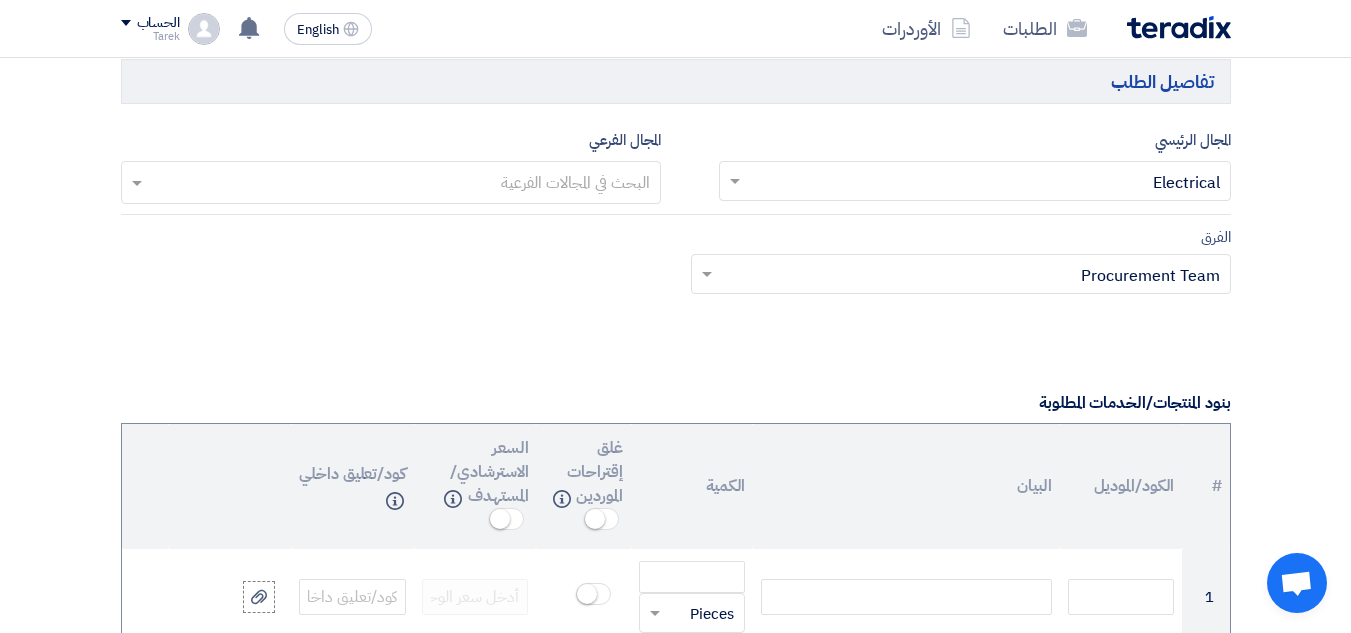 scroll, scrollTop: 1353, scrollLeft: 0, axis: vertical 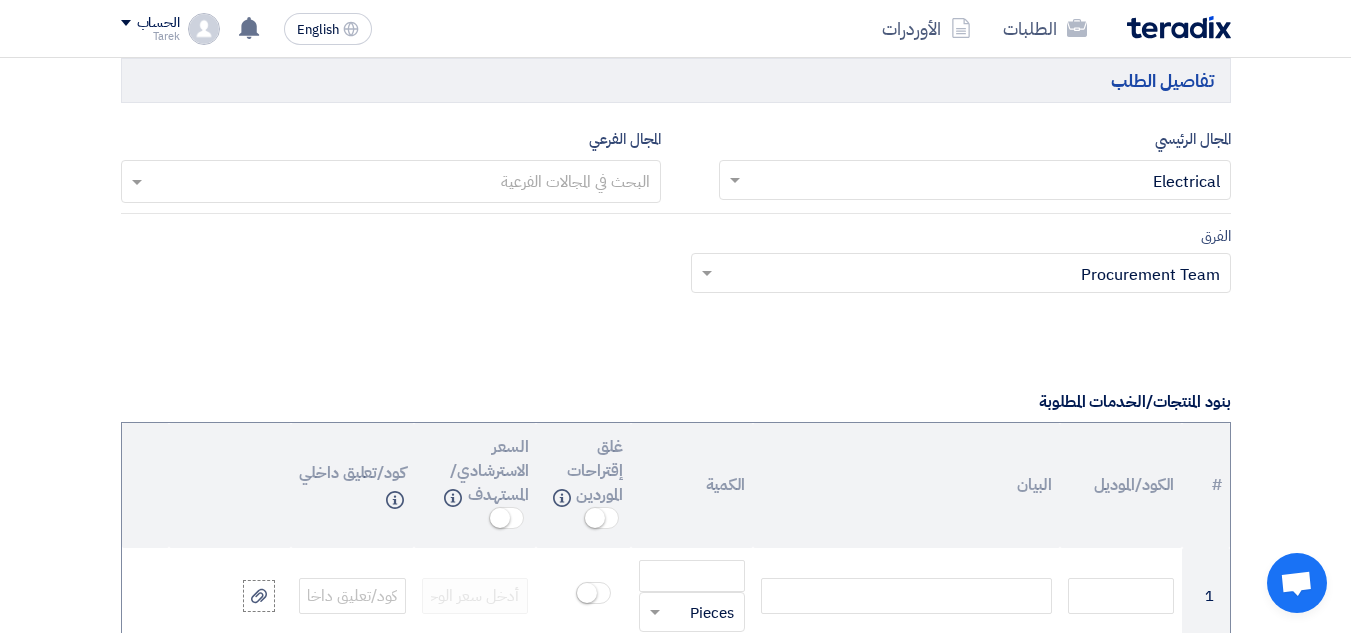 click at bounding box center [390, 183] 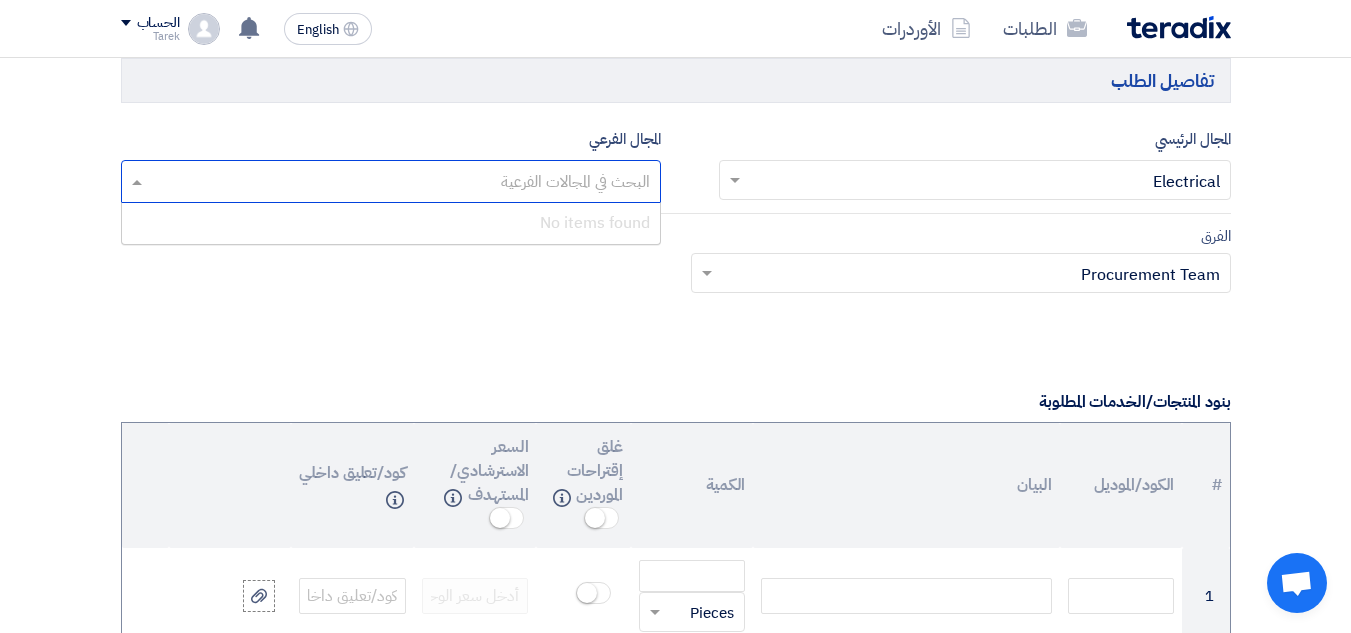click at bounding box center (390, 183) 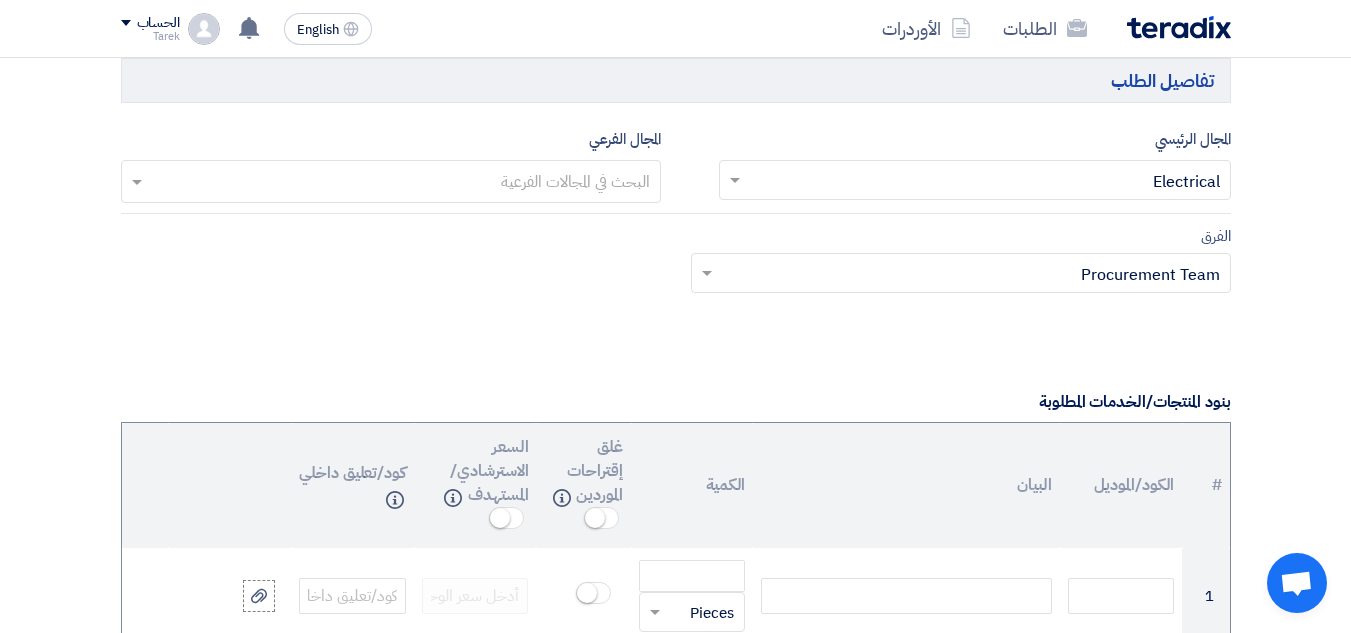 click on "The final date for receiving offers
[DAY]/[MONTH]/[YEAR]
Pick a date
The Hour
04 :" 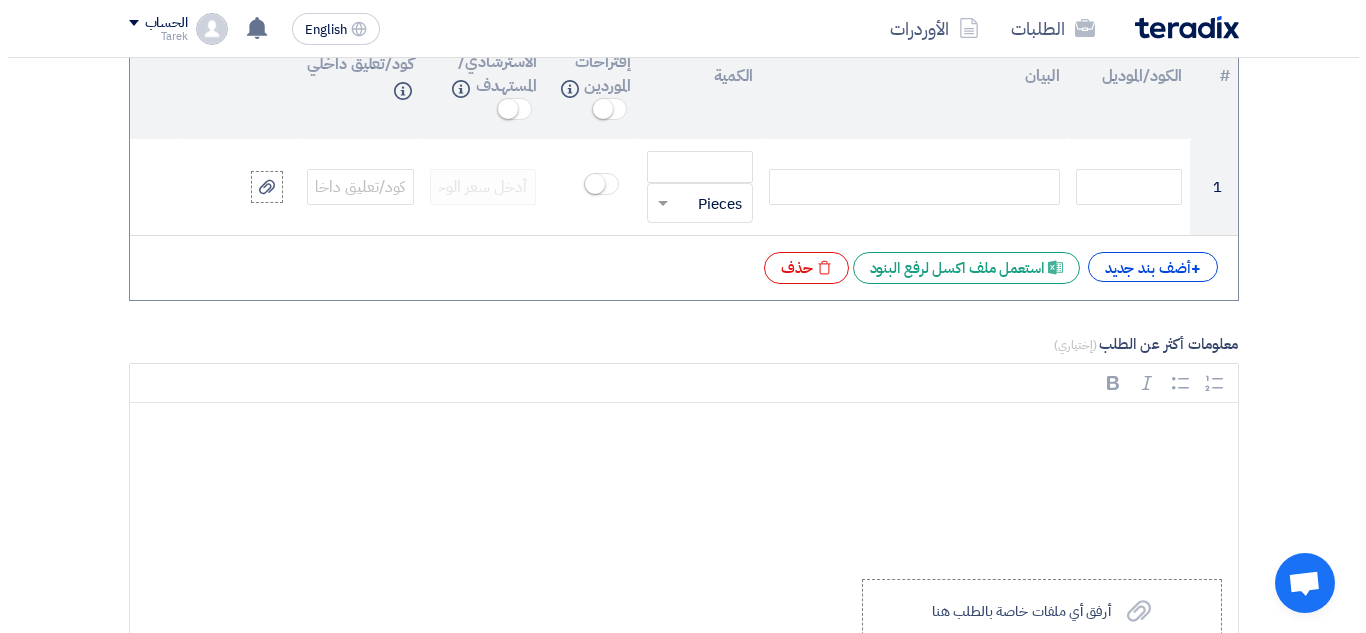 scroll, scrollTop: 1653, scrollLeft: 0, axis: vertical 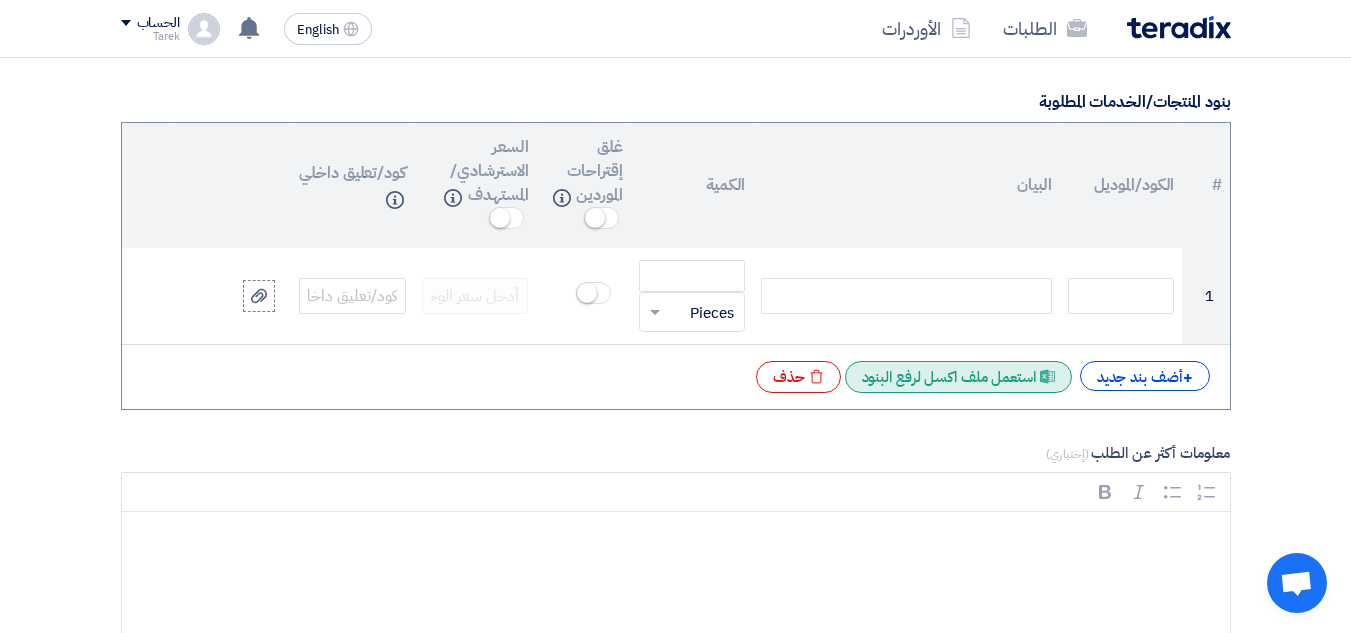 click on "Excel file
استعمل ملف اكسل لرفع البنود" 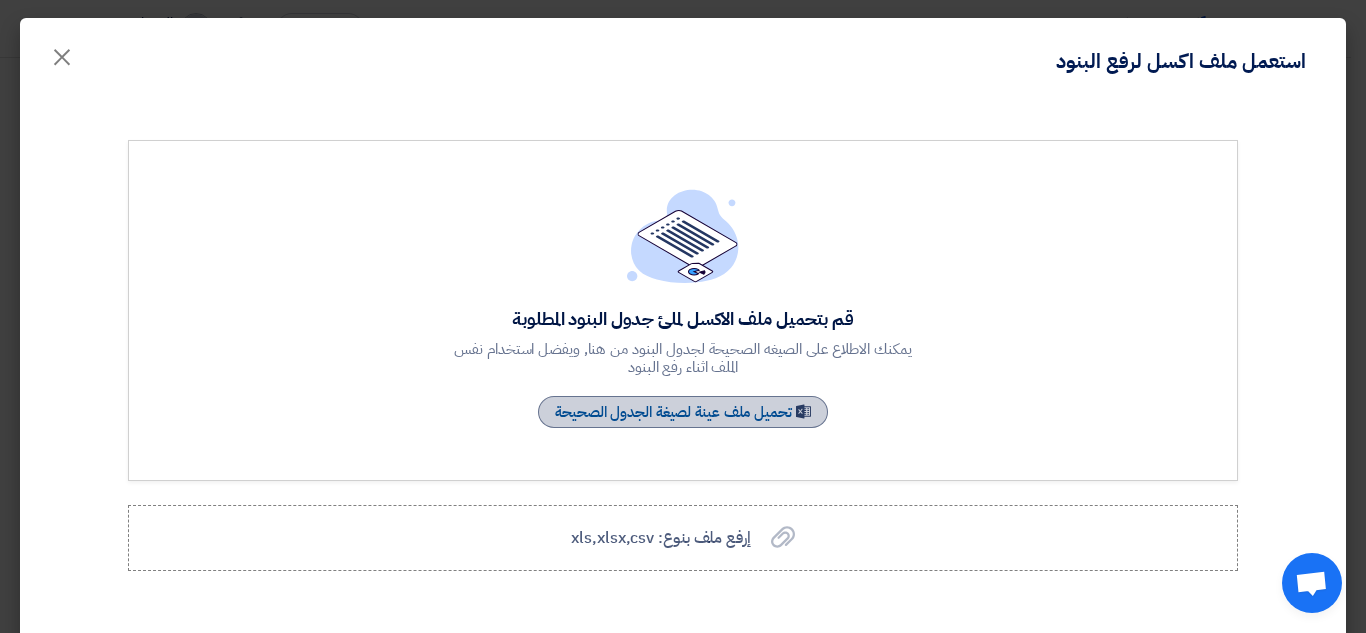 click on "Sample Sheet
Download sample file for the correct table format" 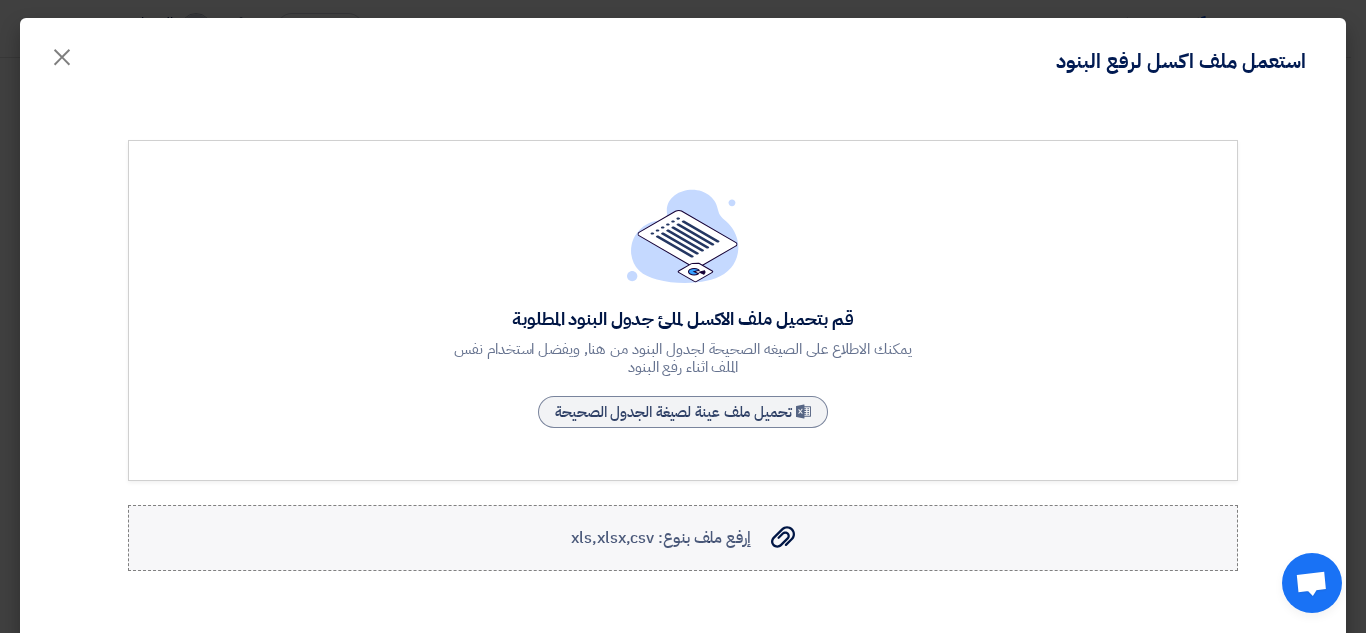 click on "Upload file with type: xls,xlsx,csv
Upload file with type: xls,xlsx,csv" 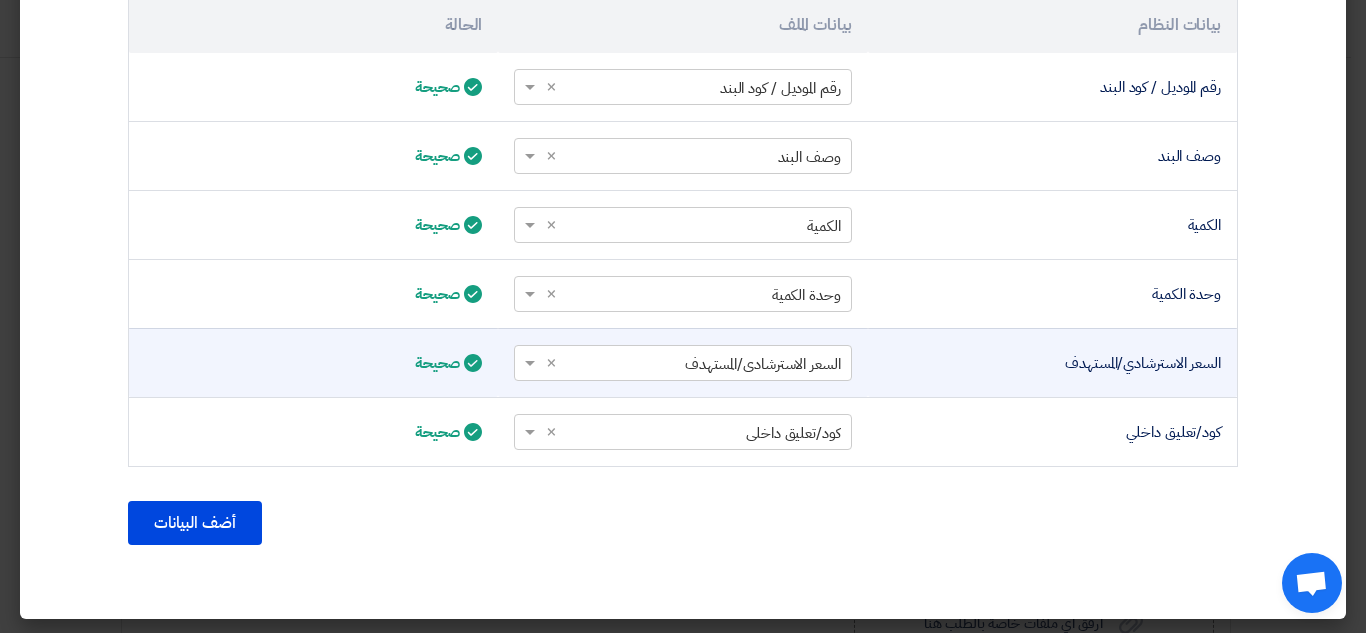 scroll, scrollTop: 702, scrollLeft: 0, axis: vertical 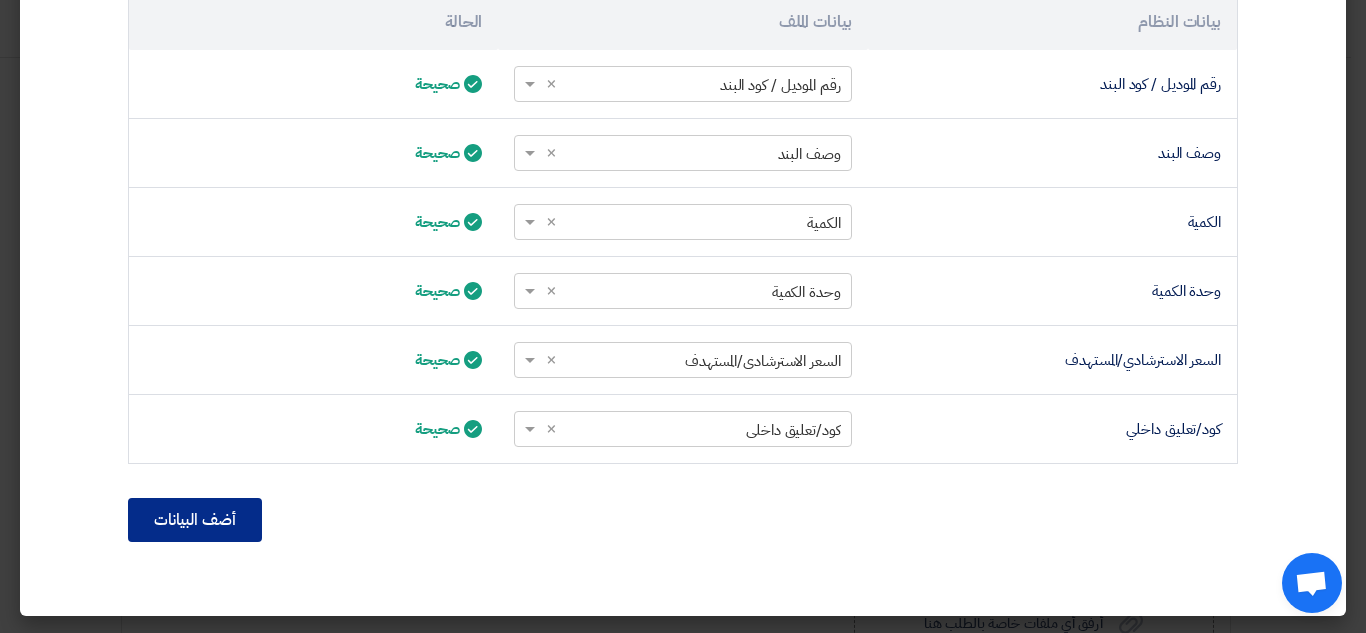 click on "أضف البيانات" 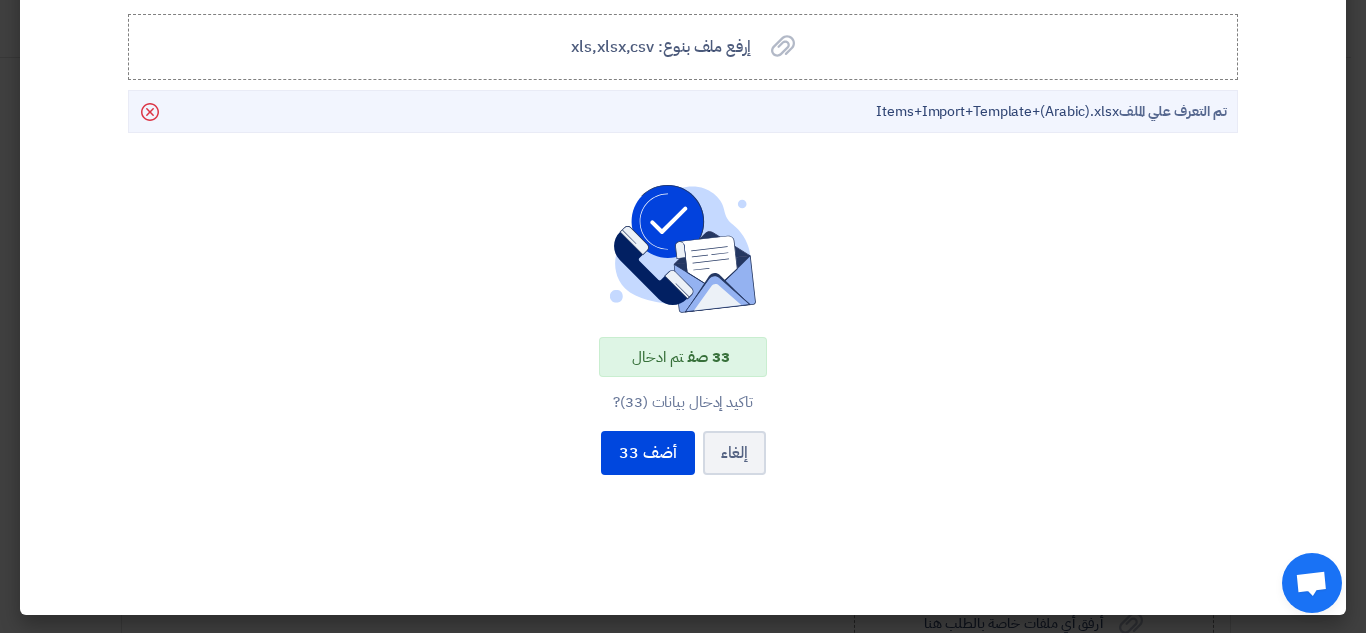 scroll, scrollTop: 200, scrollLeft: 0, axis: vertical 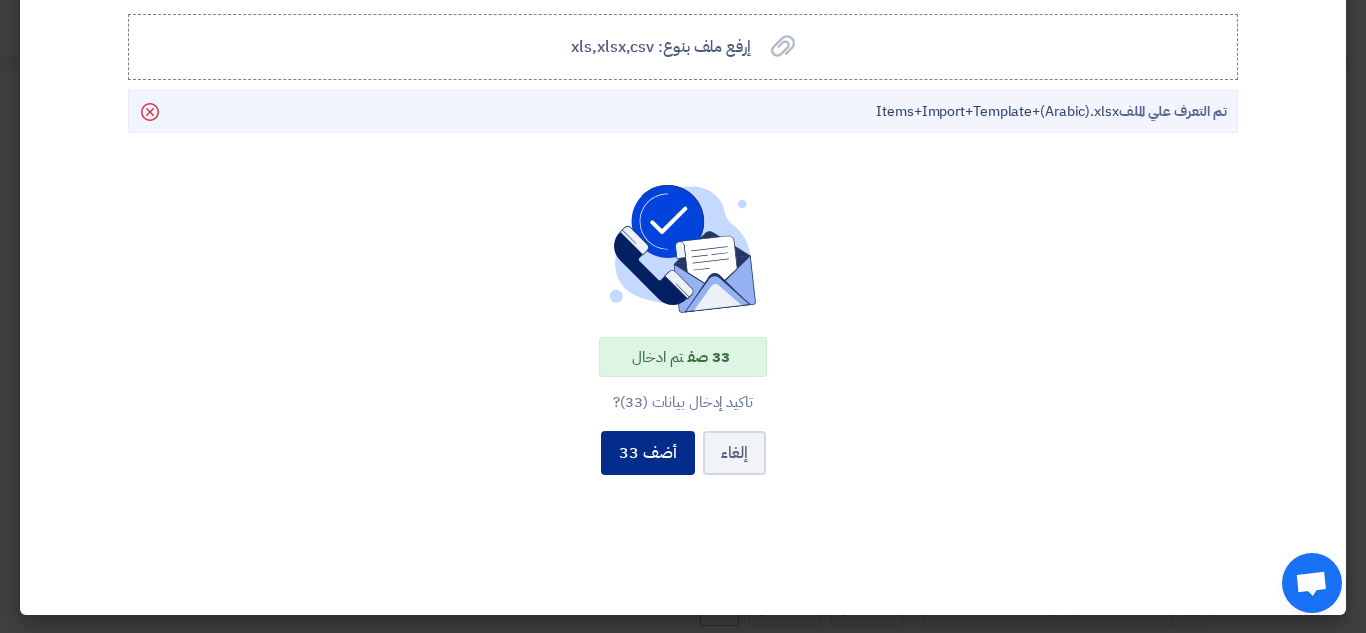 click on "أضف 33" at bounding box center [648, 453] 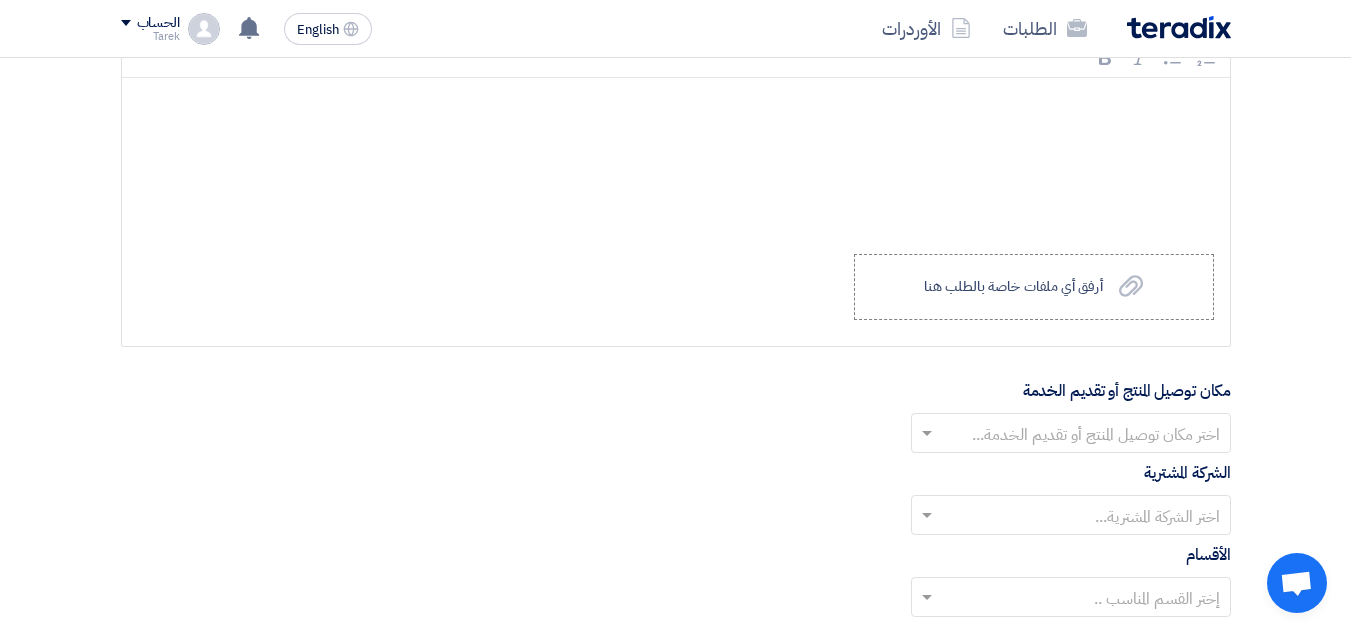 scroll, scrollTop: 5300, scrollLeft: 0, axis: vertical 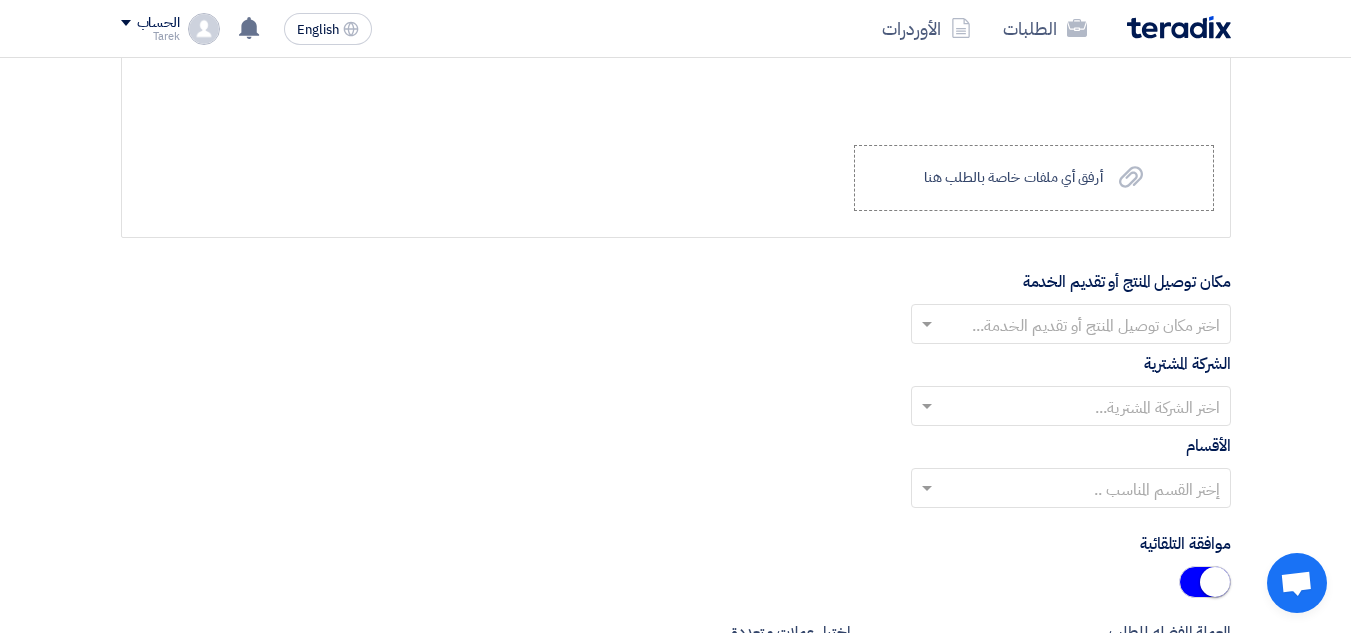 click 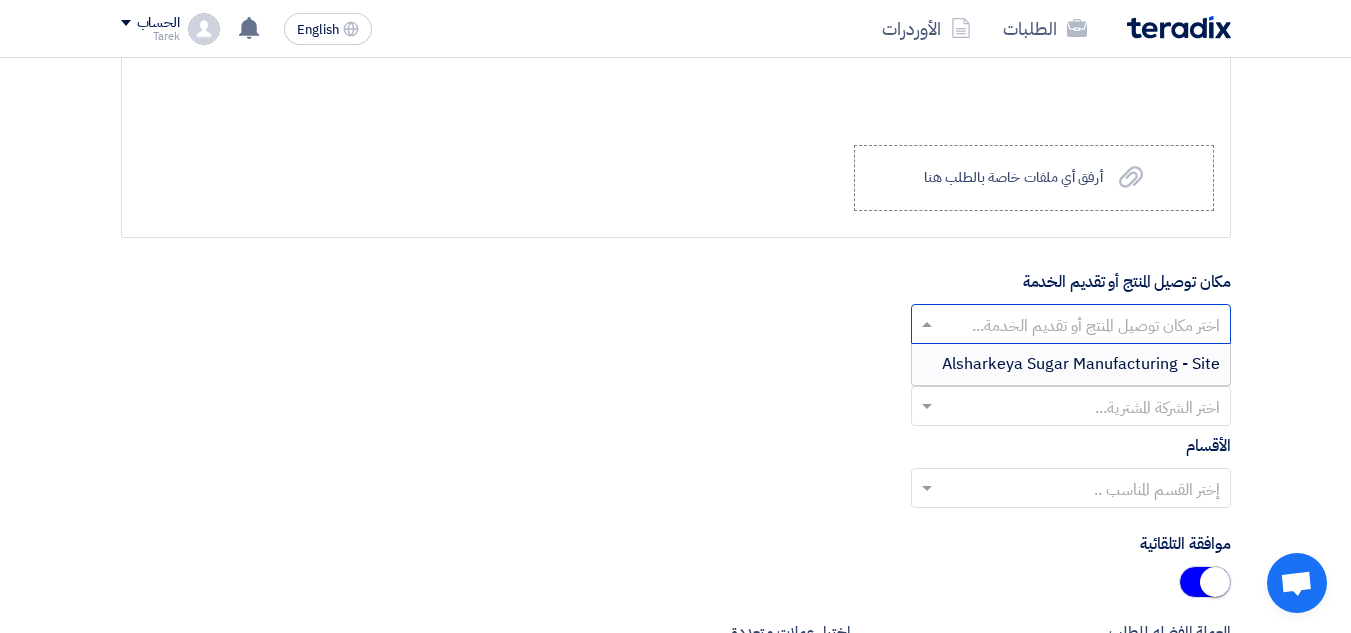 click on "Alsharkeya Sugar Manufacturing - Site" at bounding box center [1081, 364] 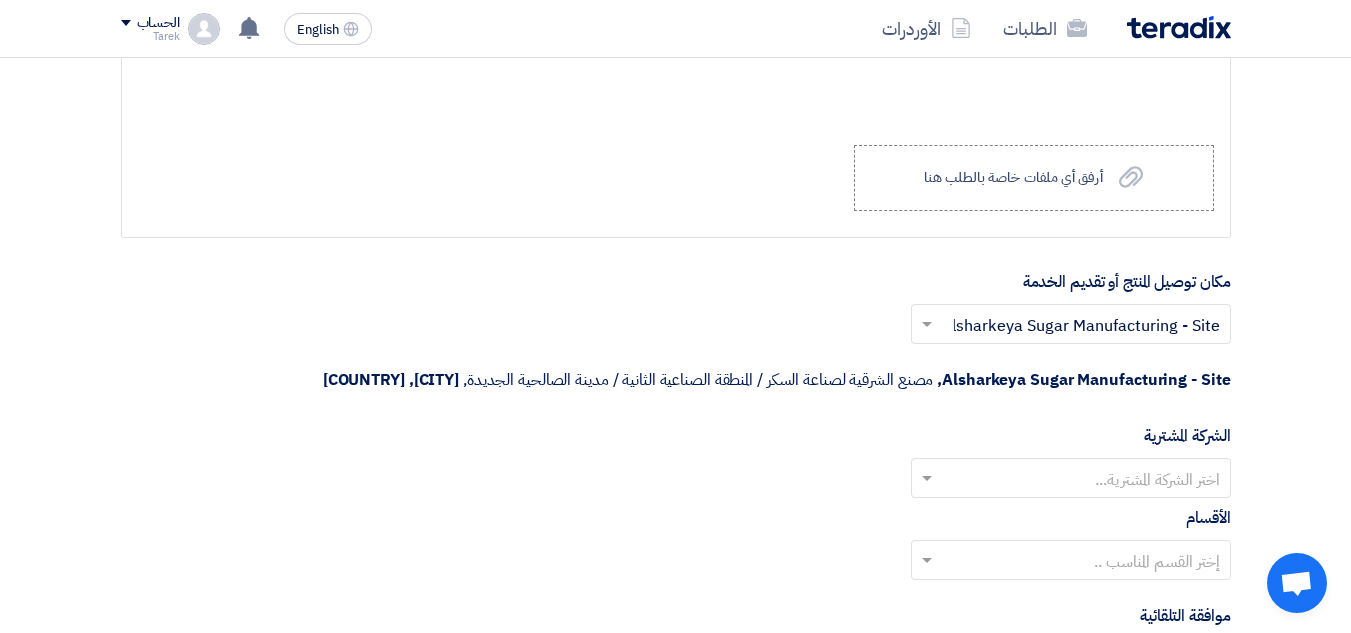 click 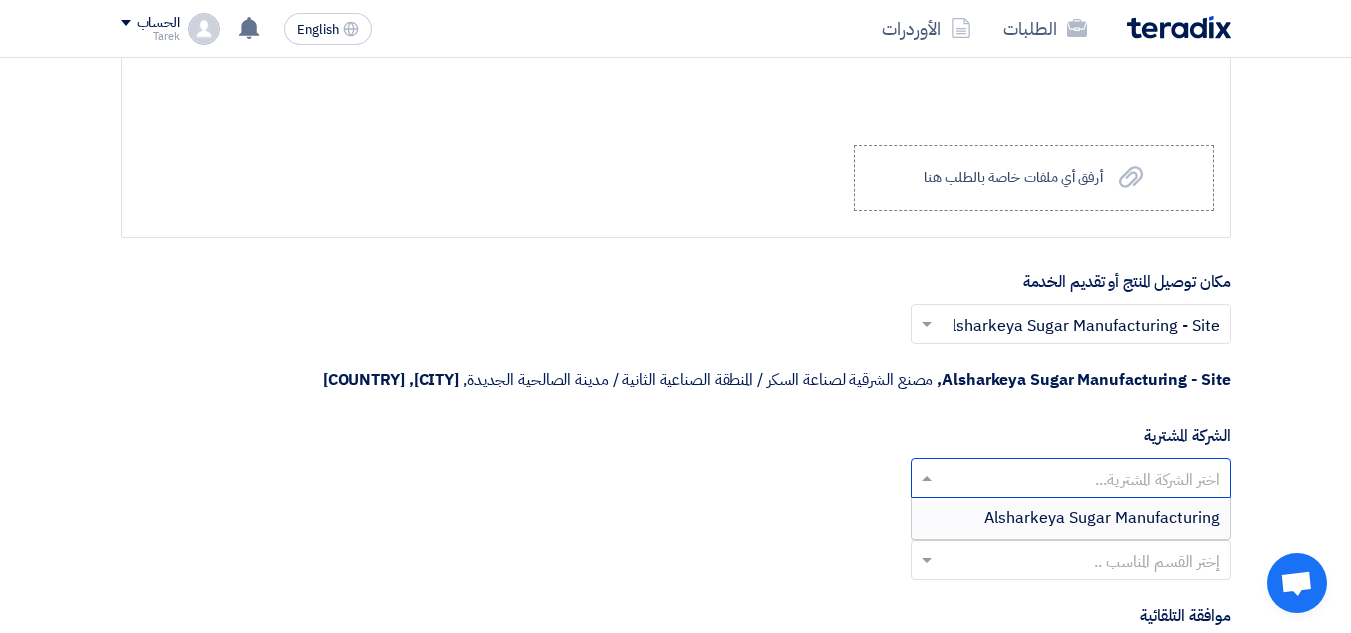 click on "Alsharkeya Sugar Manufacturing" at bounding box center [1102, 518] 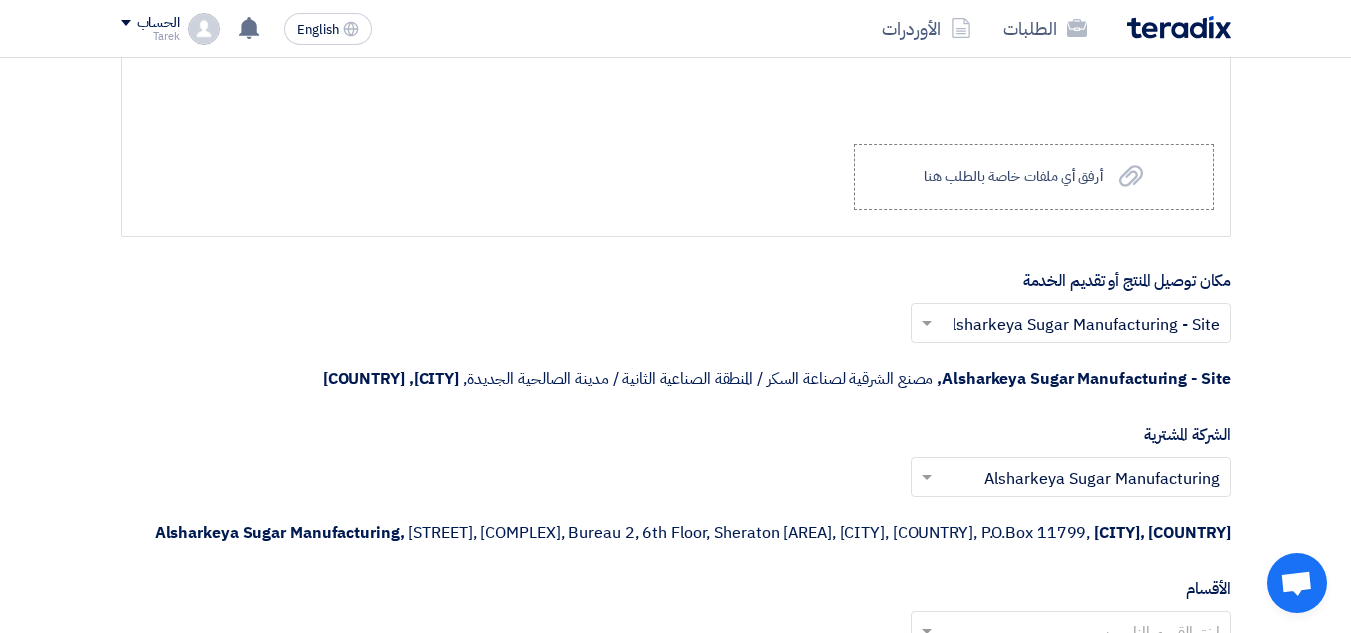 scroll, scrollTop: 5500, scrollLeft: 0, axis: vertical 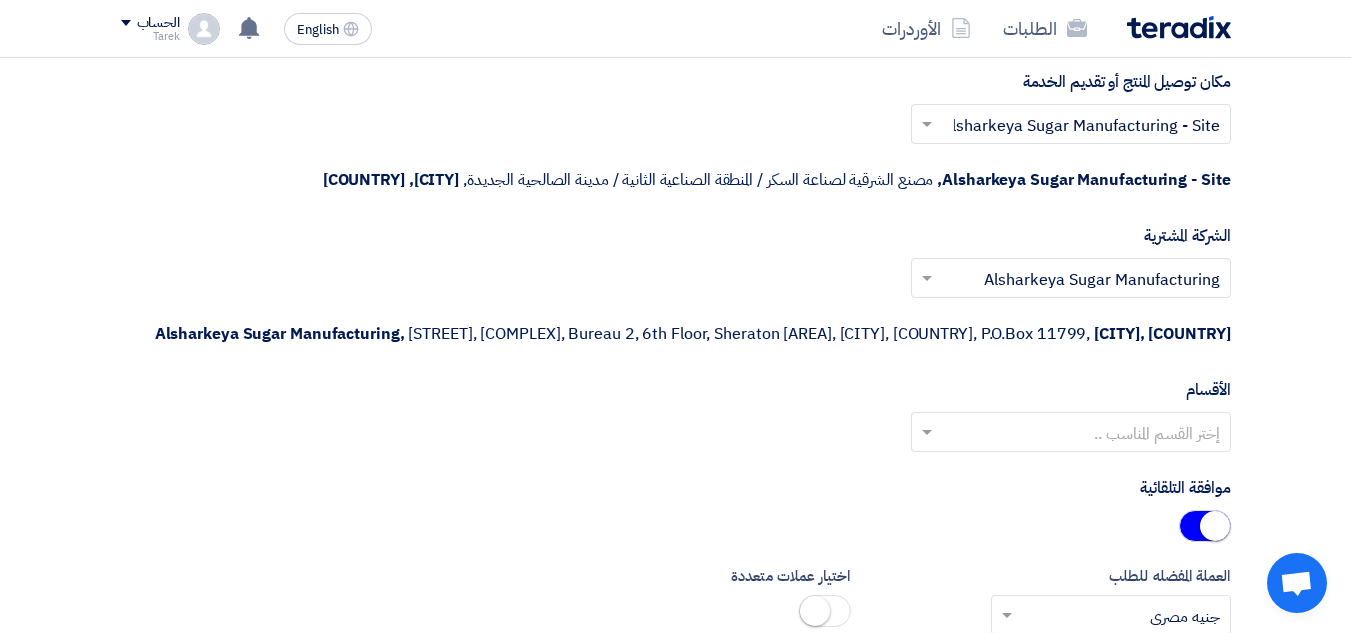 click 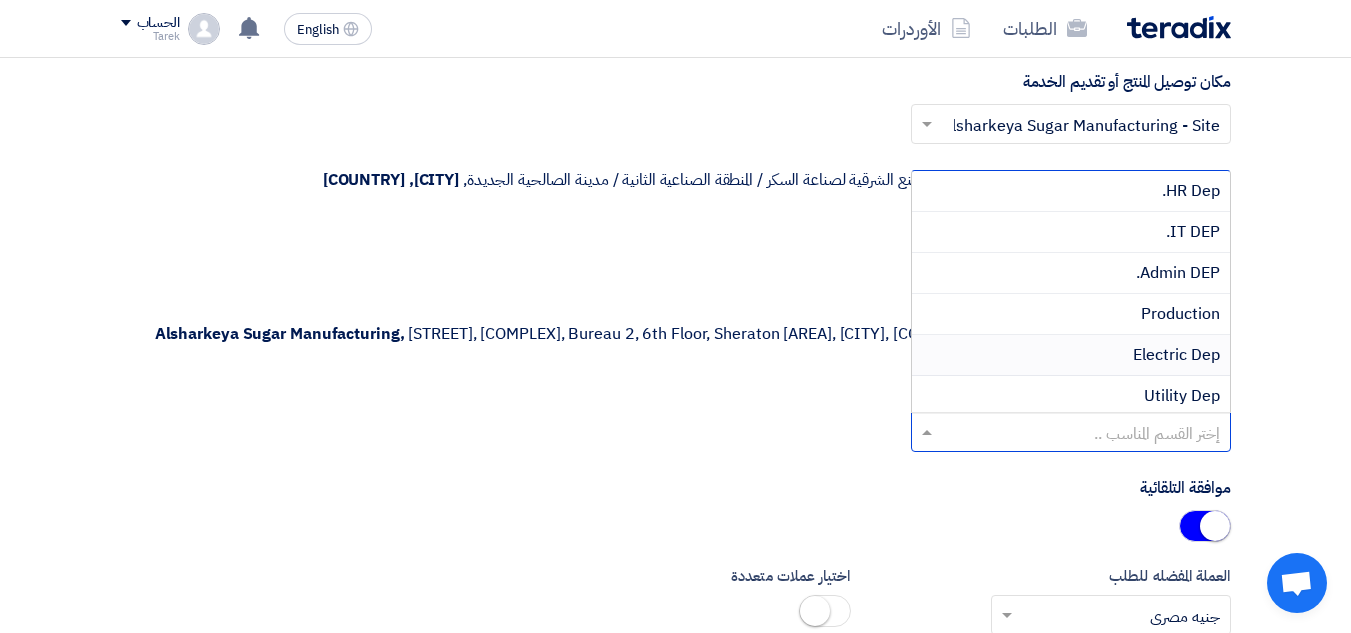 click on "Electric Dep" at bounding box center (1176, 355) 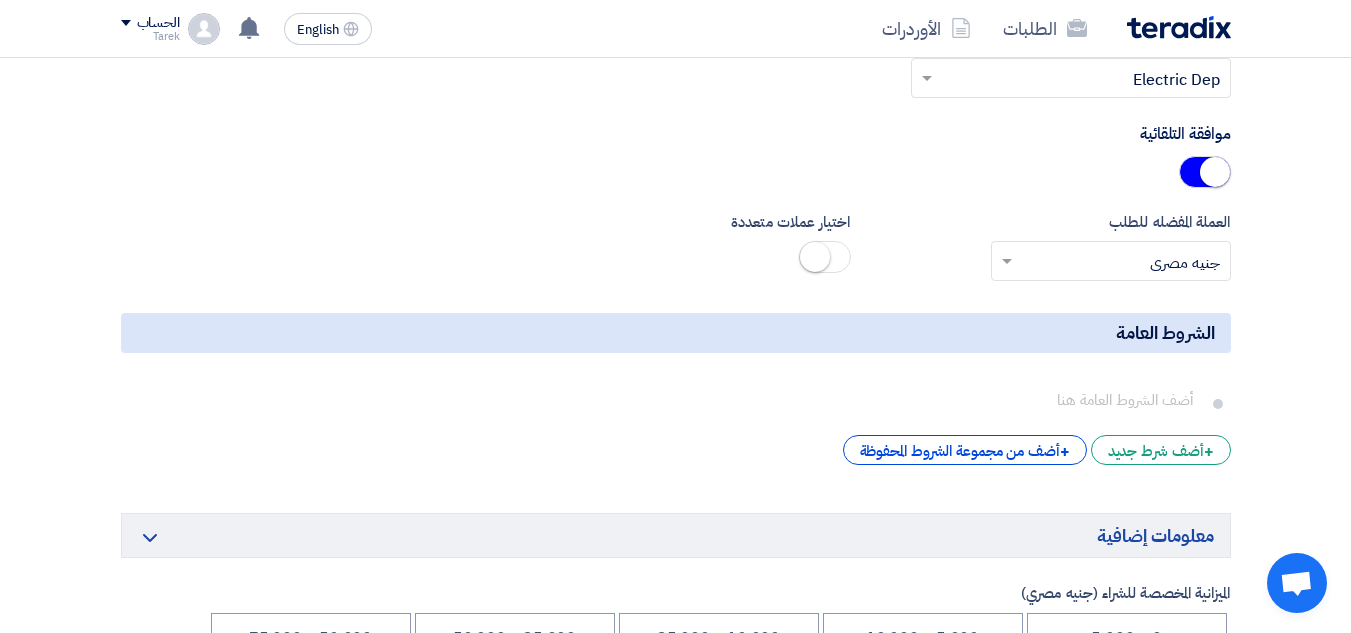 scroll, scrollTop: 6100, scrollLeft: 0, axis: vertical 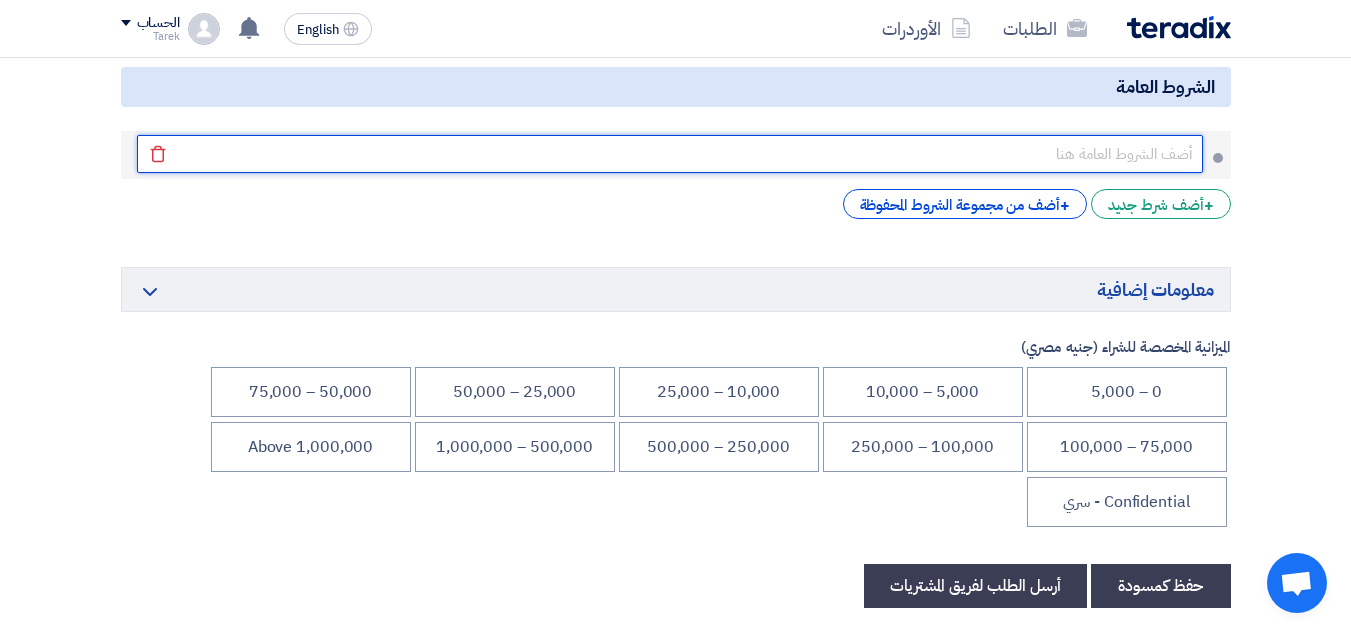 click 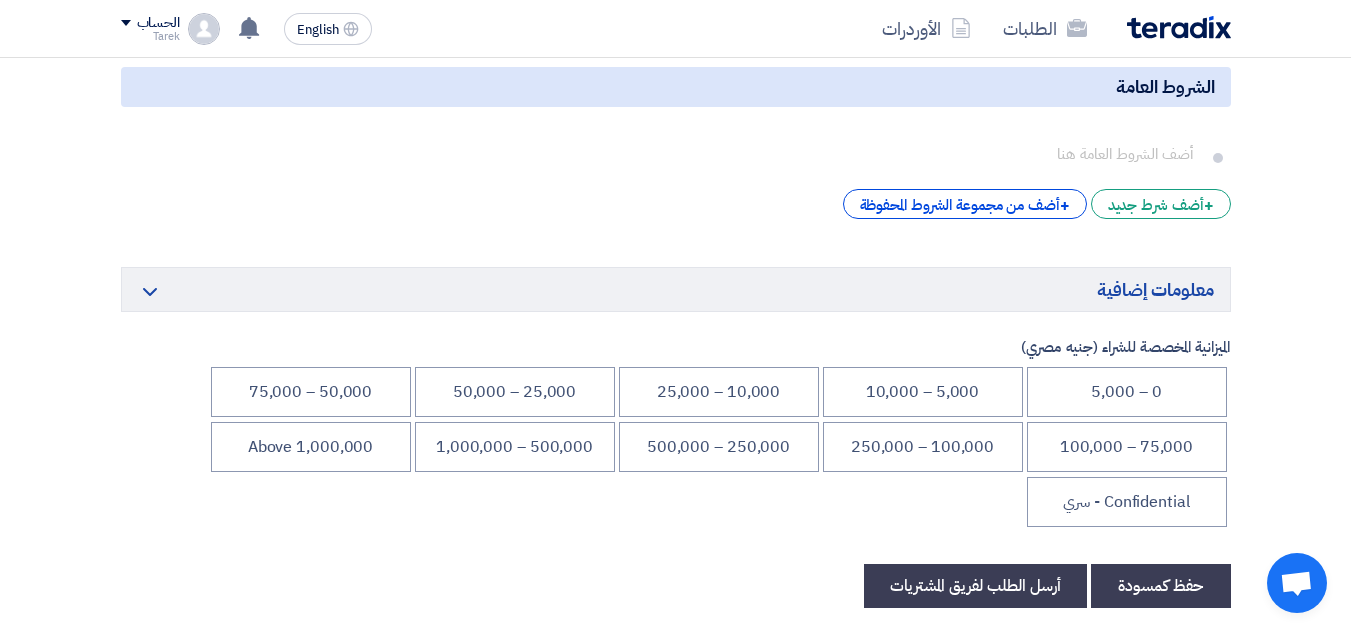 click on "أكتب عنوان لهذا الطلب
AC Material - 10007765
نوع طلب عروض الأسعار
طلب عروض أسعار
مناقصه مغلقه
طلب عروض فنية ومالية
الموعد النهائي لتلقي عروض الأسعار
8/7/2025
Pick a date
الساعة
:" 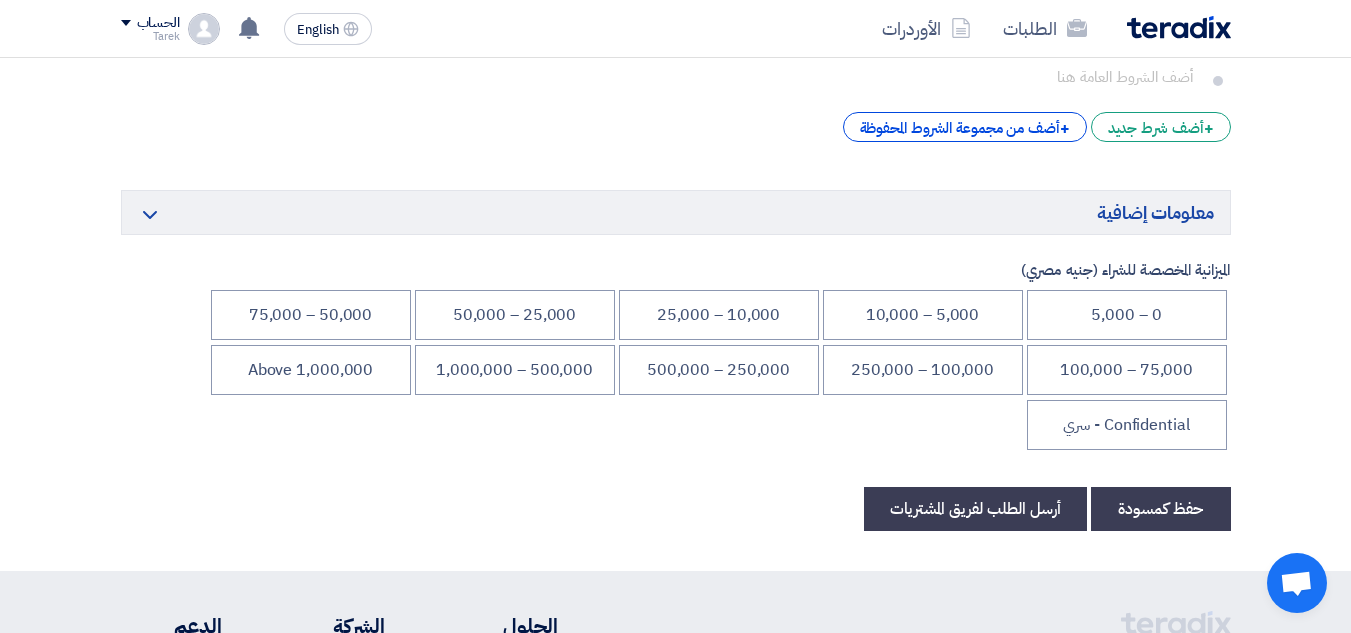 scroll, scrollTop: 6300, scrollLeft: 0, axis: vertical 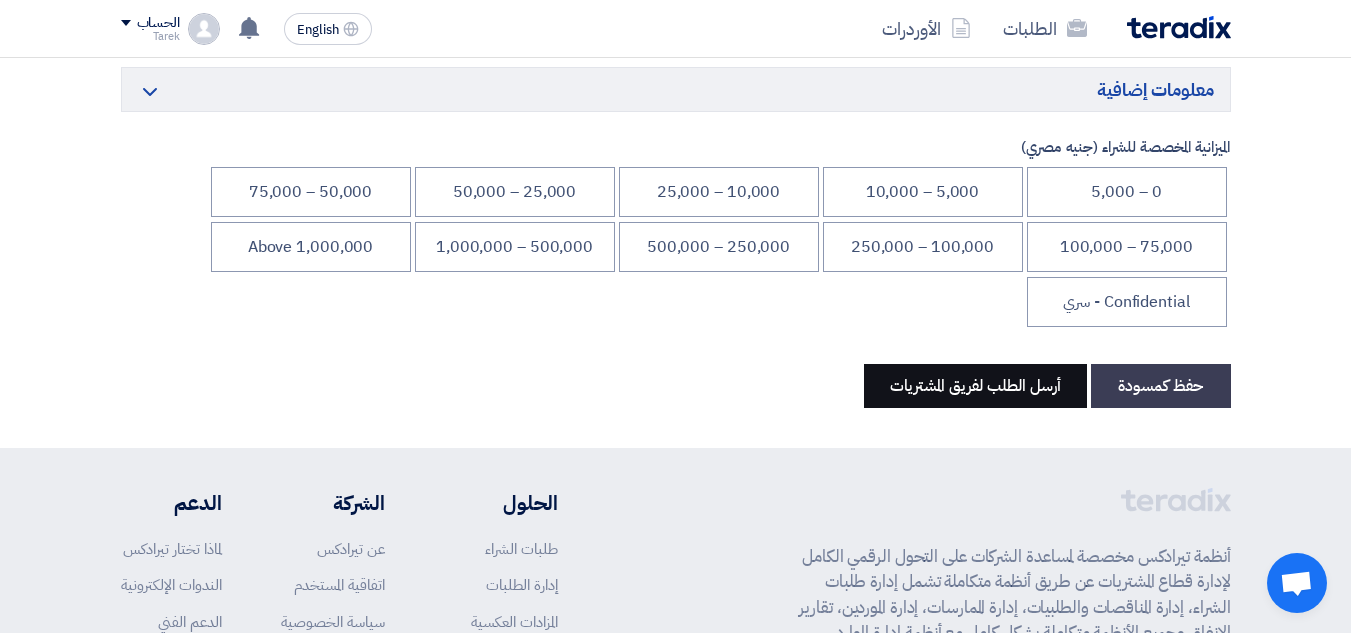 click on "أرسل الطلب لفريق المشتريات" 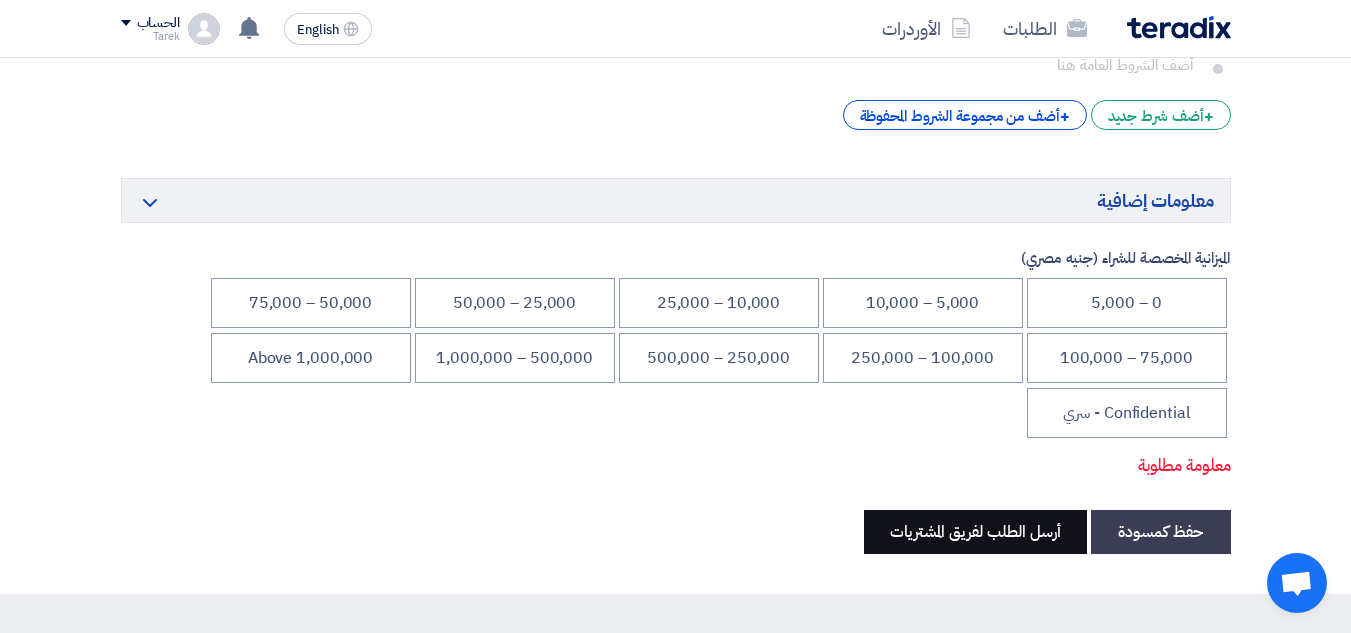 scroll, scrollTop: 300, scrollLeft: 0, axis: vertical 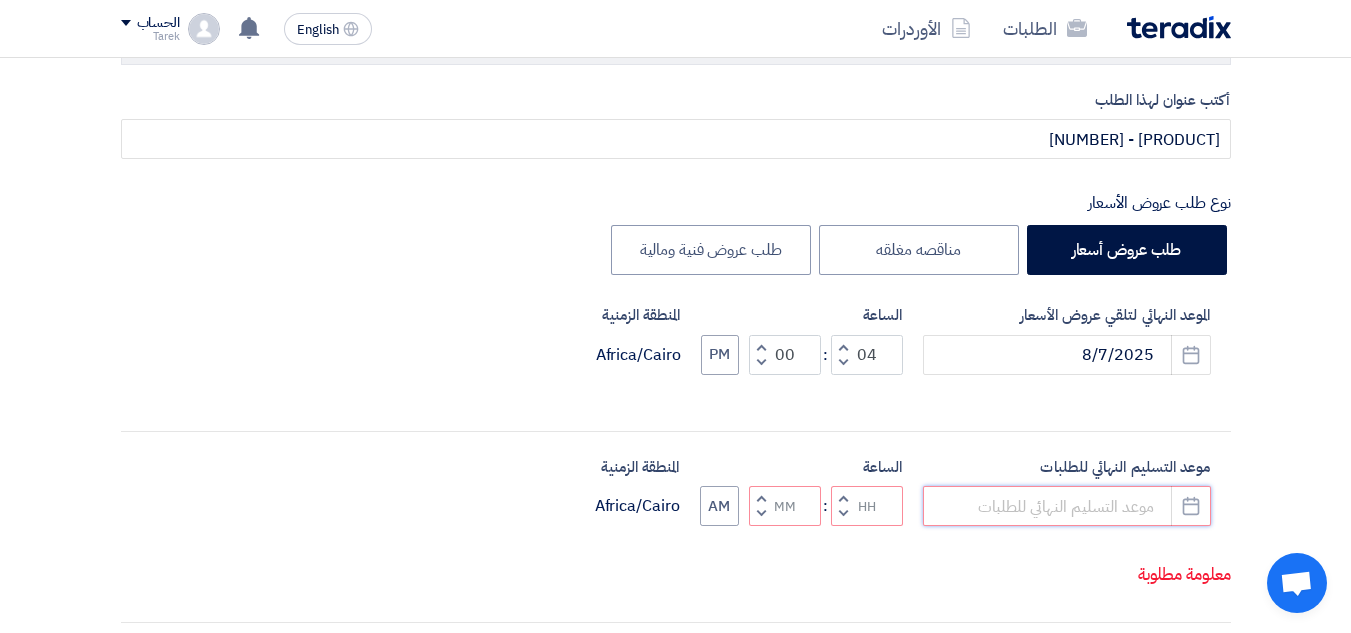 click 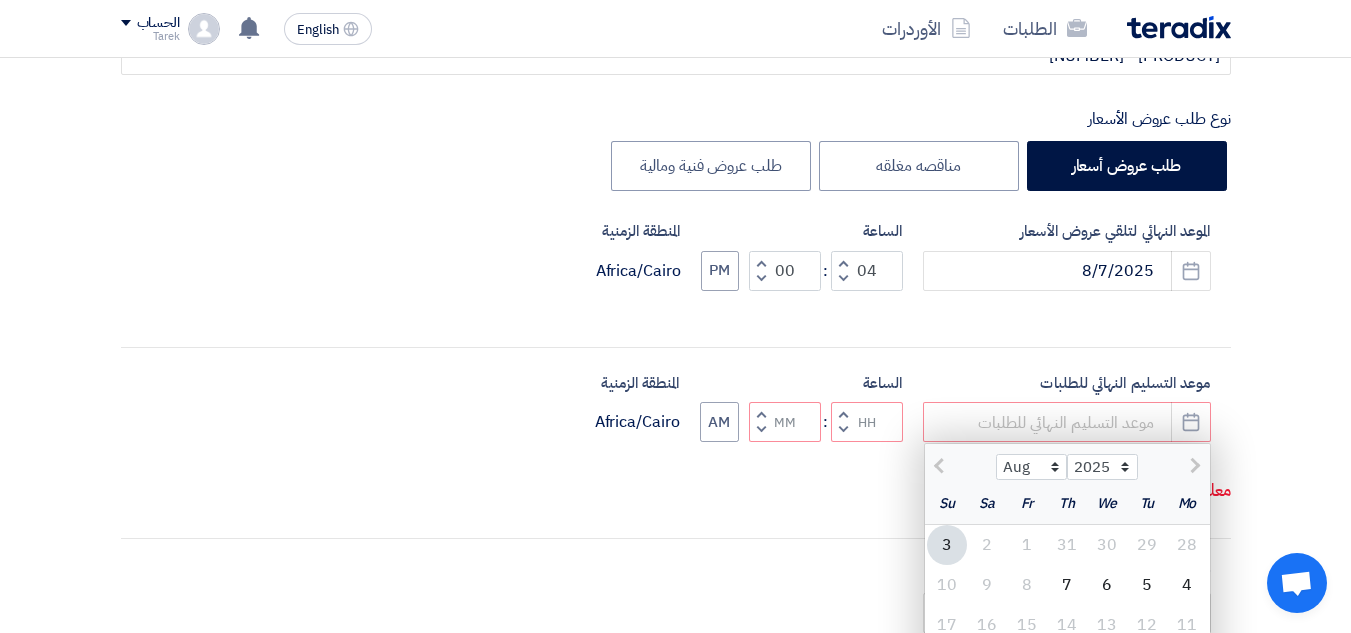 scroll, scrollTop: 500, scrollLeft: 0, axis: vertical 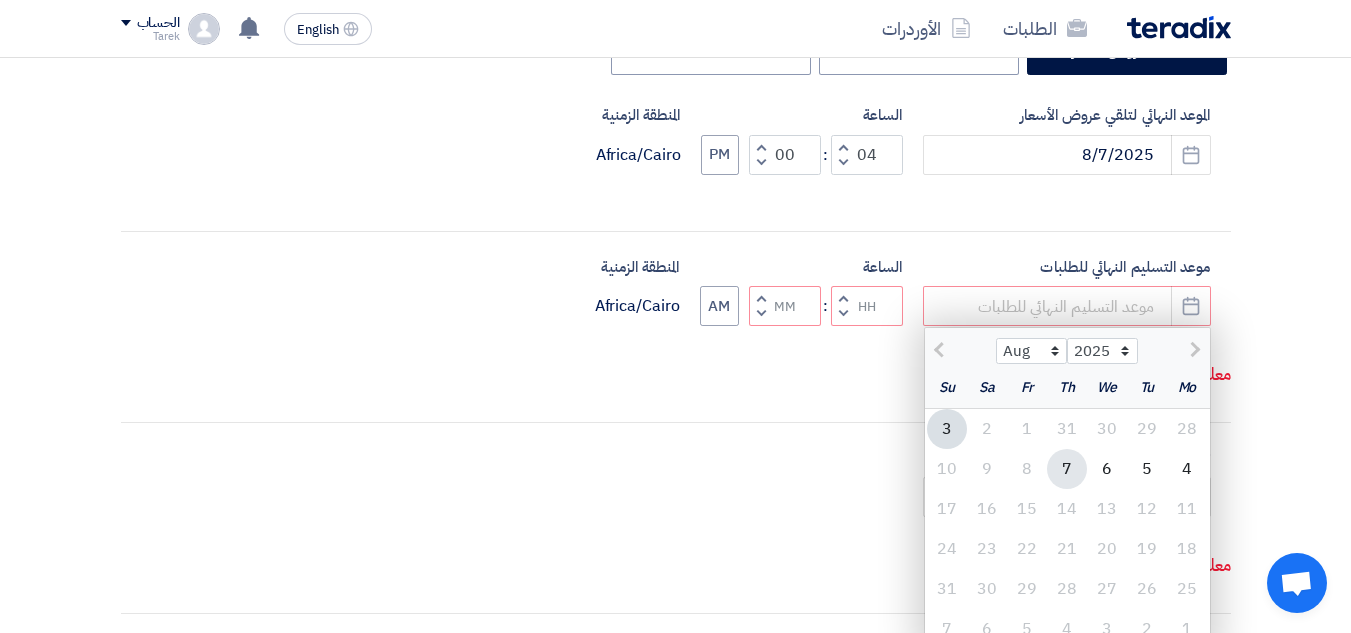 click on "7" 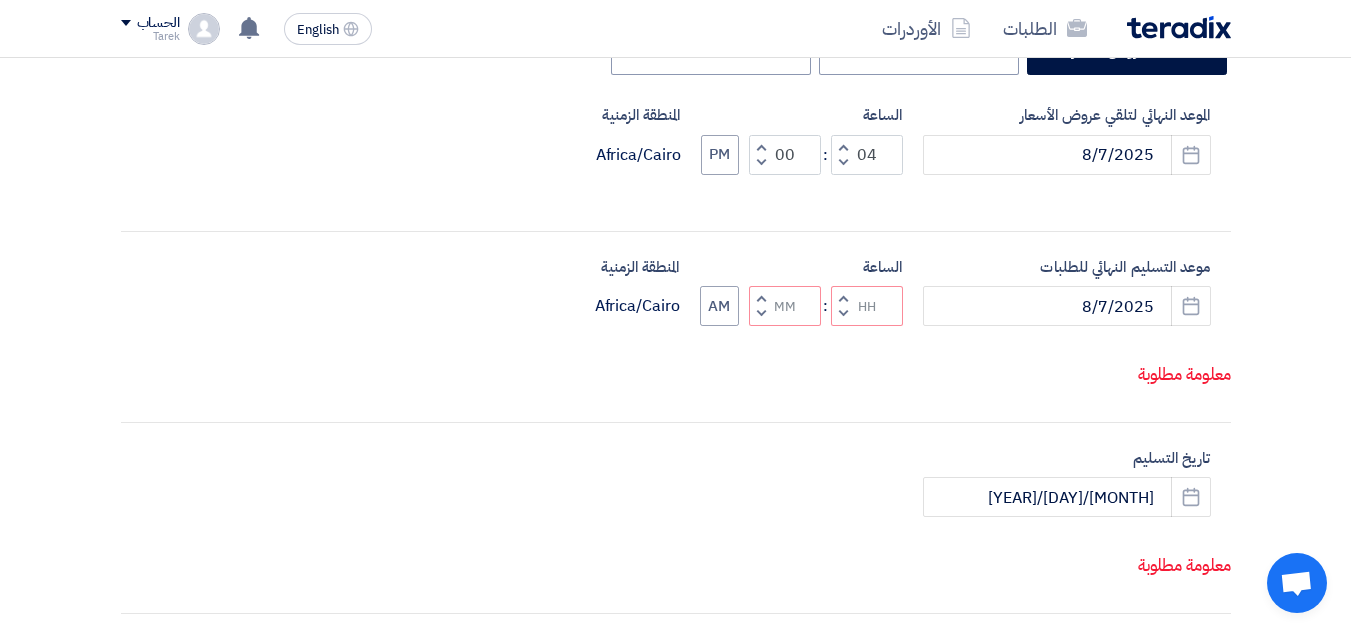 click 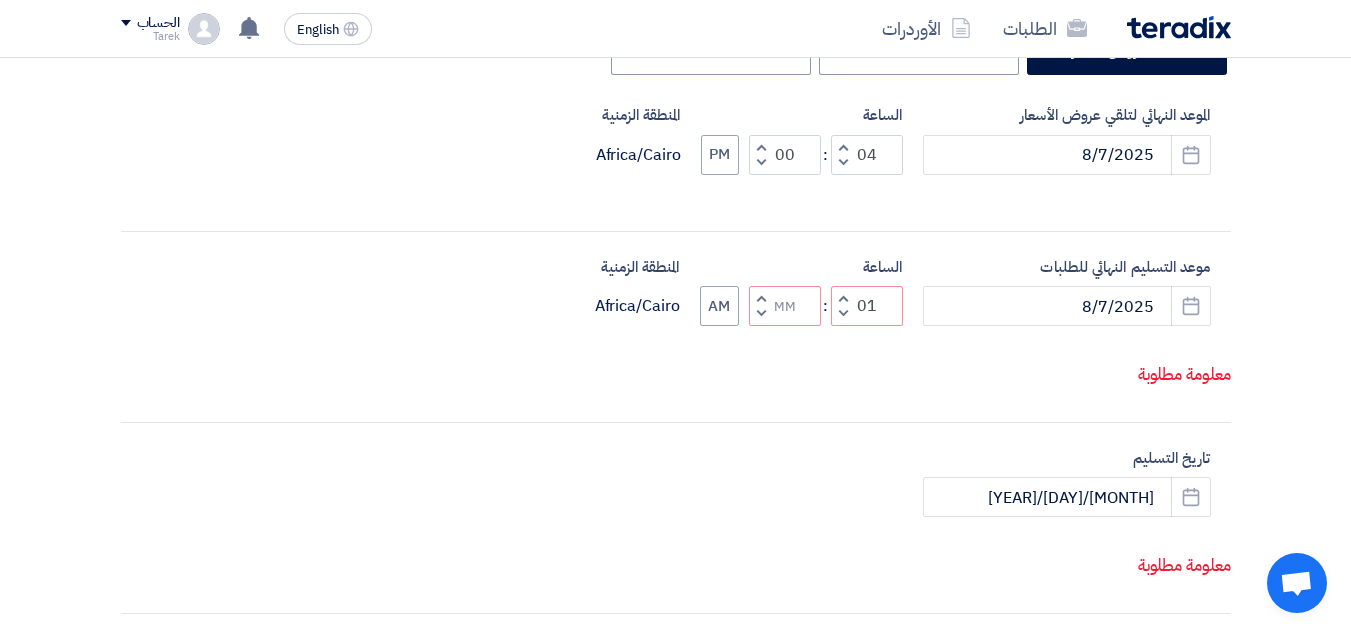 click 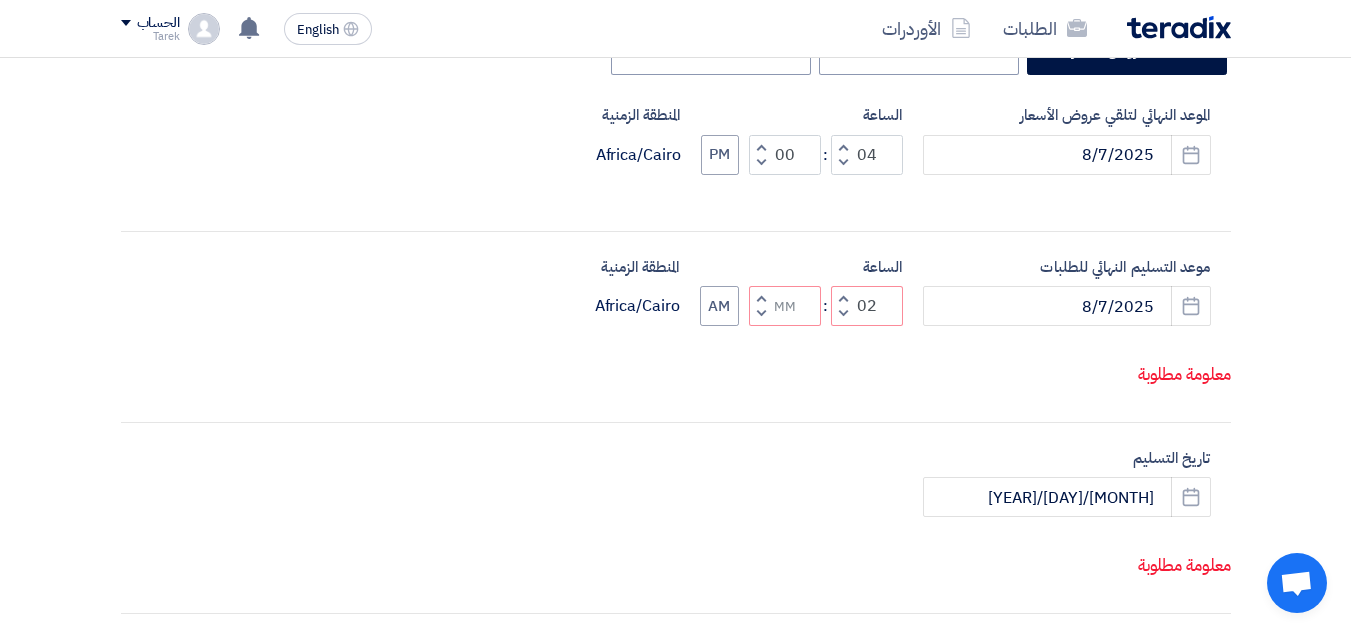click 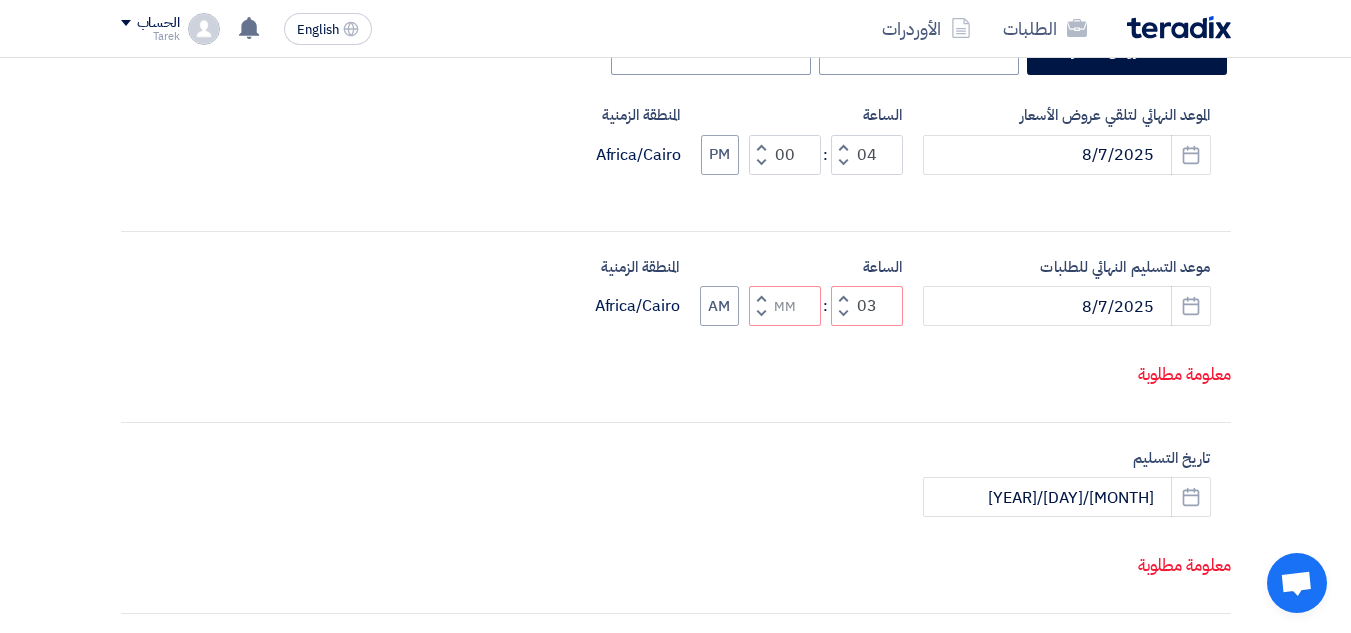 click 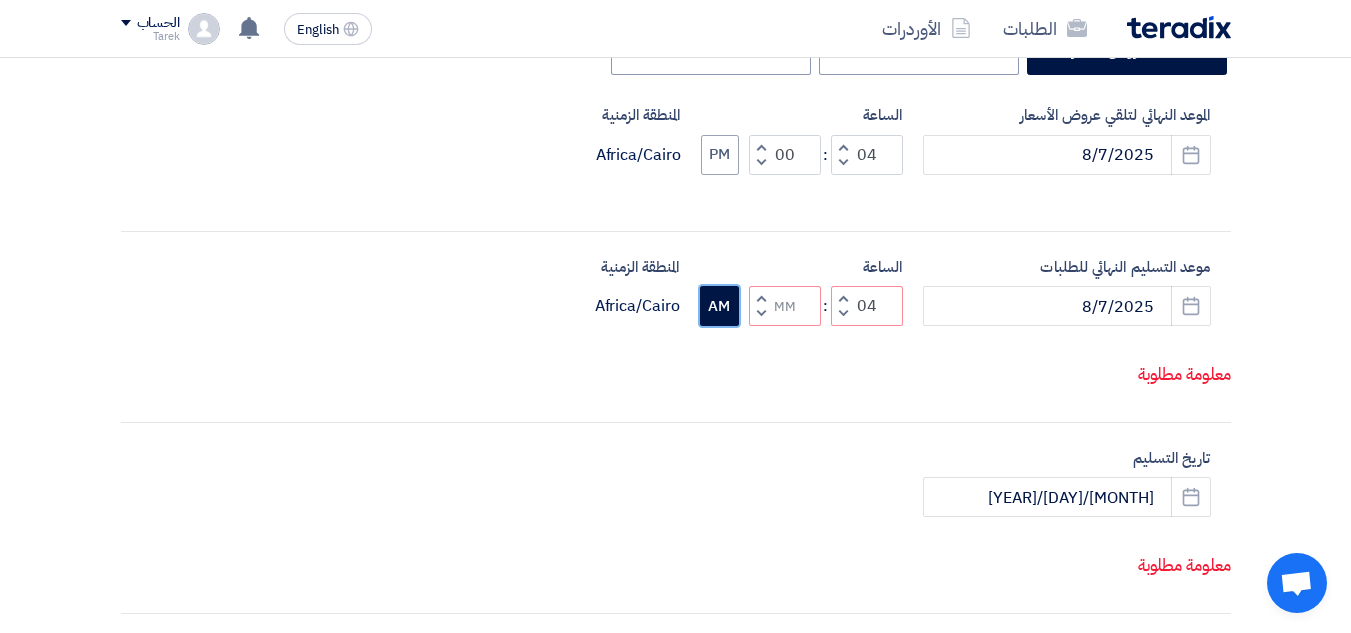 click on "AM" 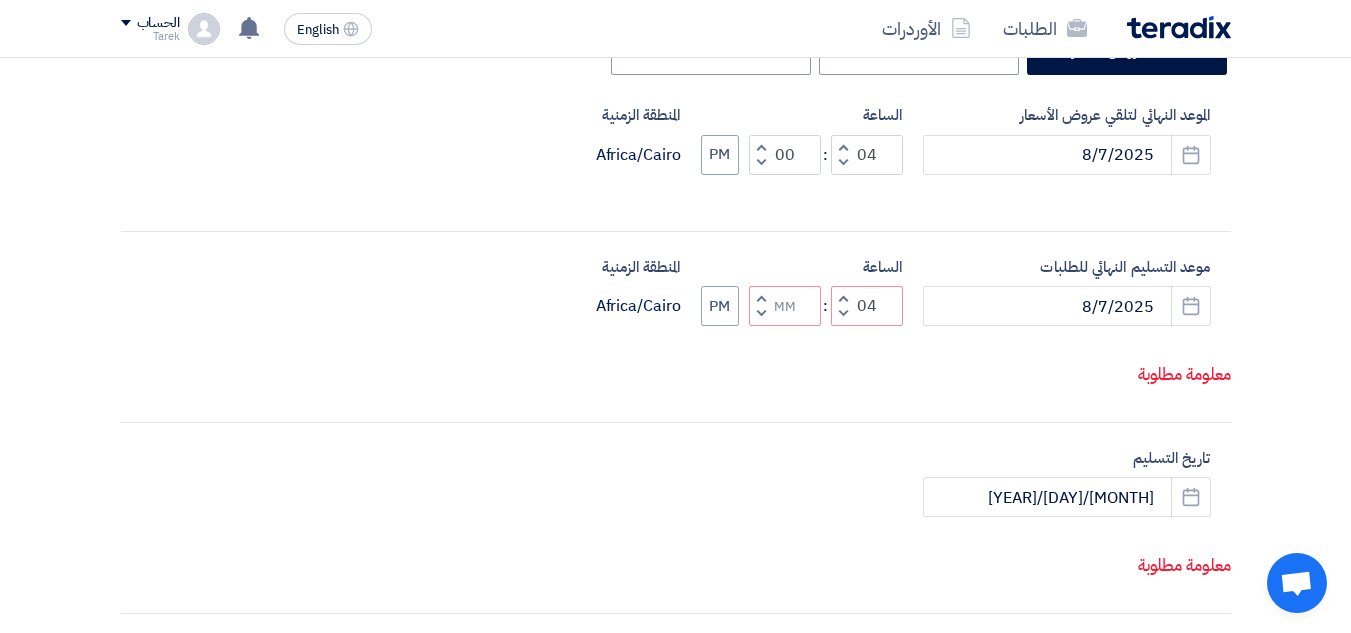 click on "Increment minutes" 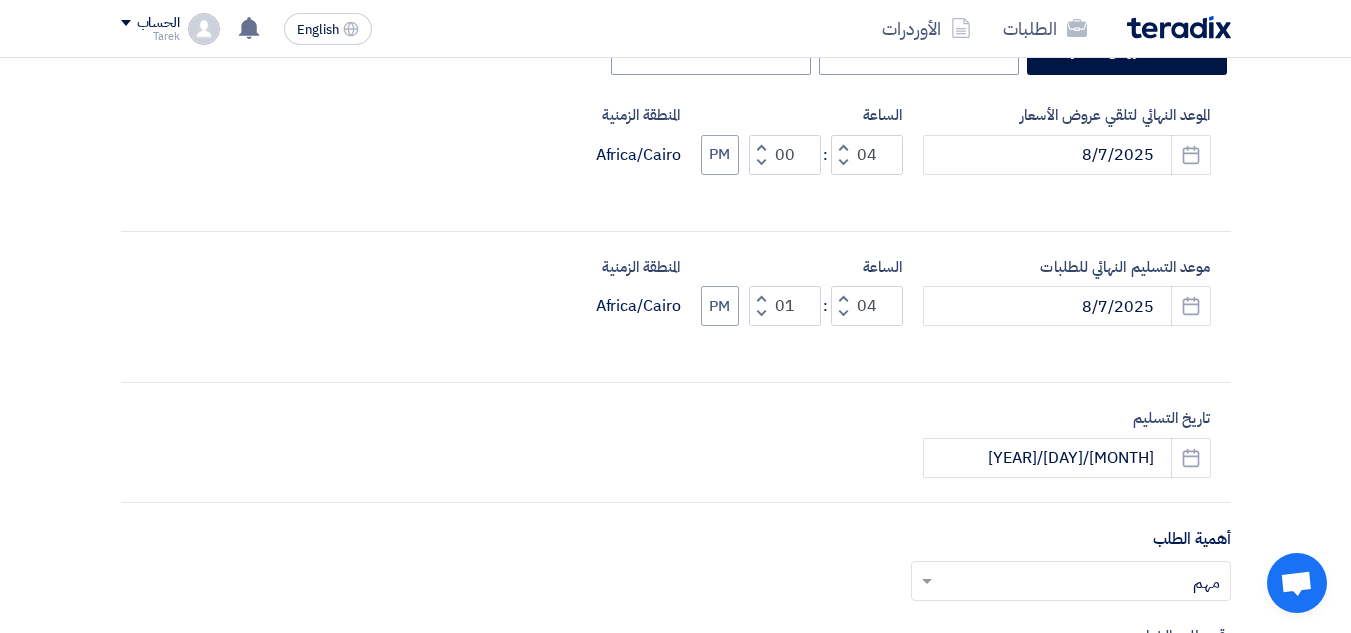 click 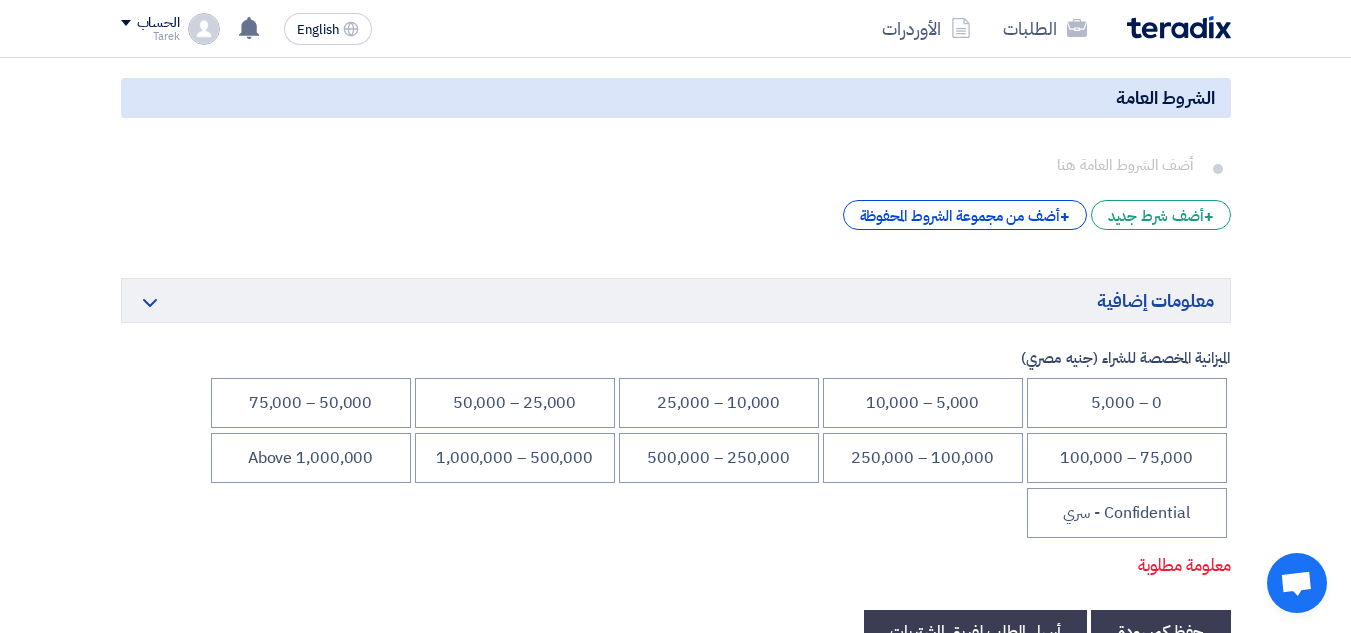 scroll, scrollTop: 6300, scrollLeft: 0, axis: vertical 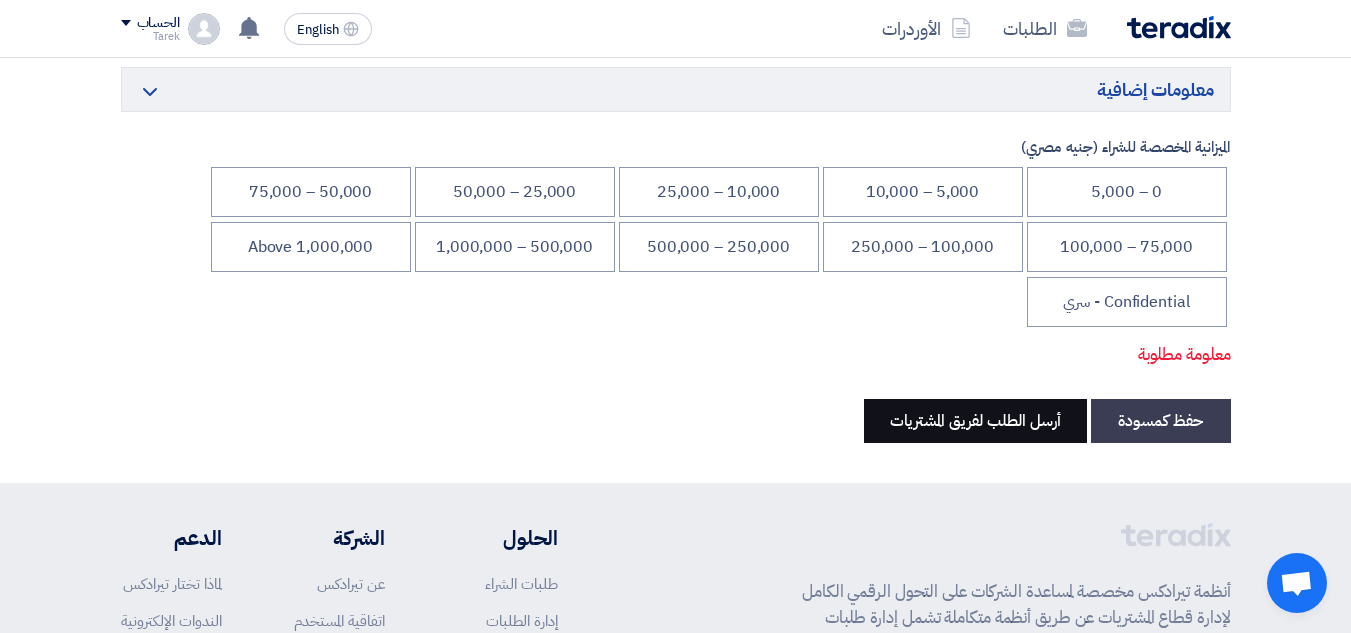 click on "أرسل الطلب لفريق المشتريات" 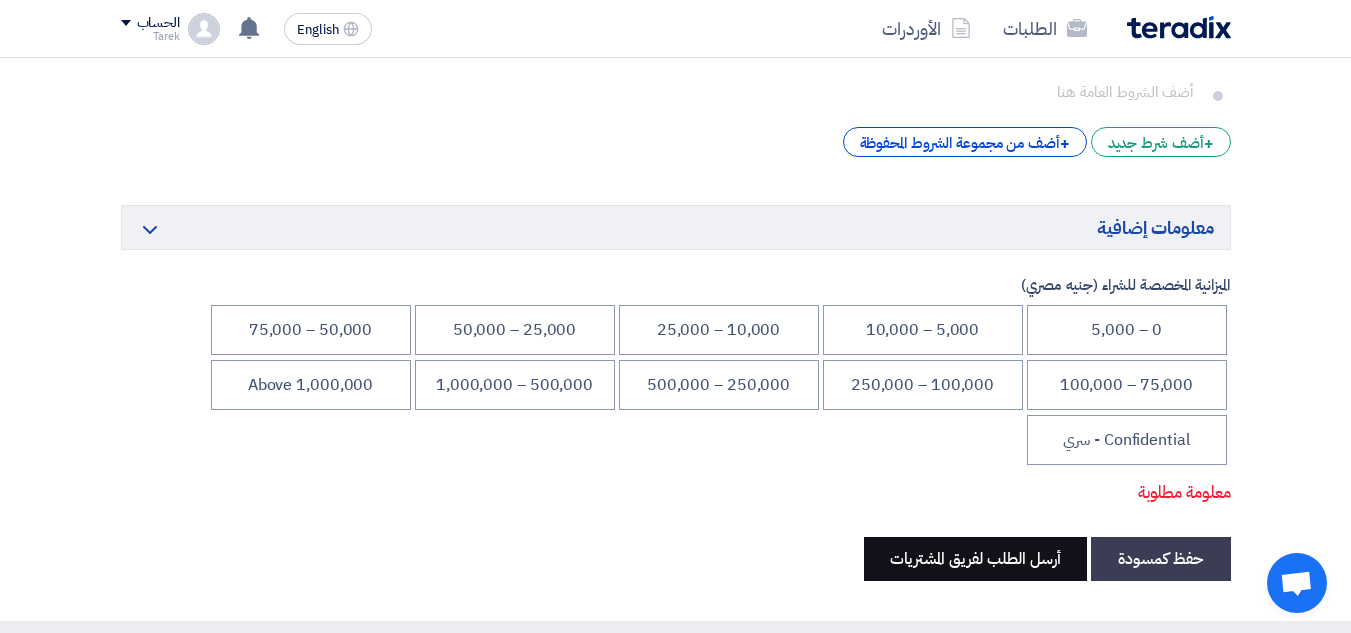 scroll, scrollTop: 6300, scrollLeft: 0, axis: vertical 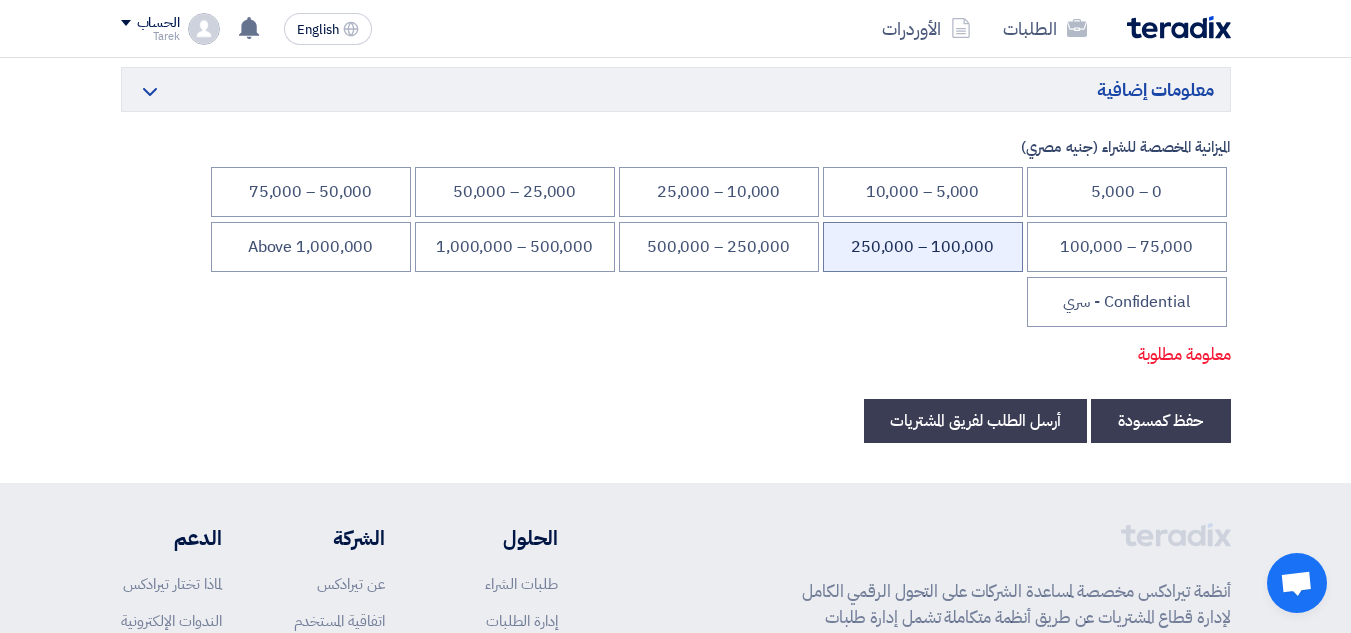 click on "100,000 – 250,000" at bounding box center [923, 247] 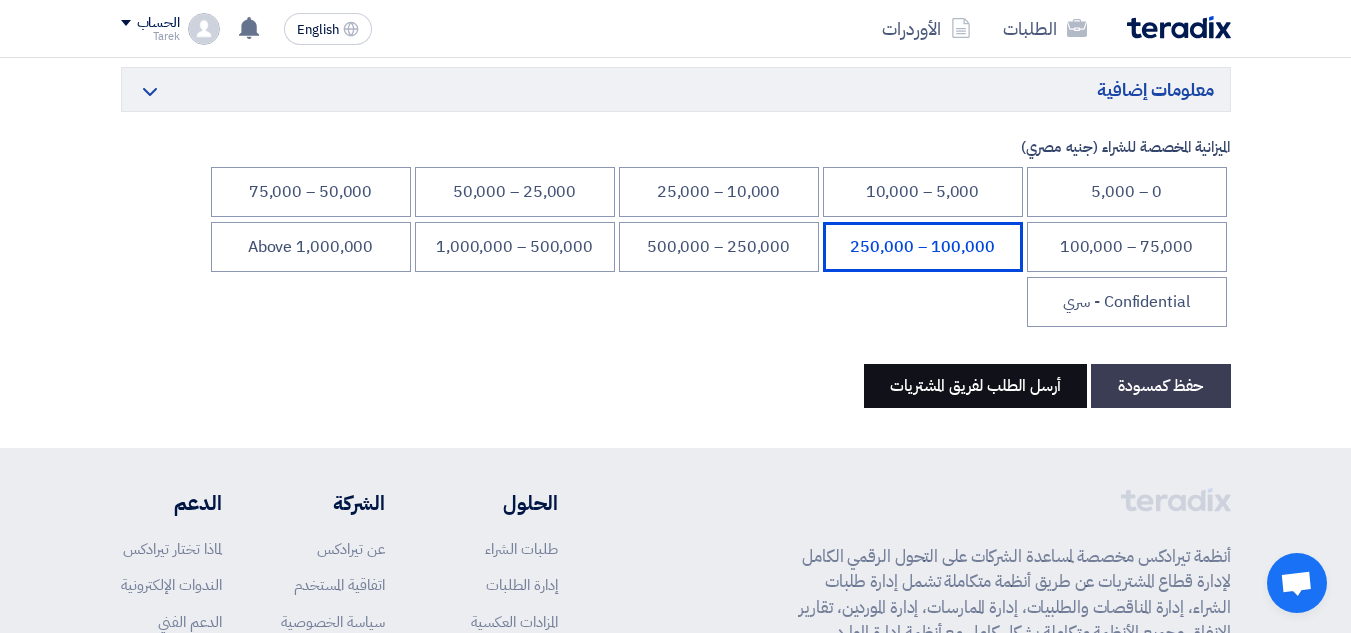 click on "أرسل الطلب لفريق المشتريات" 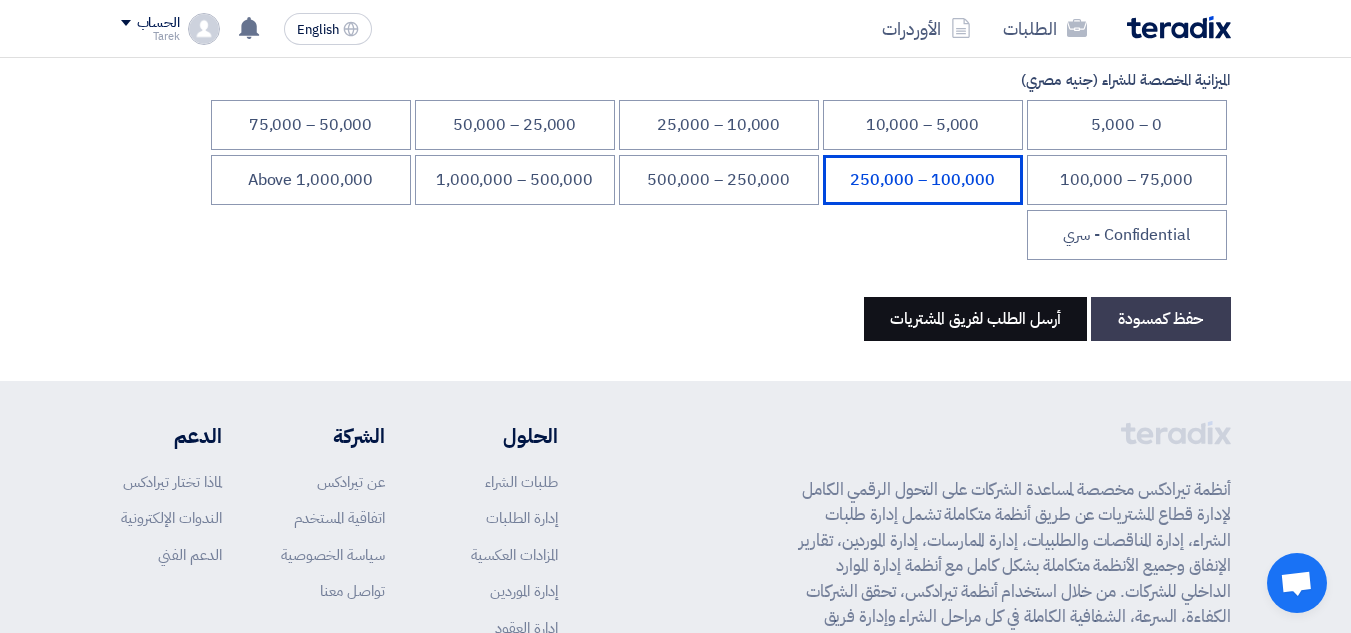 scroll, scrollTop: 6273, scrollLeft: 0, axis: vertical 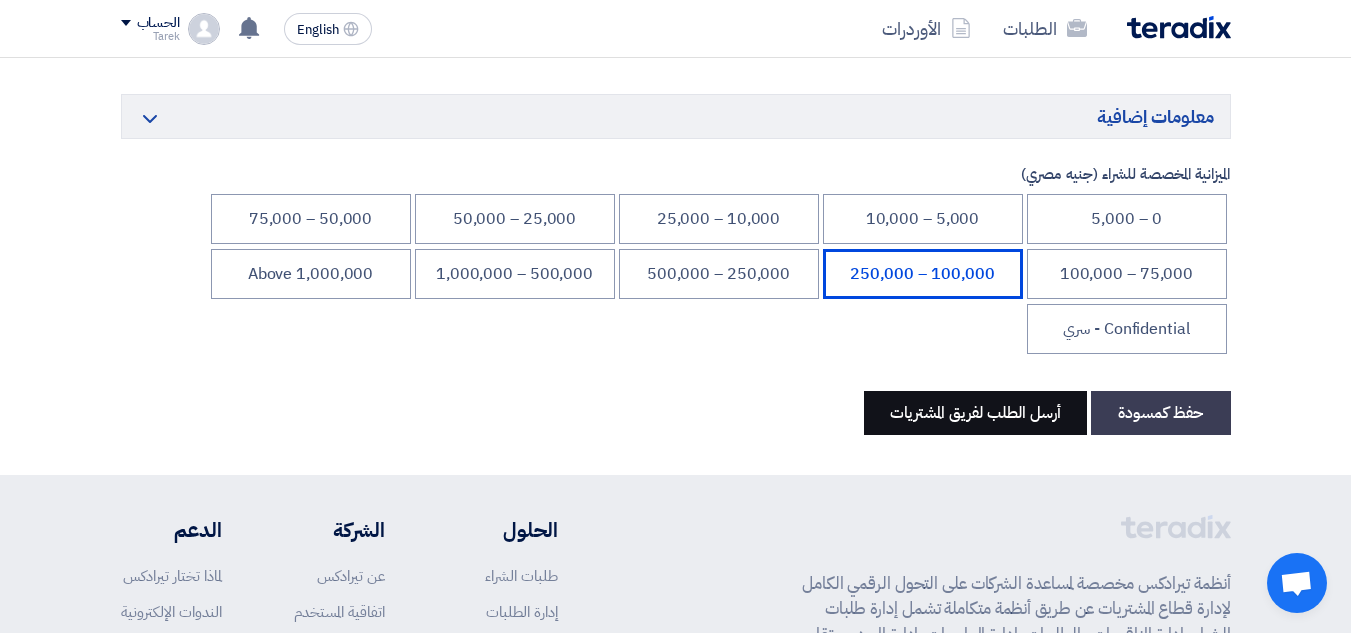 click on "أرسل الطلب لفريق المشتريات" 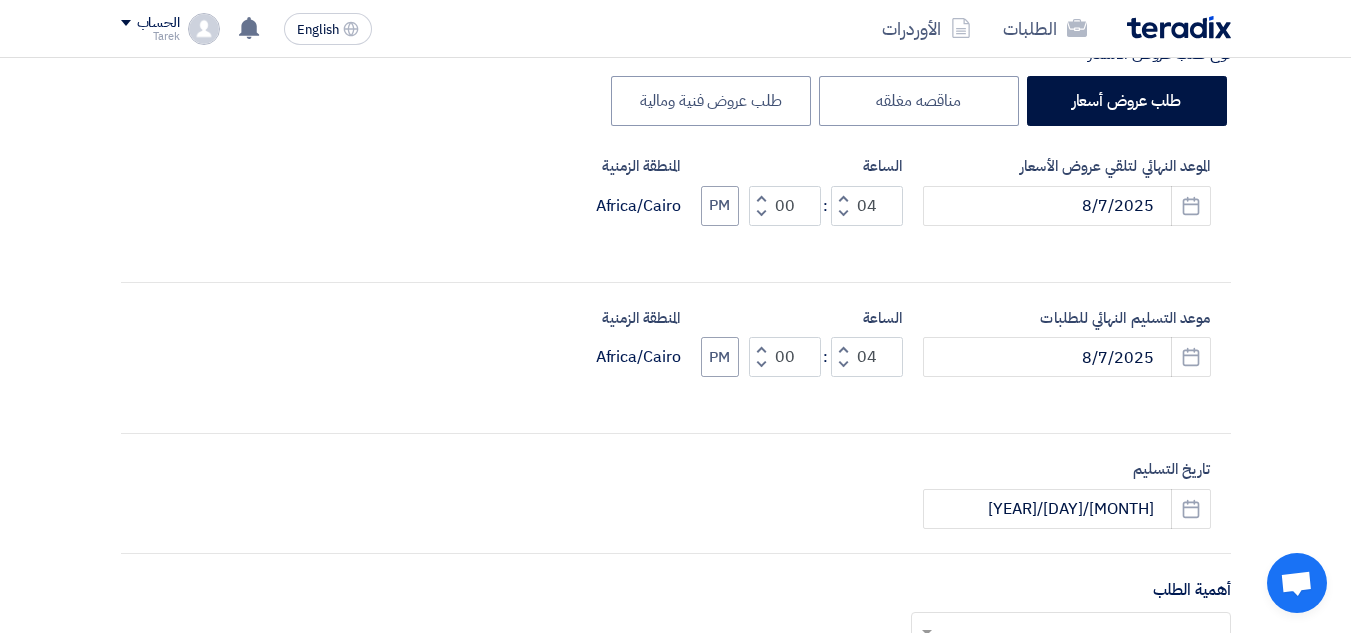 scroll, scrollTop: 400, scrollLeft: 0, axis: vertical 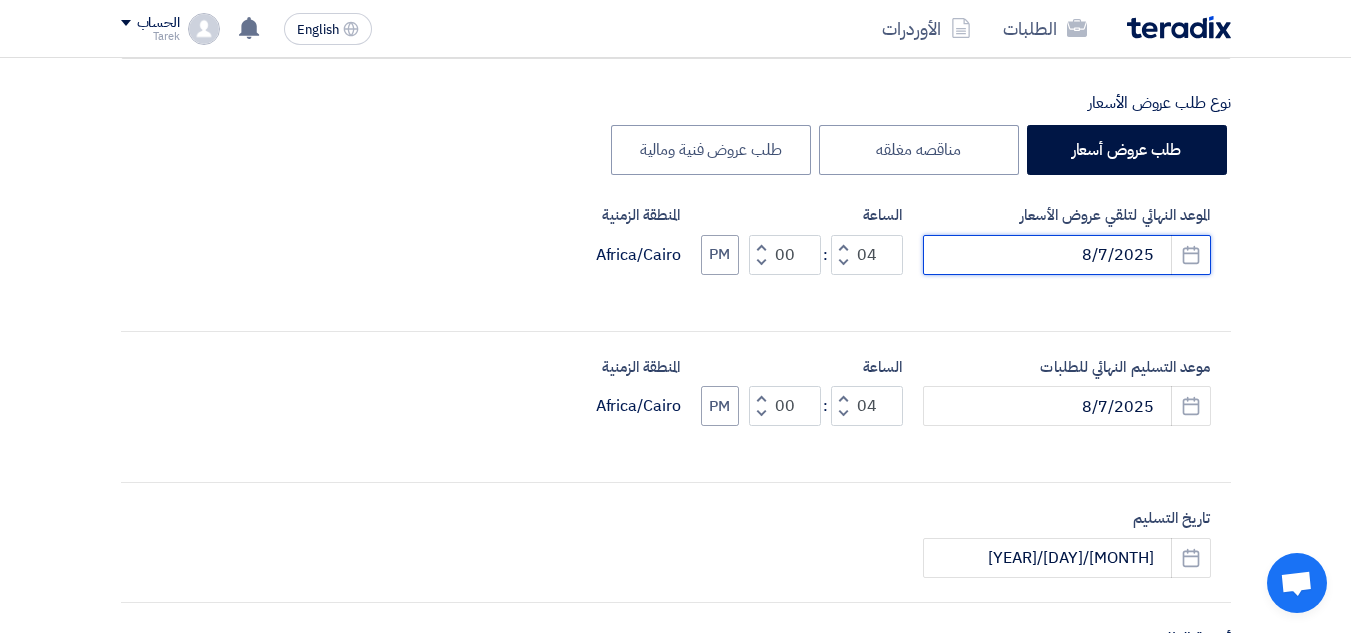 click on "8/7/2025" 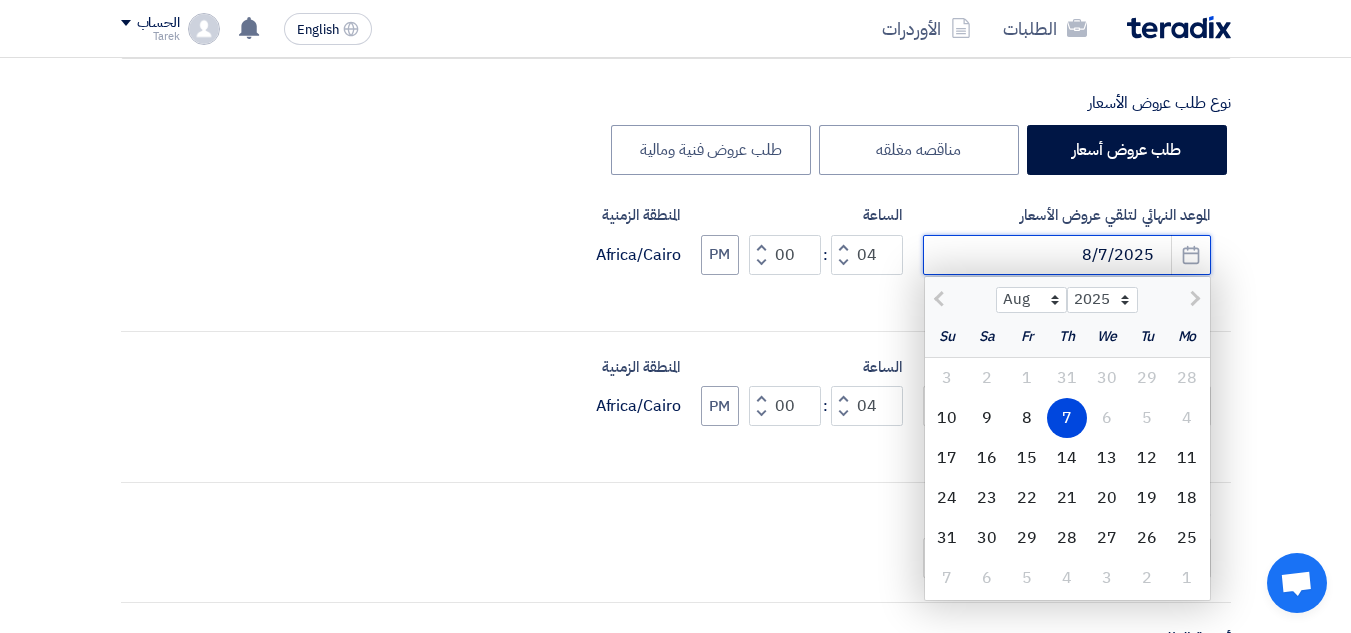 click on "8/7/2025" 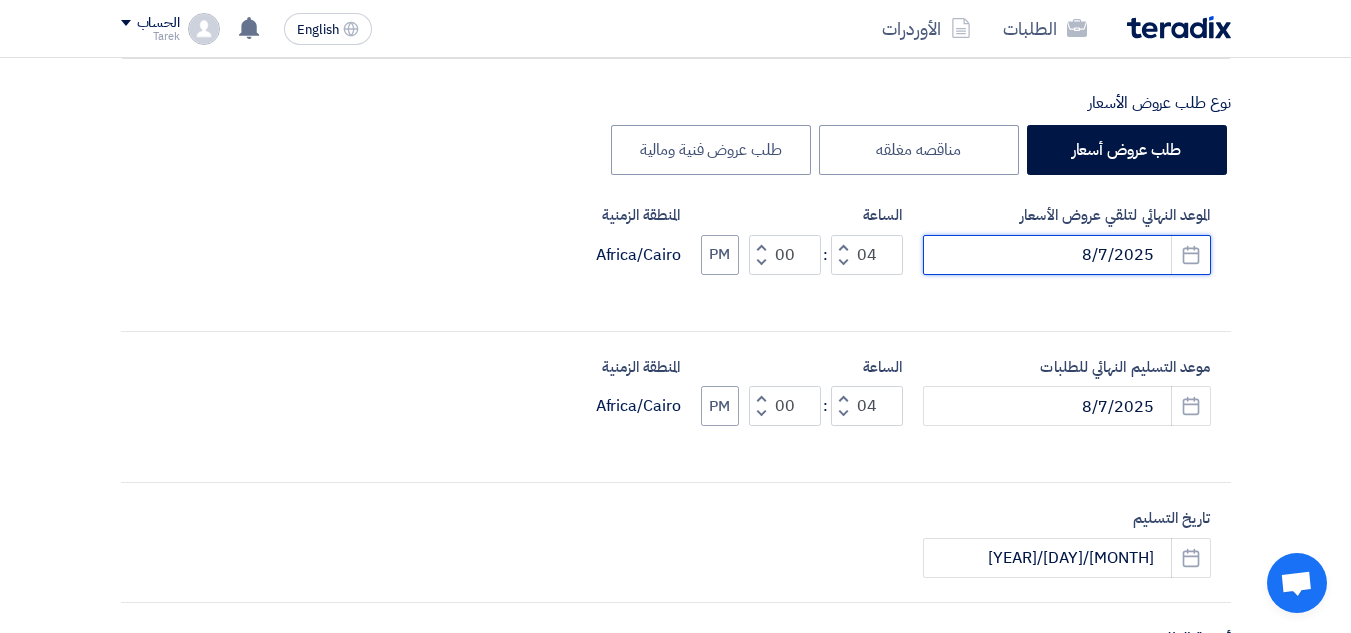 click on "8/7/2025" 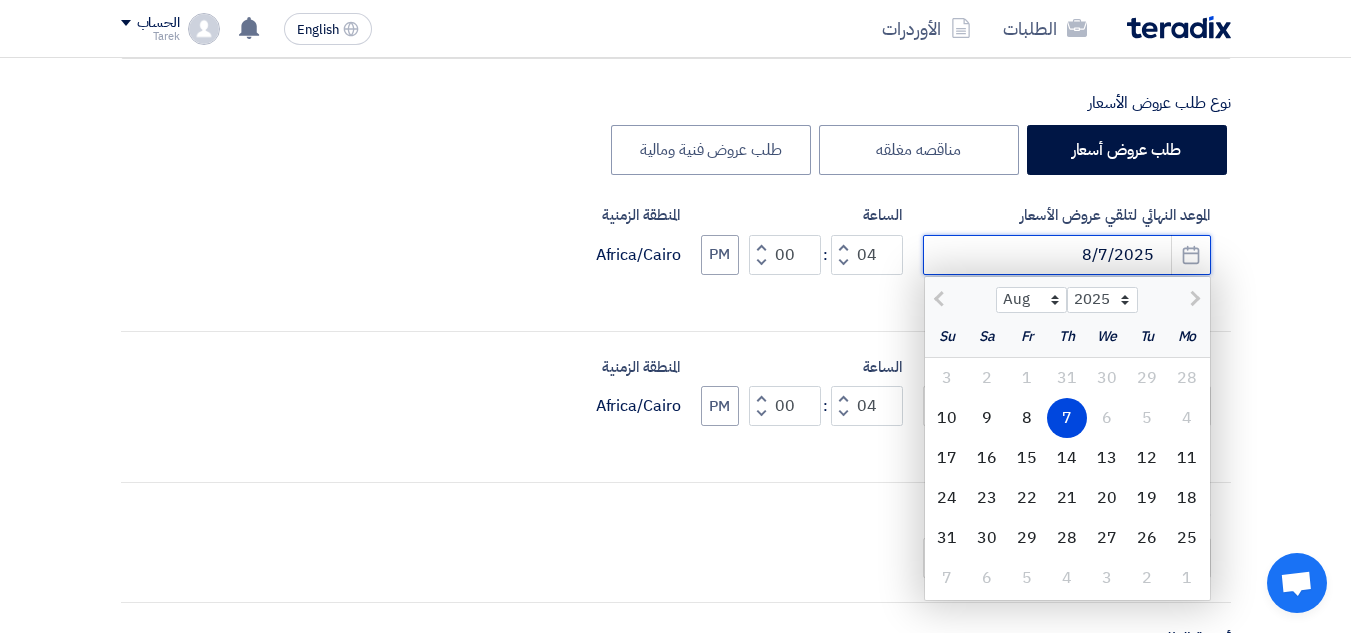 click on "8/7/2025" 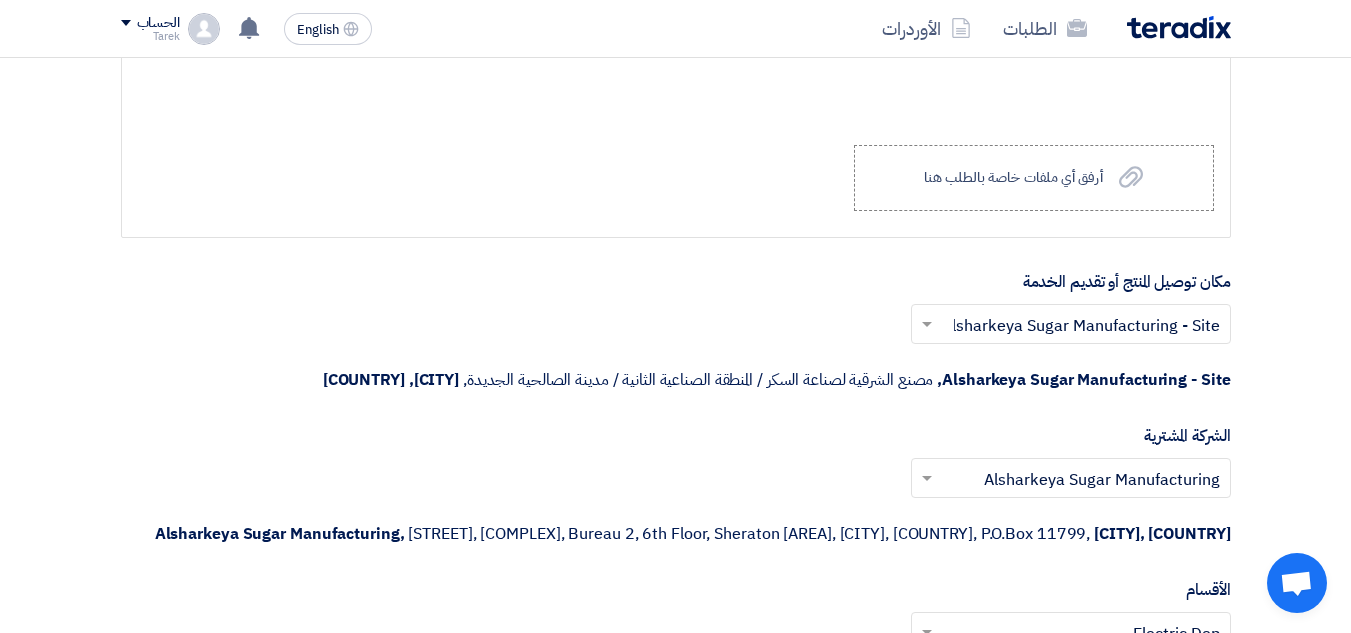 scroll, scrollTop: 5600, scrollLeft: 0, axis: vertical 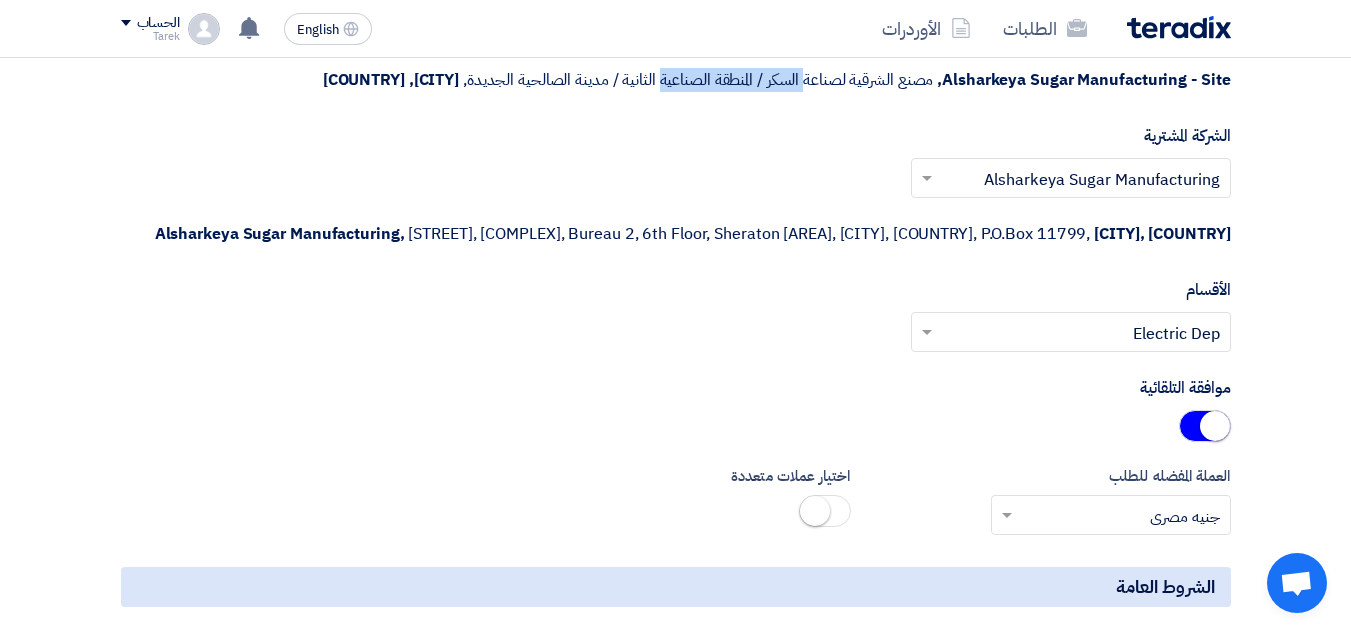drag, startPoint x: 864, startPoint y: 79, endPoint x: 713, endPoint y: 79, distance: 151 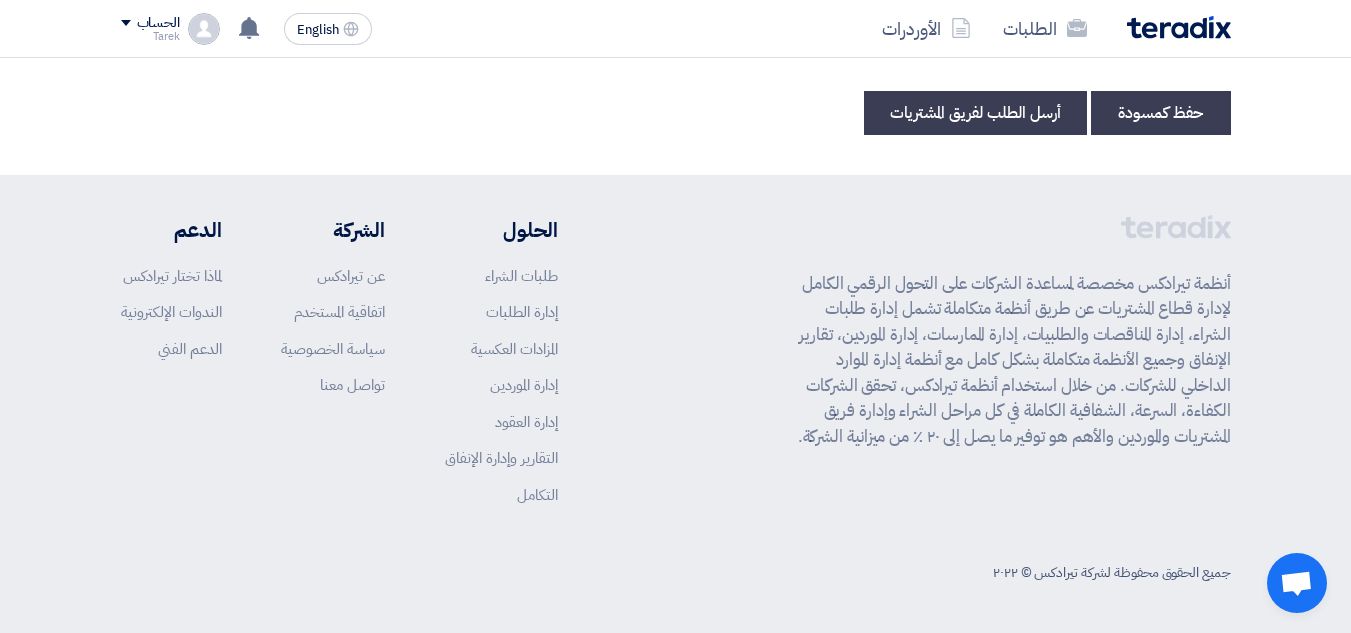 scroll, scrollTop: 6373, scrollLeft: 0, axis: vertical 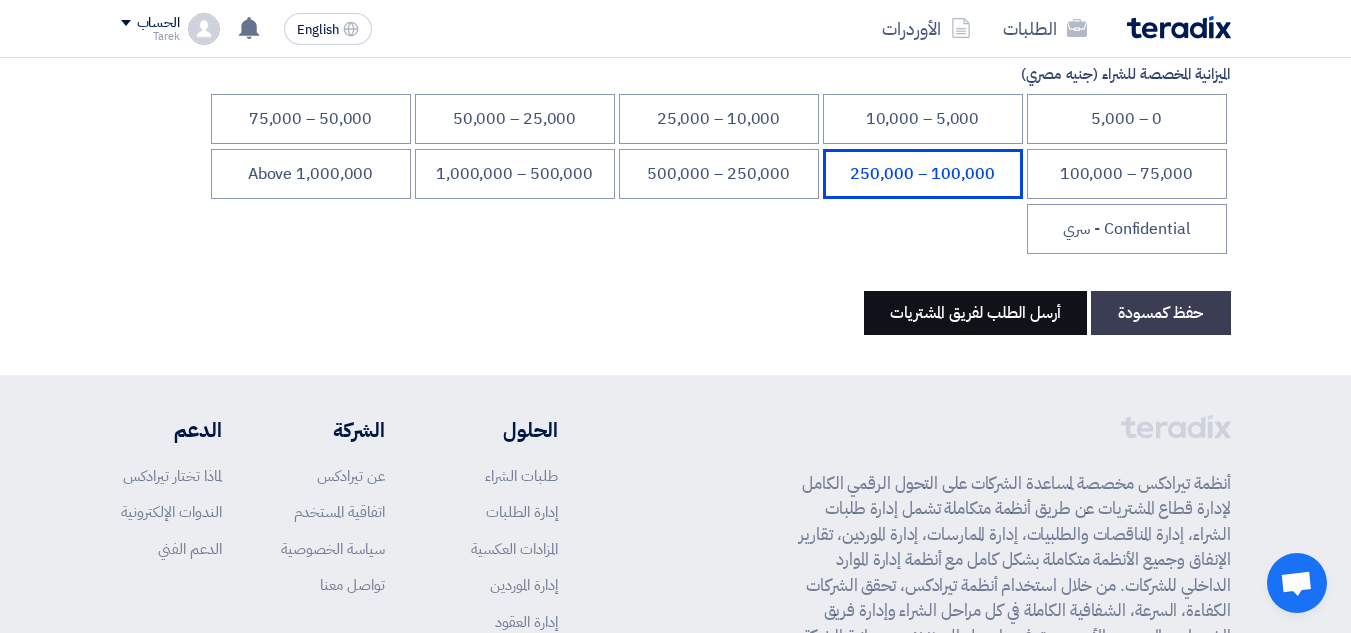 click on "أرسل الطلب لفريق المشتريات" 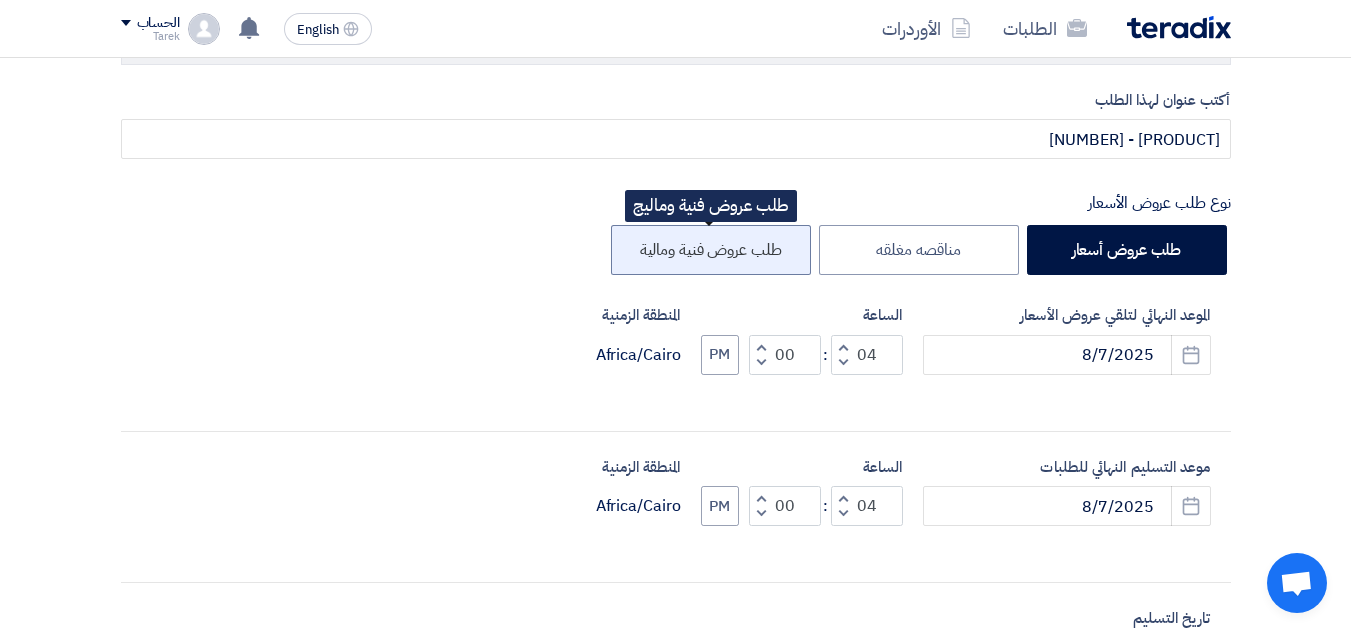 click on "طلب عروض فنية ومالية" 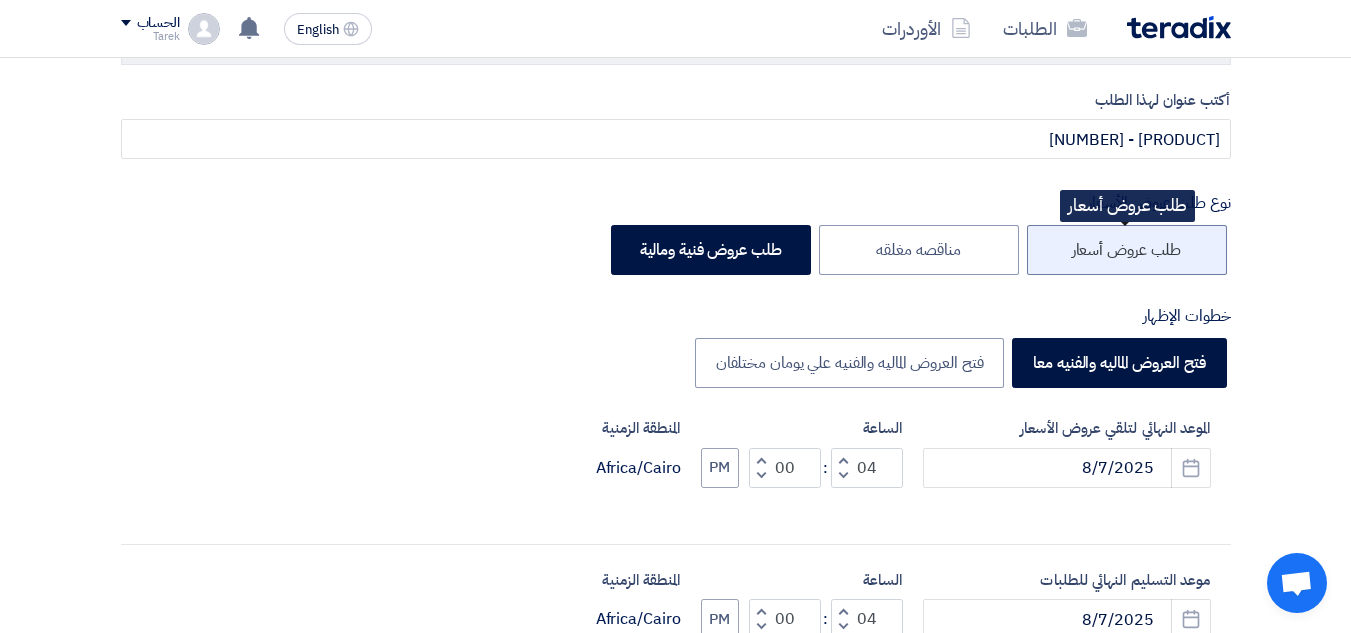 click on "طلب عروض أسعار" 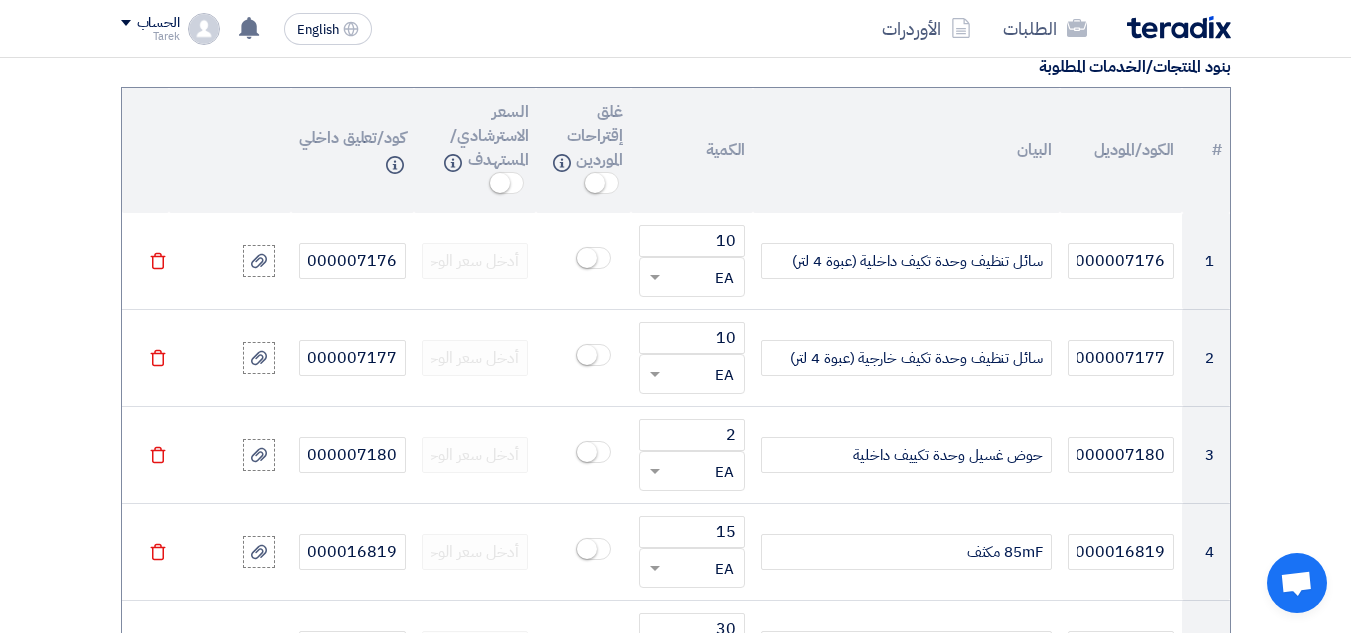 scroll, scrollTop: 1700, scrollLeft: 0, axis: vertical 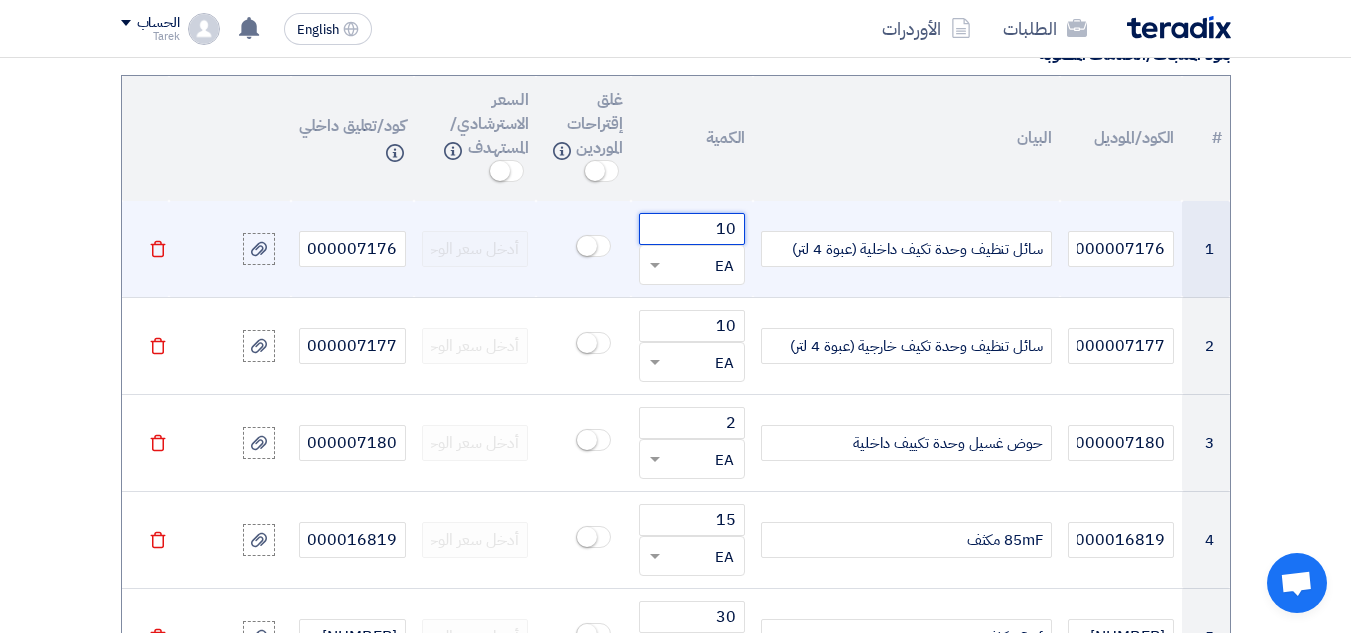 click on "10" 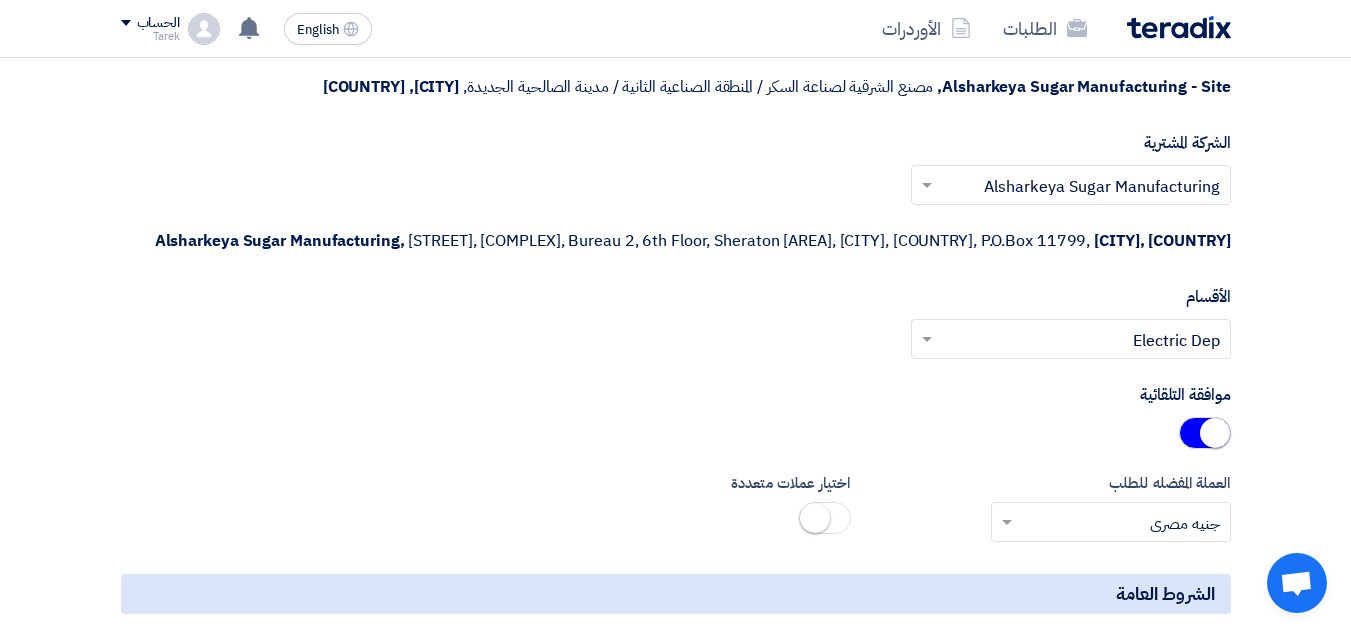 scroll, scrollTop: 5800, scrollLeft: 0, axis: vertical 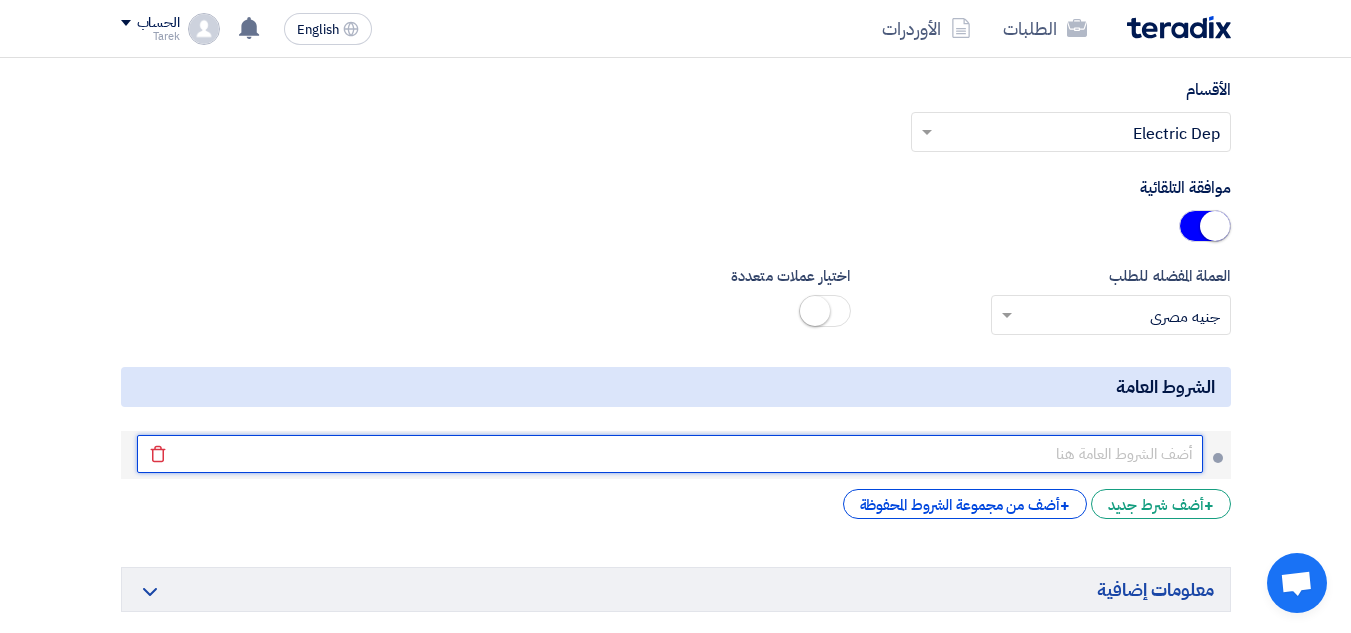click 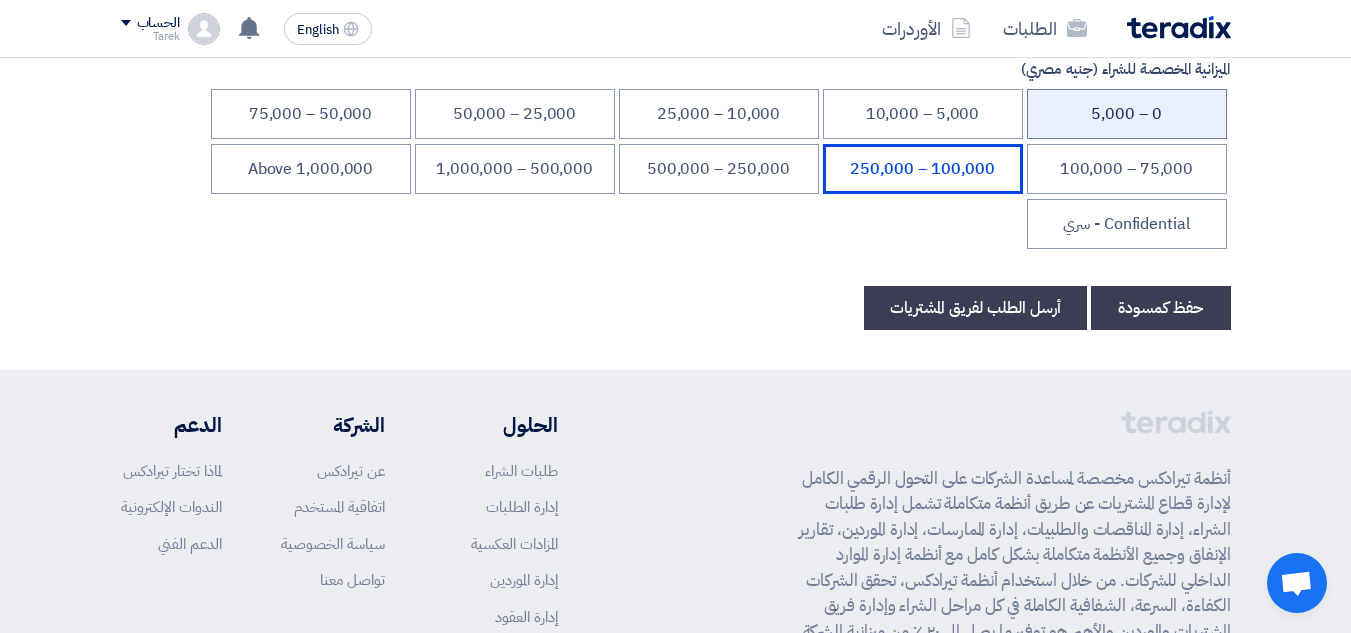 scroll, scrollTop: 6373, scrollLeft: 0, axis: vertical 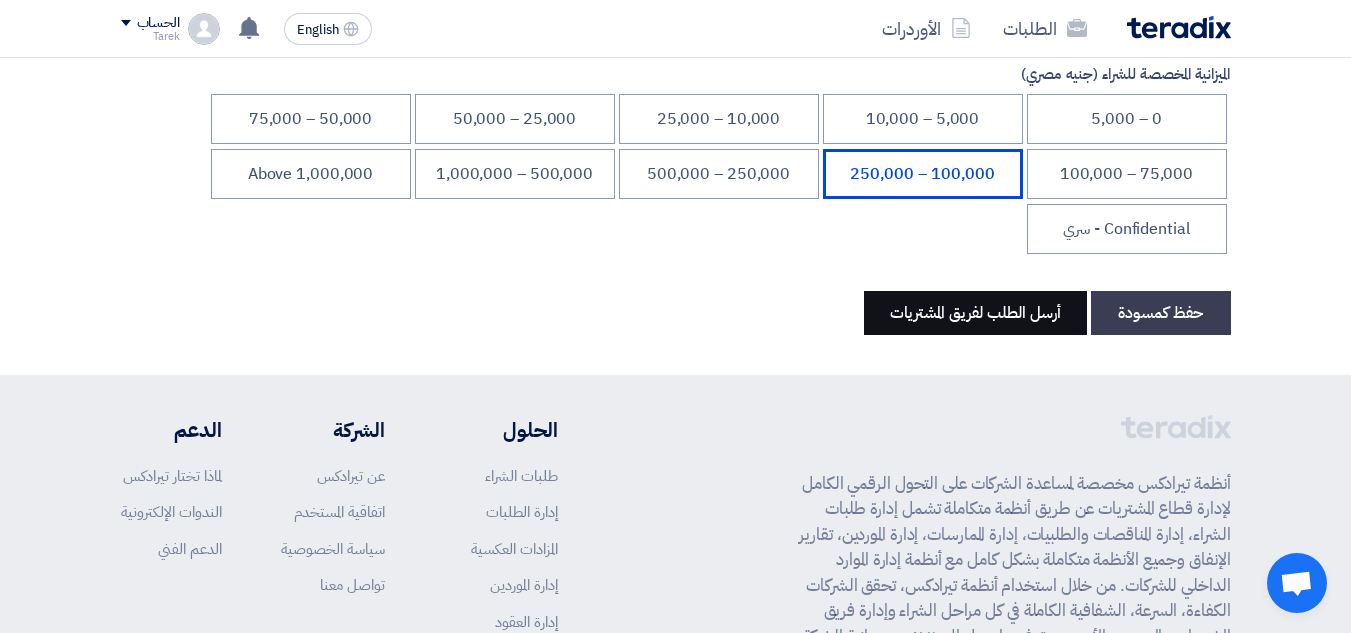 click on "أرسل الطلب لفريق المشتريات" 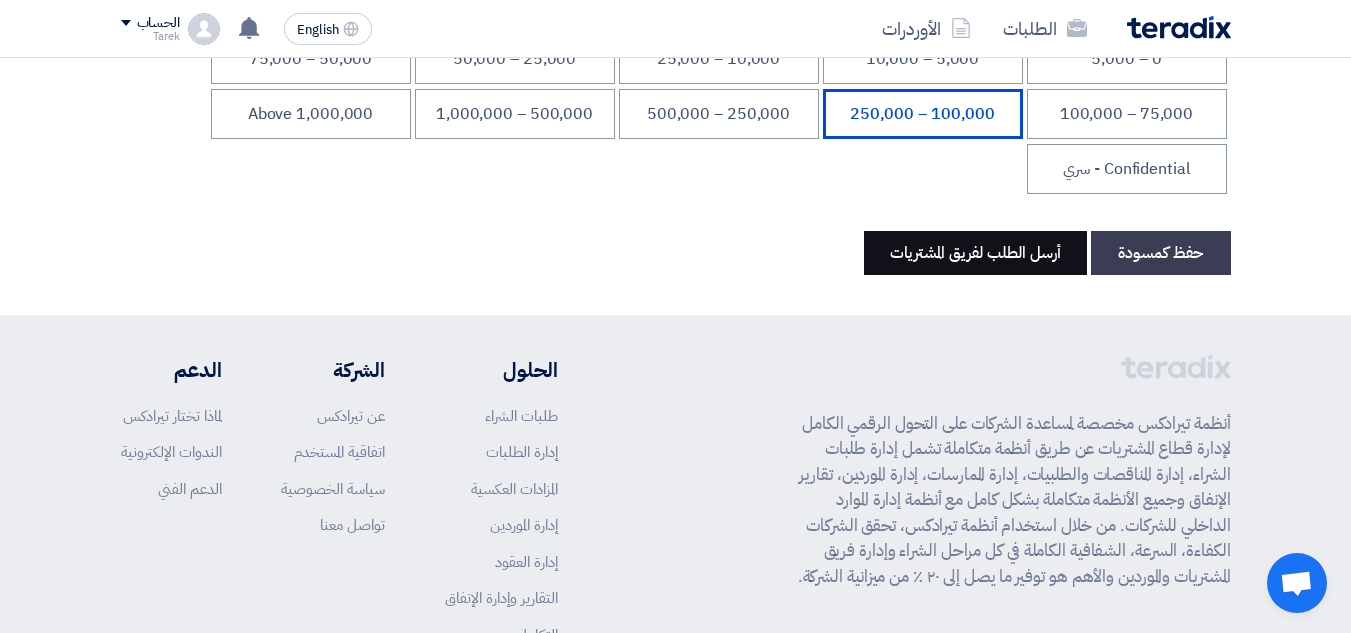 scroll, scrollTop: 6400, scrollLeft: 0, axis: vertical 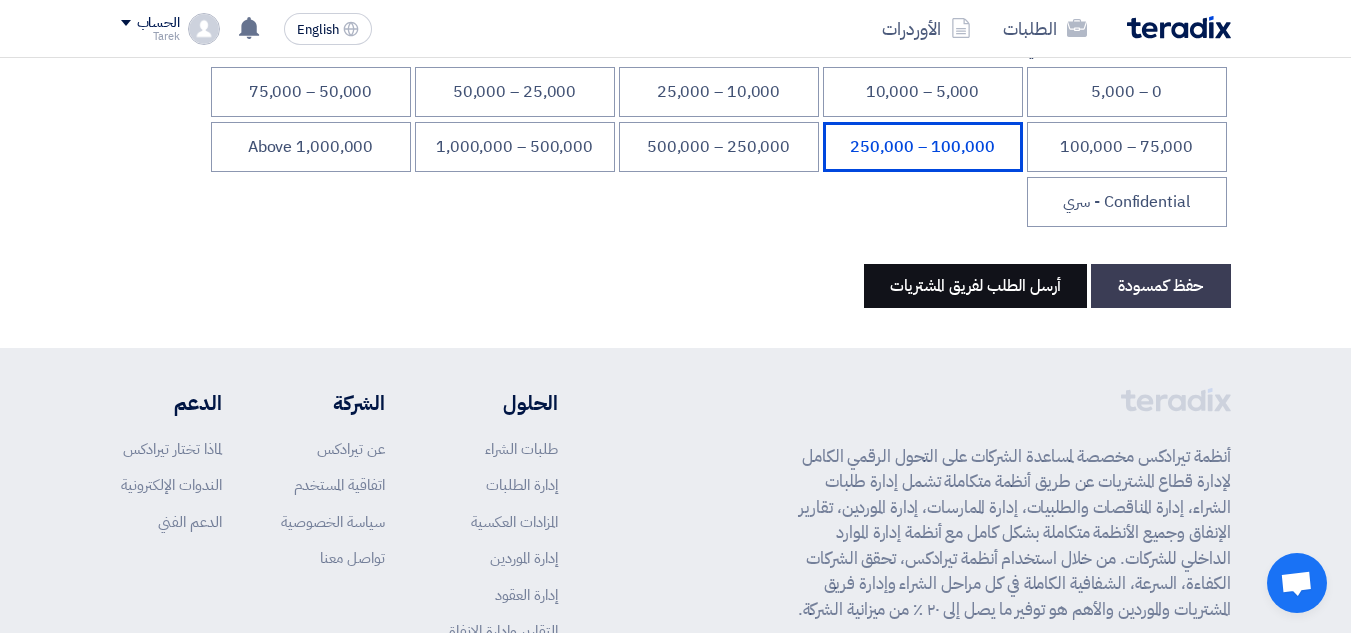 click on "أرسل الطلب لفريق المشتريات" 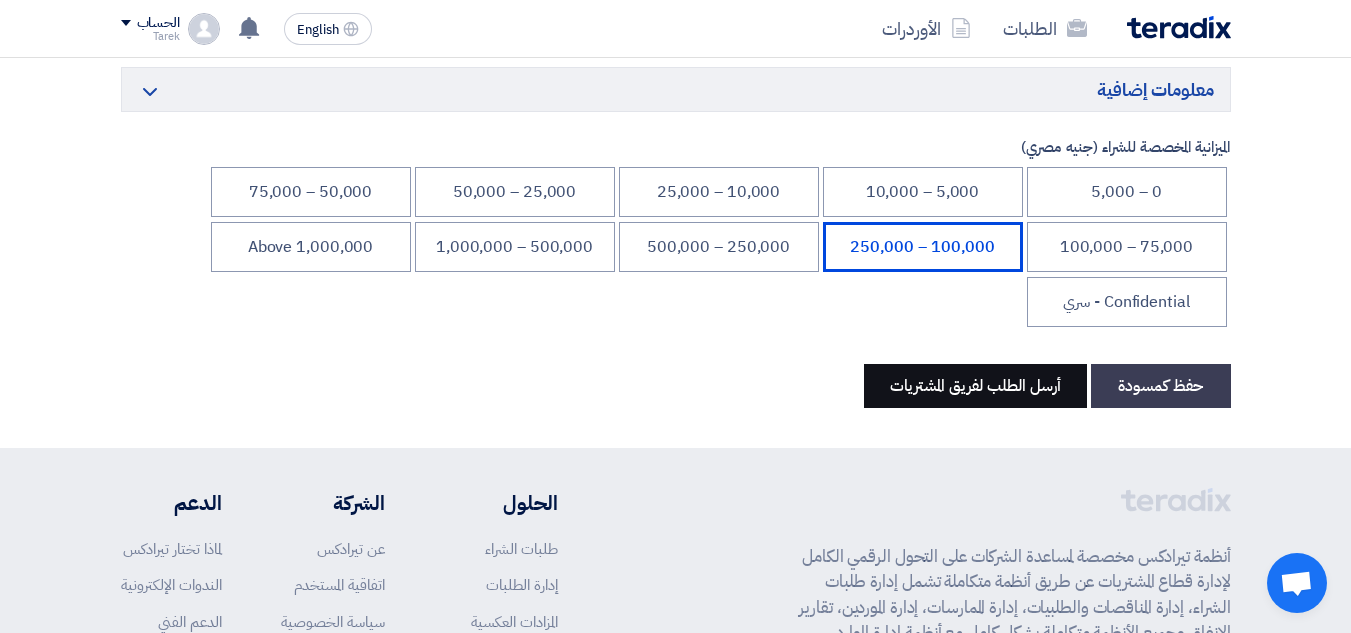 click on "أرسل الطلب لفريق المشتريات" 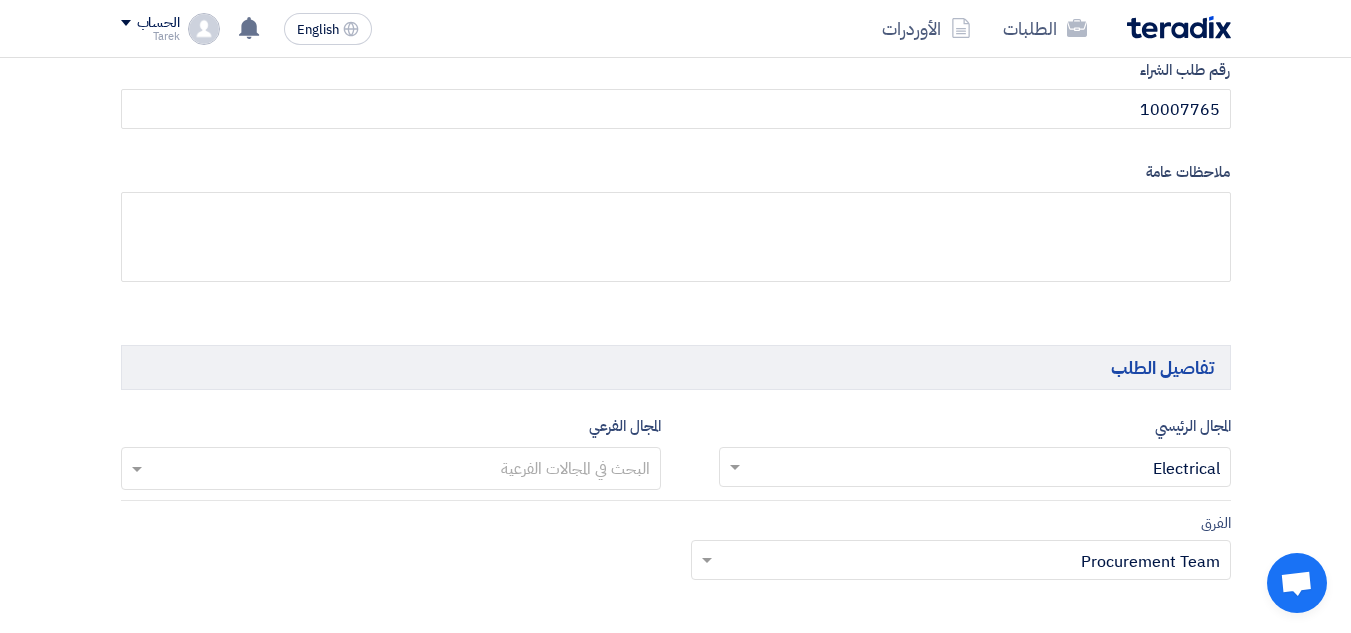 scroll, scrollTop: 1200, scrollLeft: 0, axis: vertical 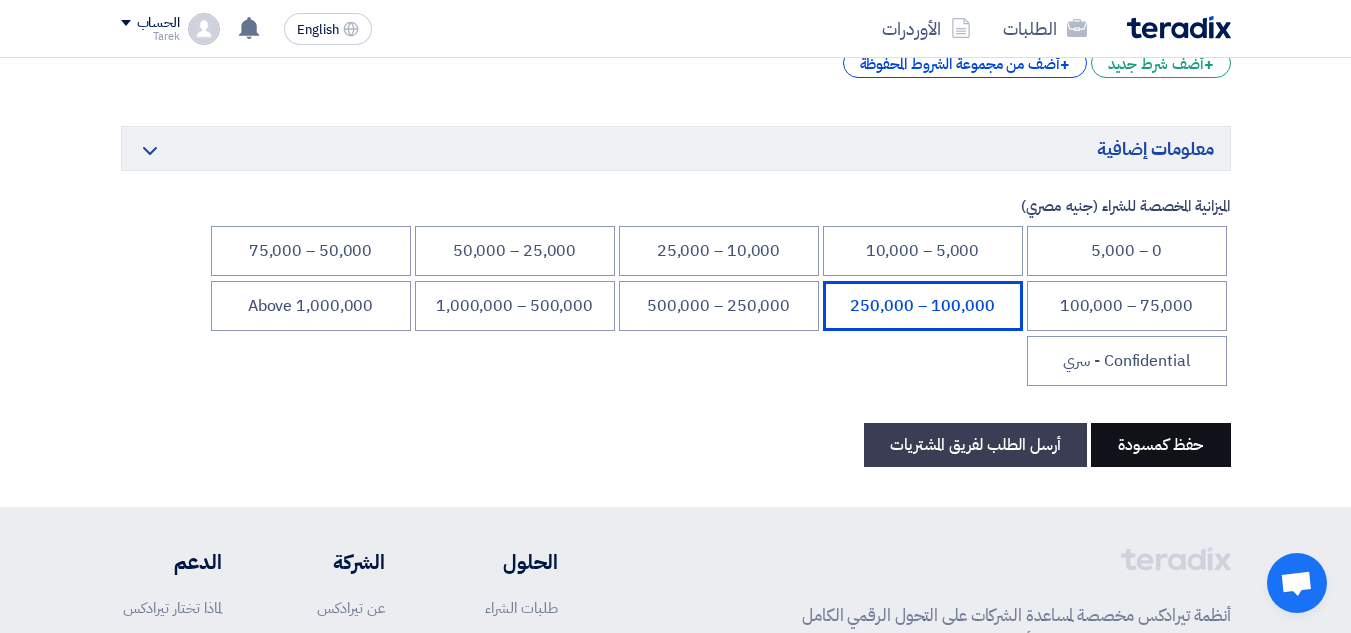 click on "حفظ كمسودة" 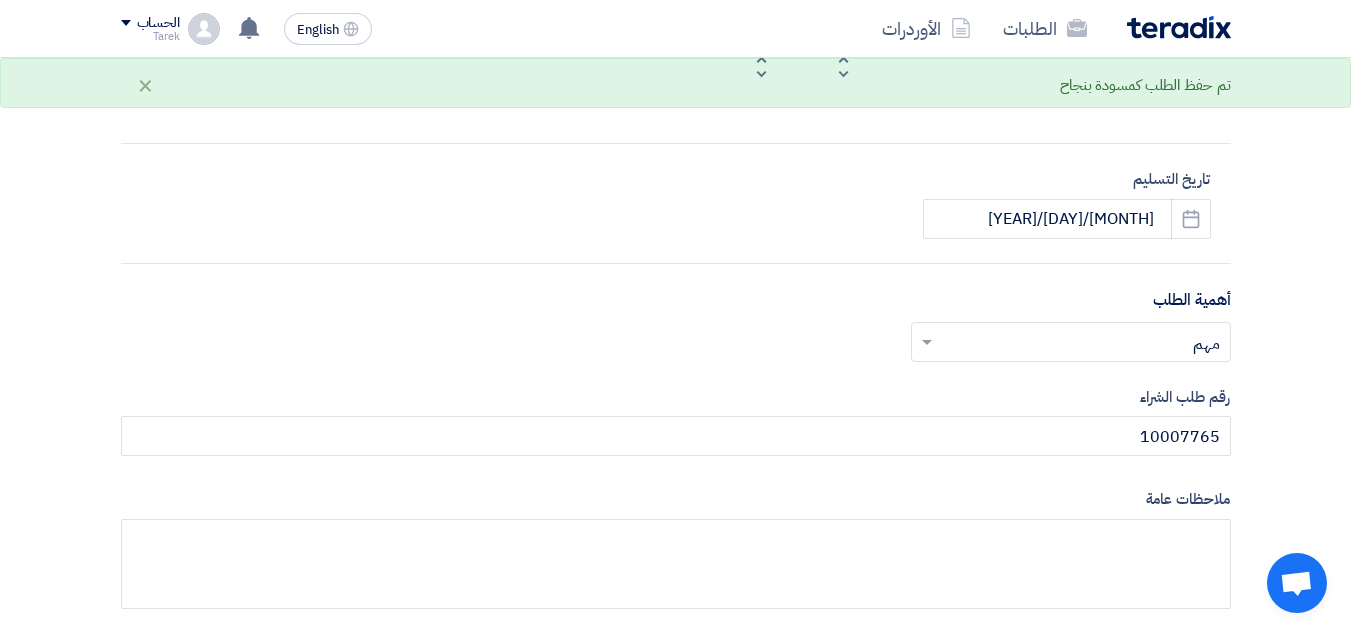scroll, scrollTop: 0, scrollLeft: 0, axis: both 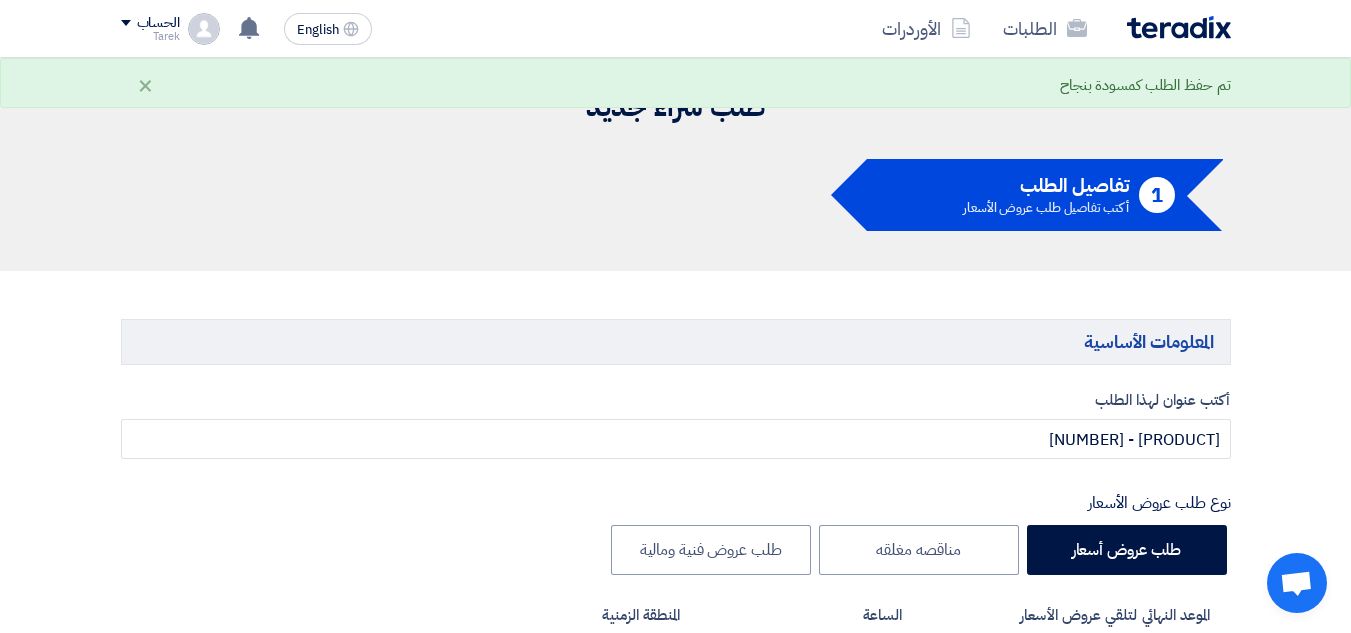 drag, startPoint x: 1319, startPoint y: 472, endPoint x: 1286, endPoint y: 119, distance: 354.53912 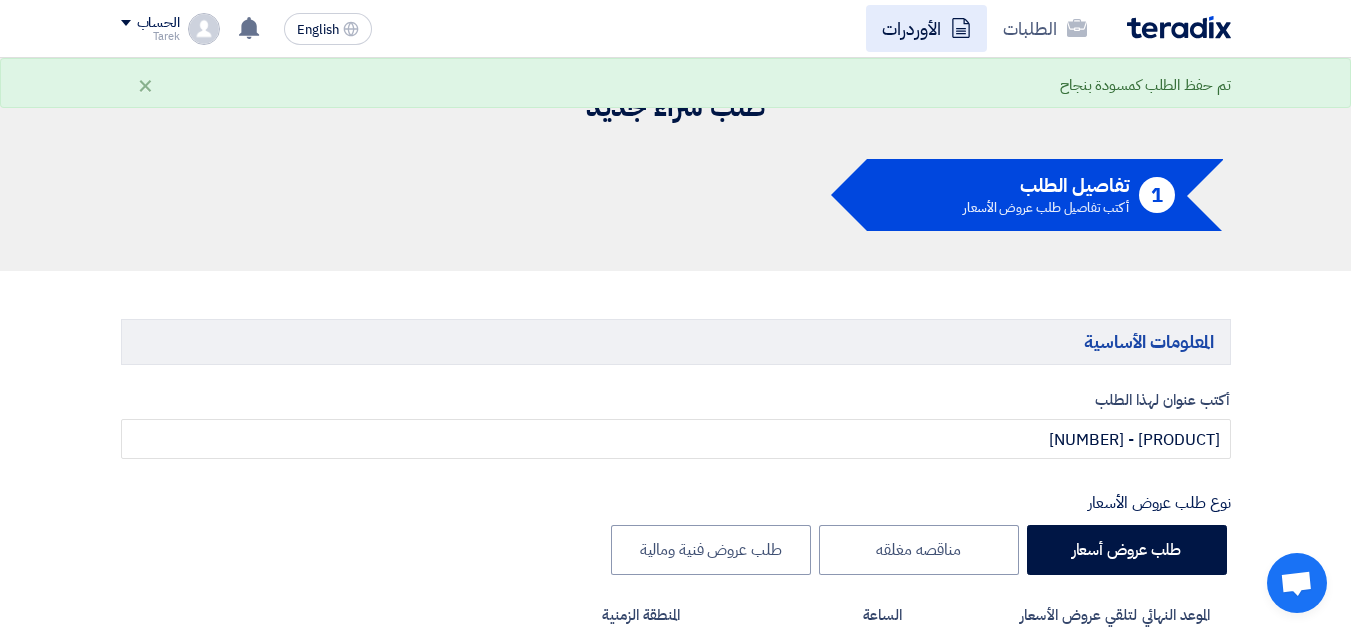 click on "الأوردرات" 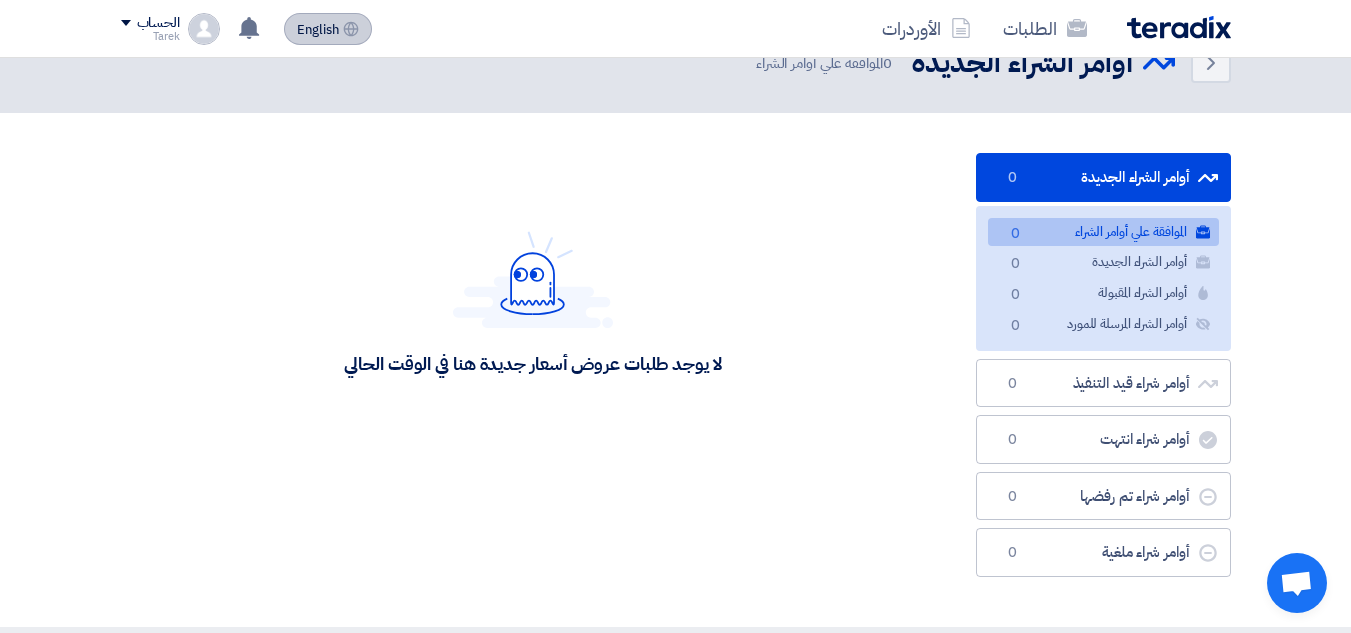 scroll, scrollTop: 0, scrollLeft: 0, axis: both 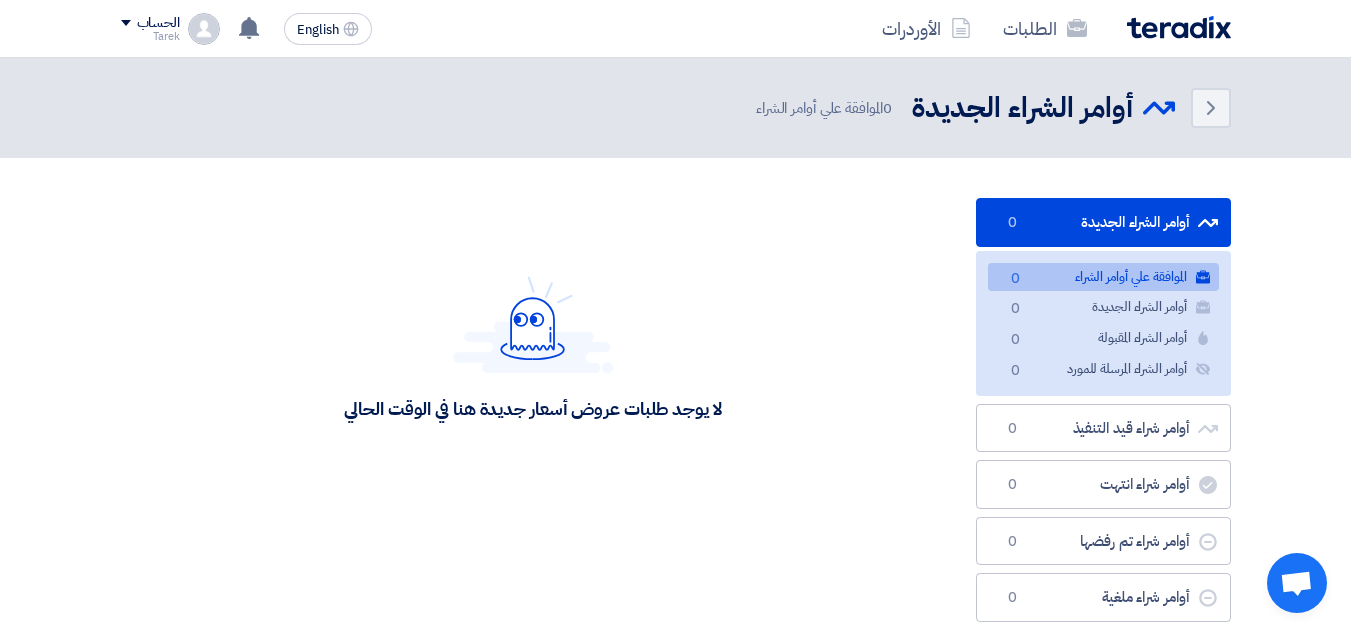 click on "0
الموافقة علي أوامر الشراء" 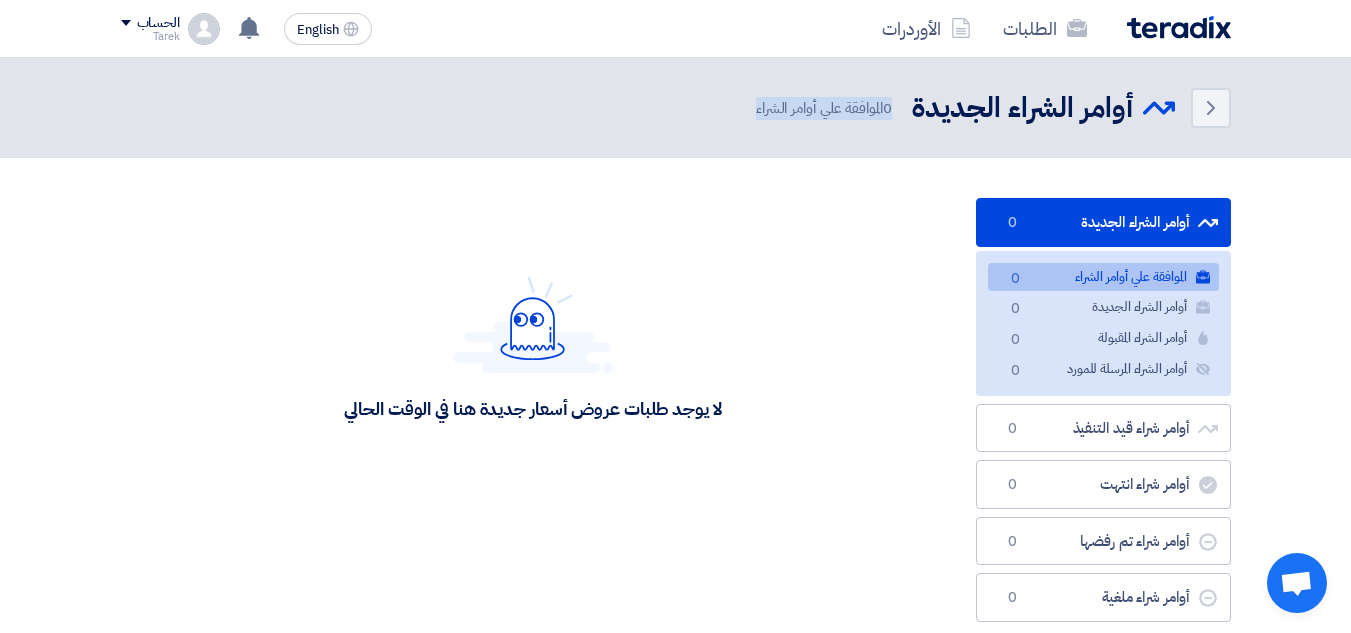click on "0
الموافقة علي أوامر الشراء" 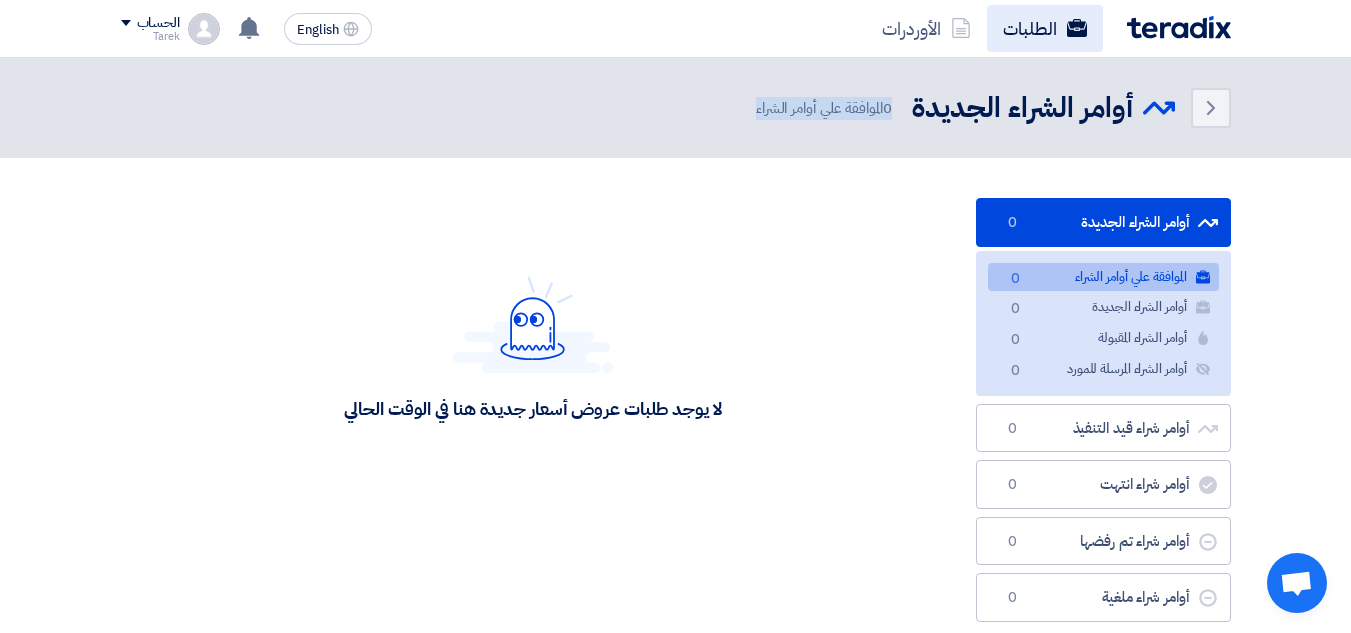 click on "الطلبات" 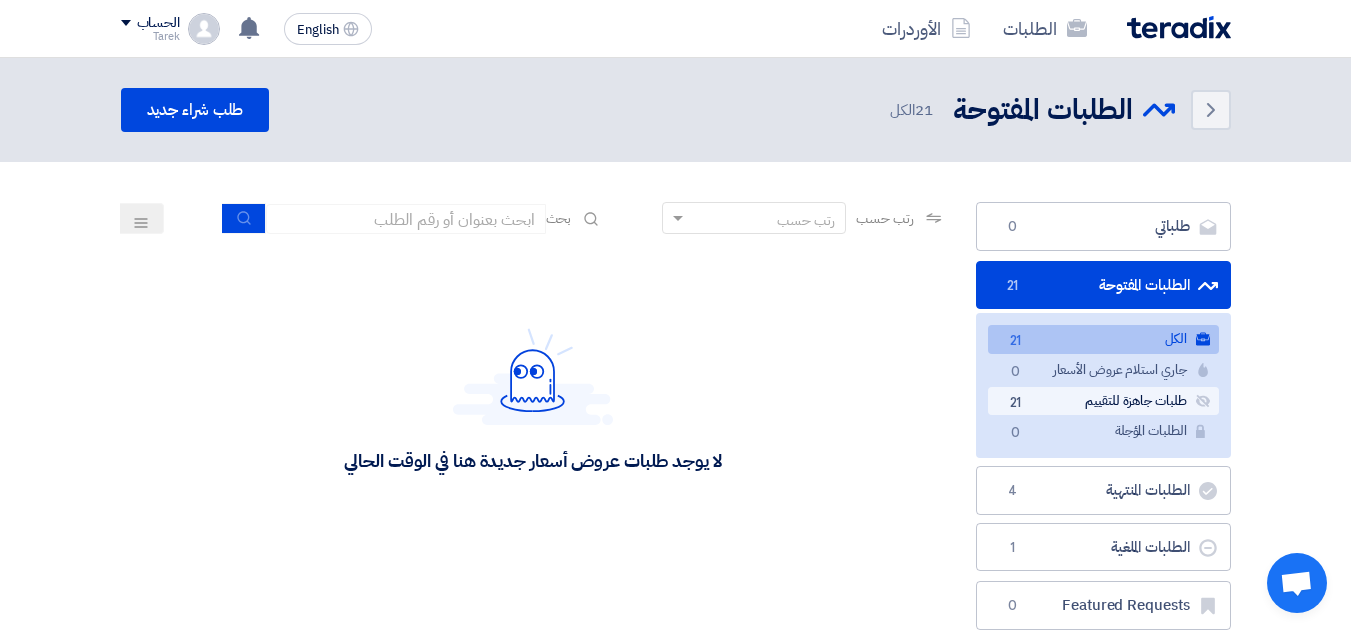 scroll, scrollTop: 100, scrollLeft: 0, axis: vertical 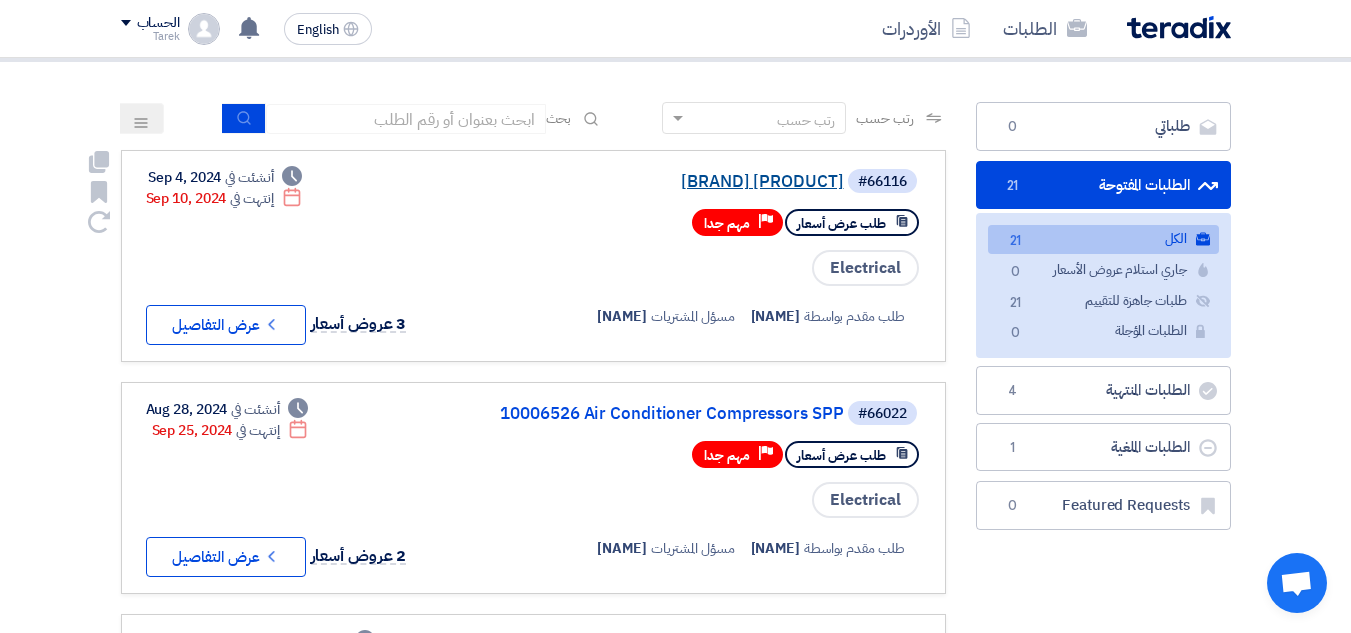 click on "[BRAND] [PRODUCT]" 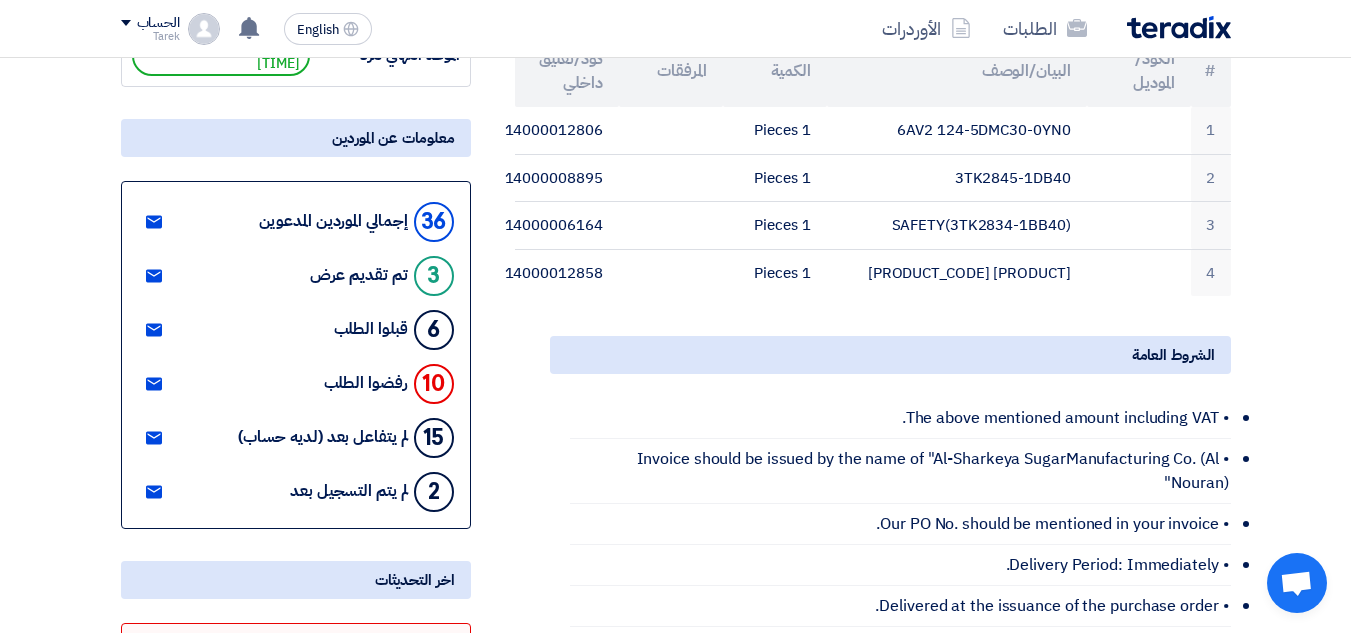scroll, scrollTop: 200, scrollLeft: 0, axis: vertical 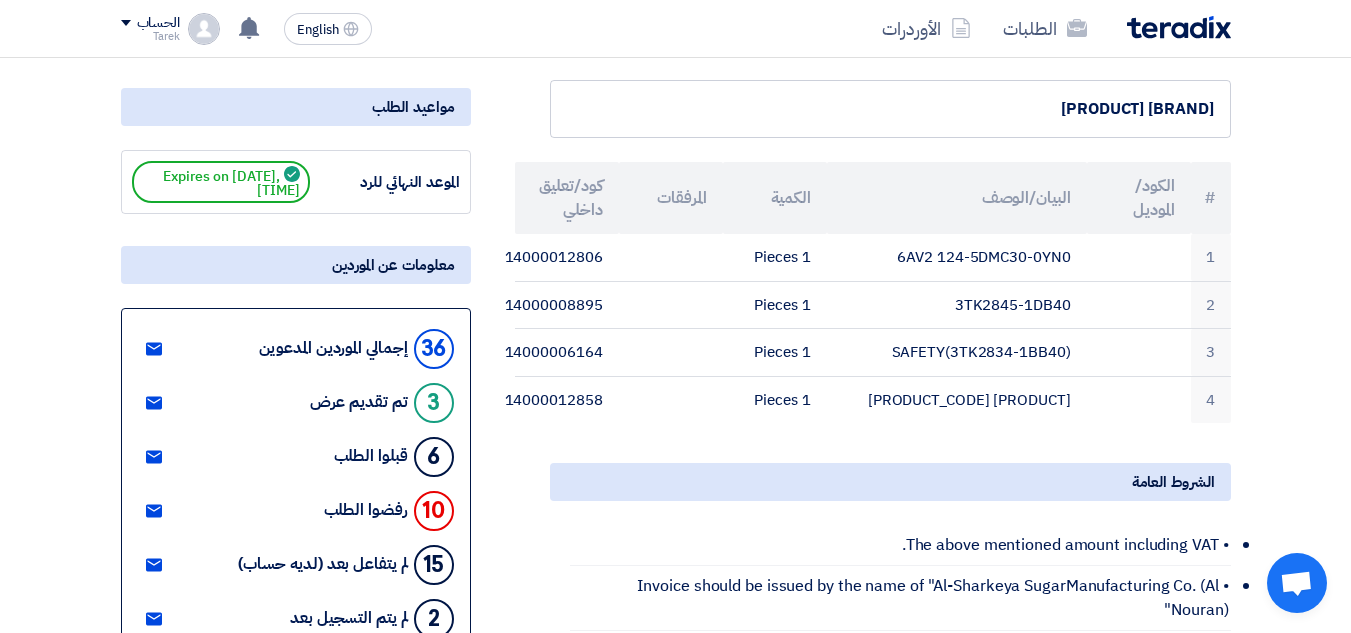 drag, startPoint x: 301, startPoint y: 367, endPoint x: 400, endPoint y: 374, distance: 99.24717 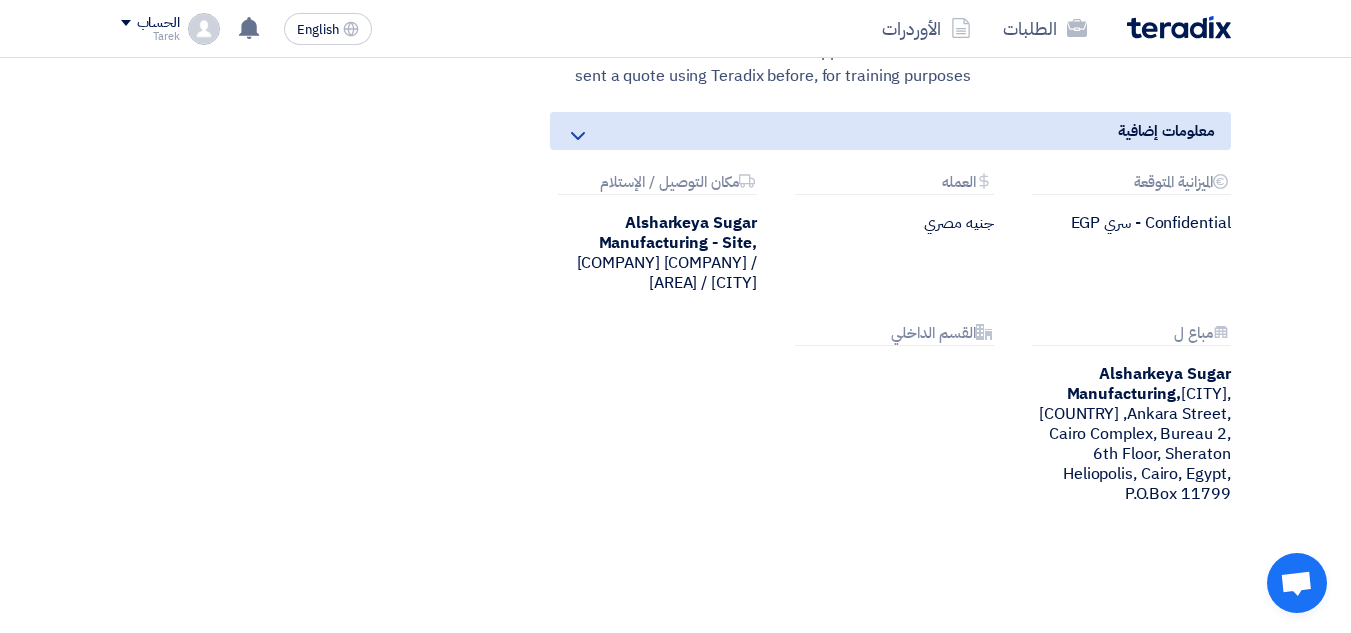 scroll, scrollTop: 2000, scrollLeft: 0, axis: vertical 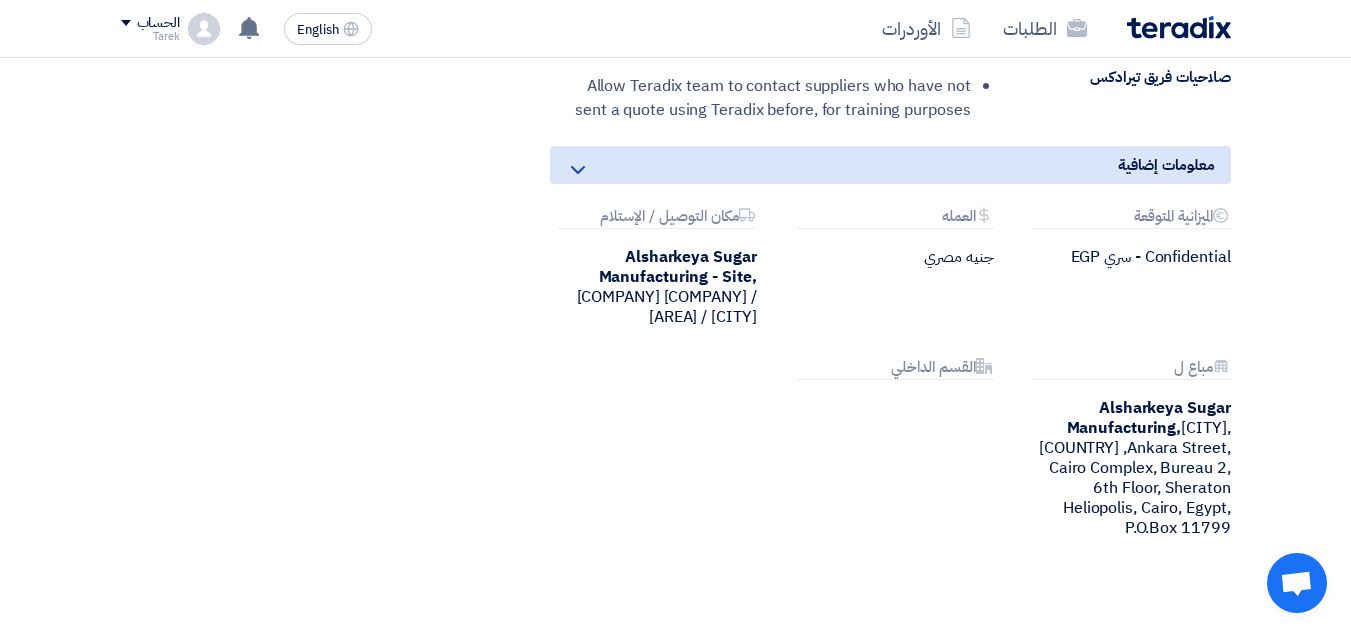 drag, startPoint x: 1136, startPoint y: 307, endPoint x: 1086, endPoint y: 307, distance: 50 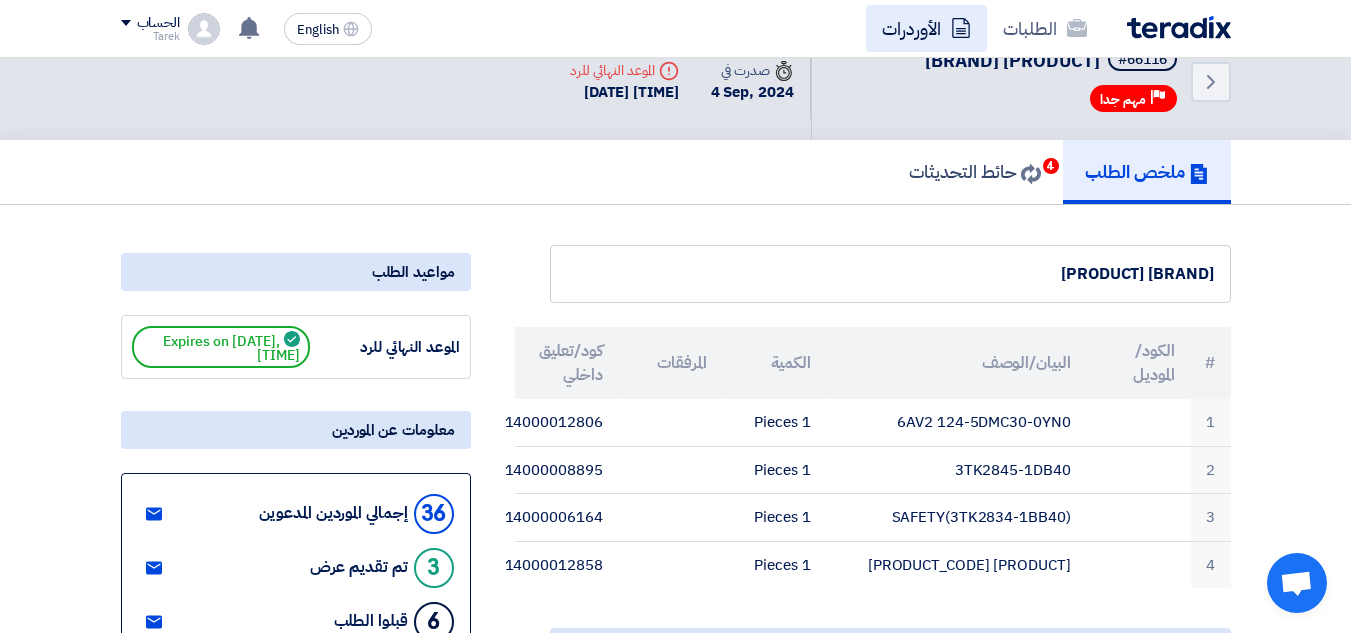 scroll, scrollTop: 0, scrollLeft: 0, axis: both 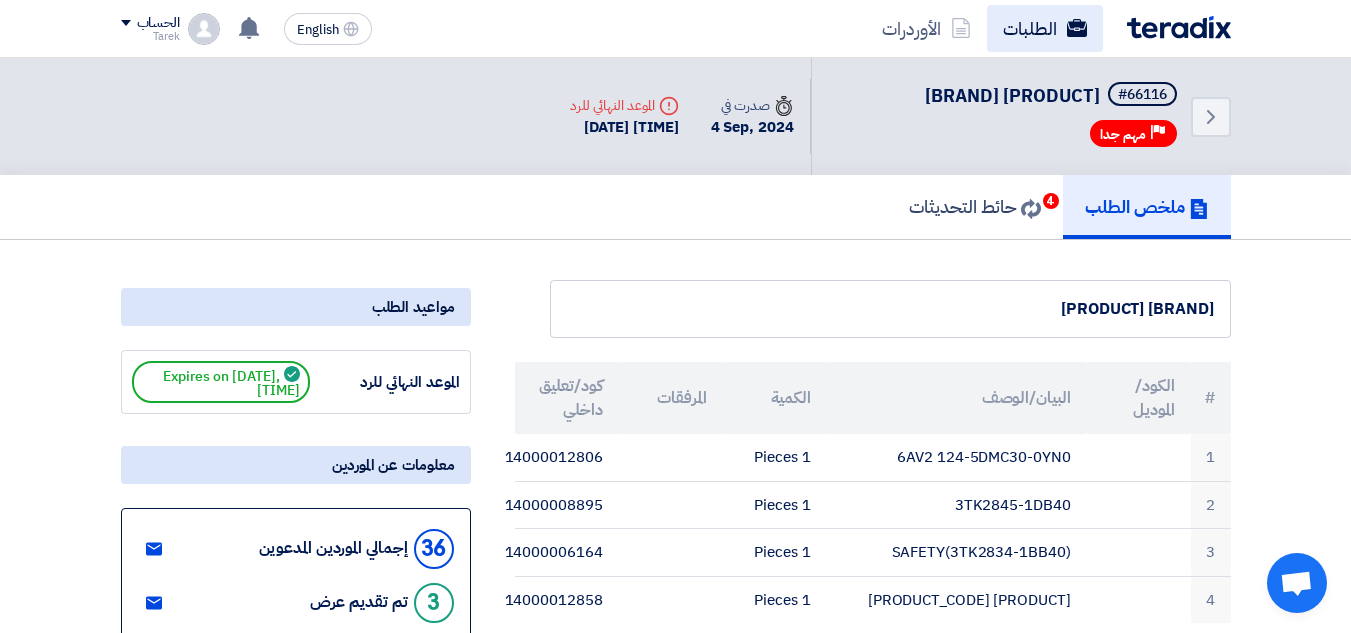 click on "الطلبات" 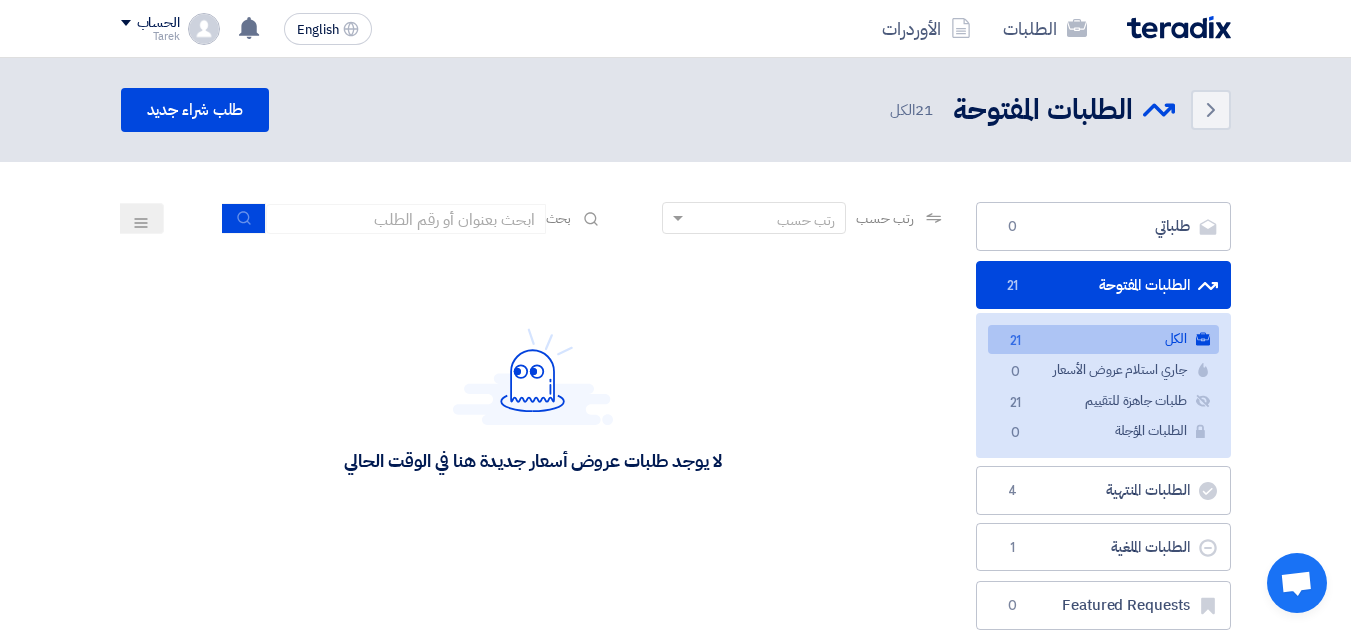 click 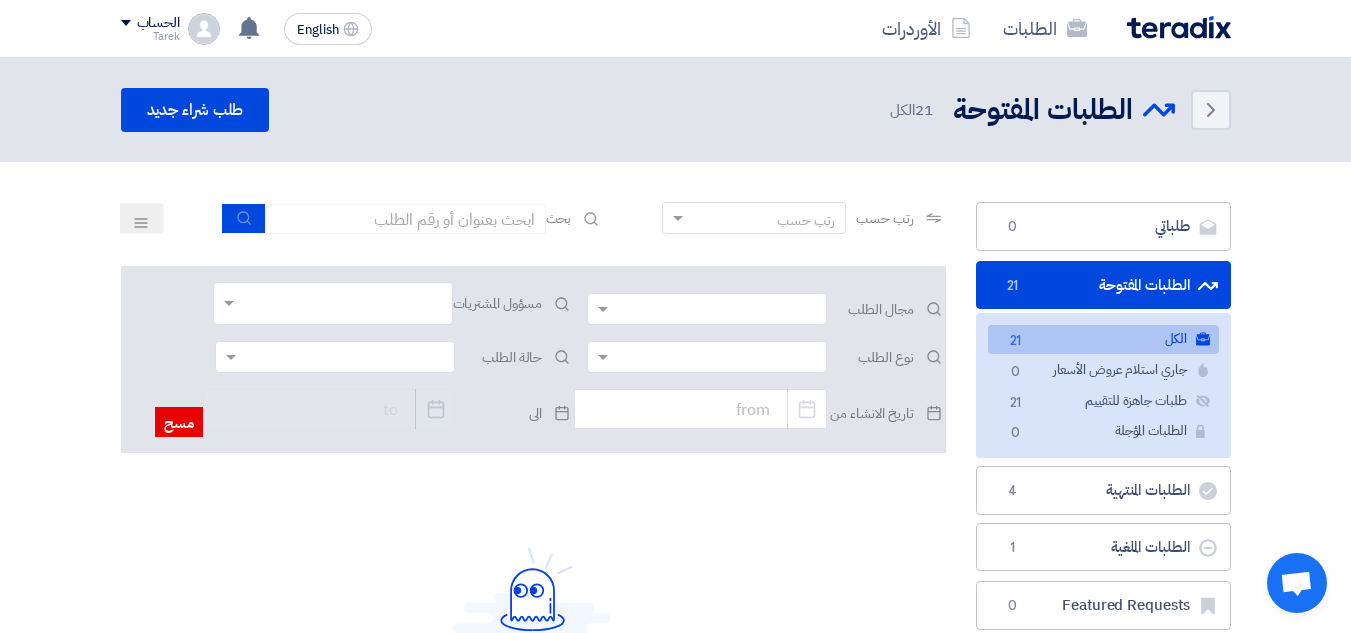 click 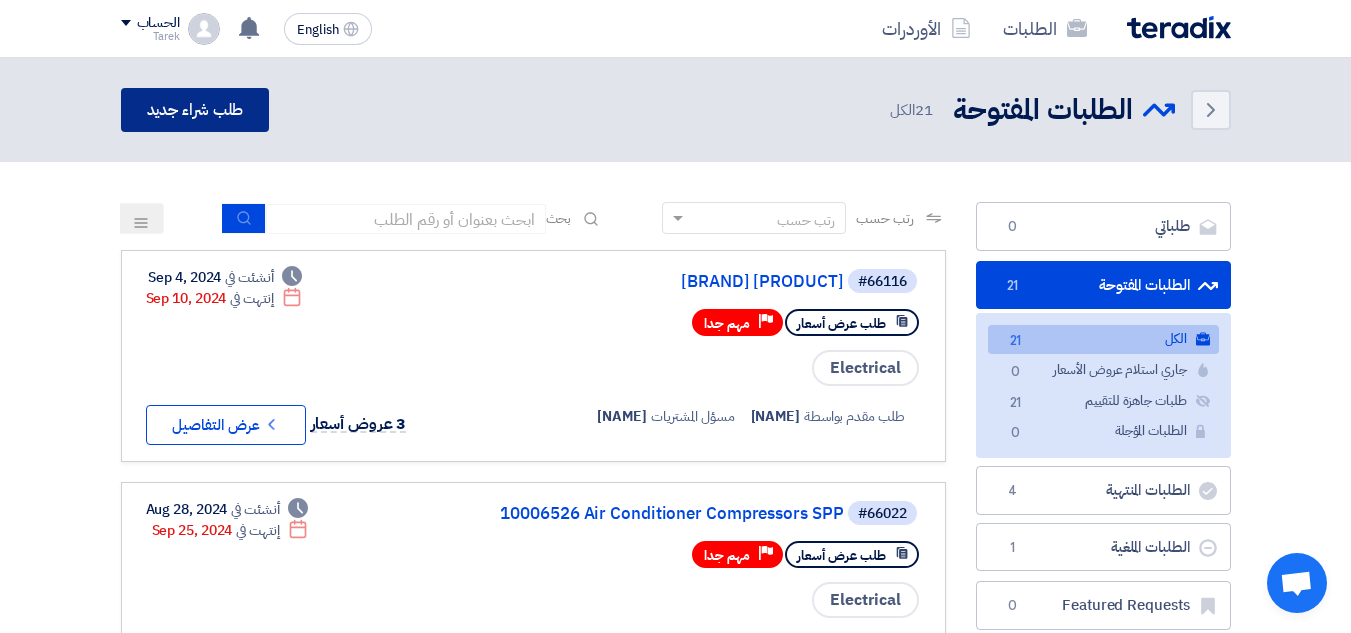 click on "طلب شراء جديد" 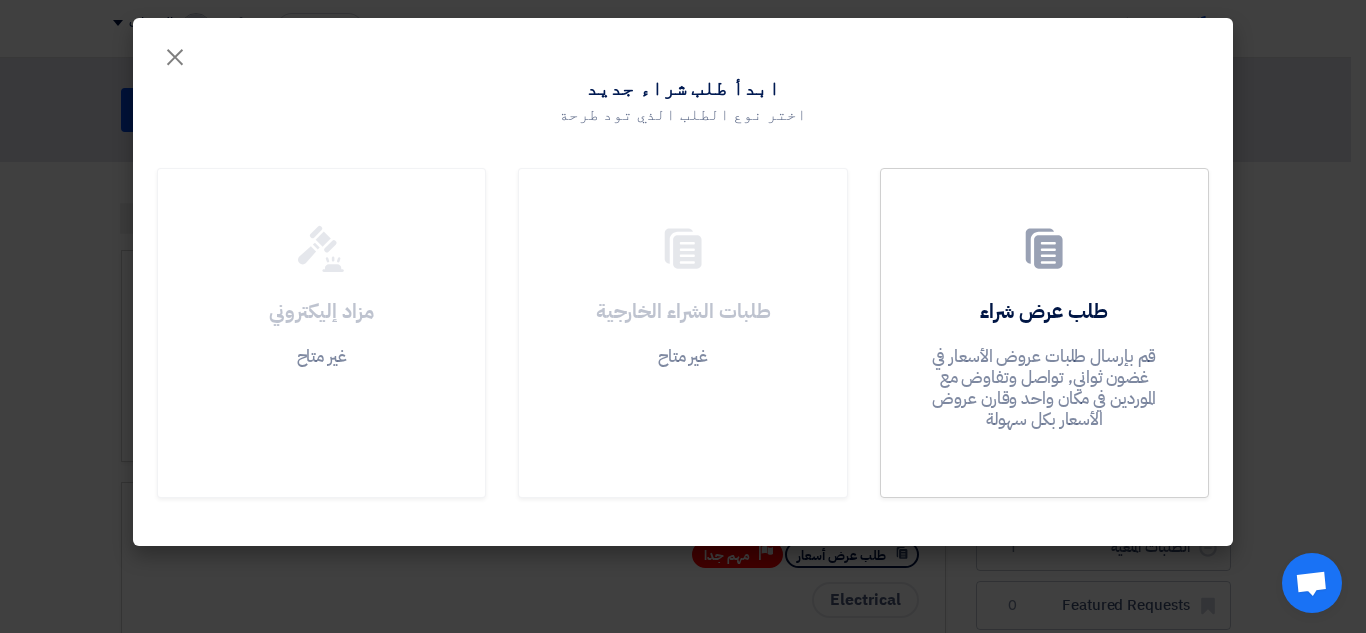 click on "×
Start a new purchase request
Choose the type of request you want to post
Request a quote
Send quote requests in seconds, communicate and negotiate with suppliers in one place and compare quotes with ease
External purchase requests
Not available
Electronic auction
Not available" 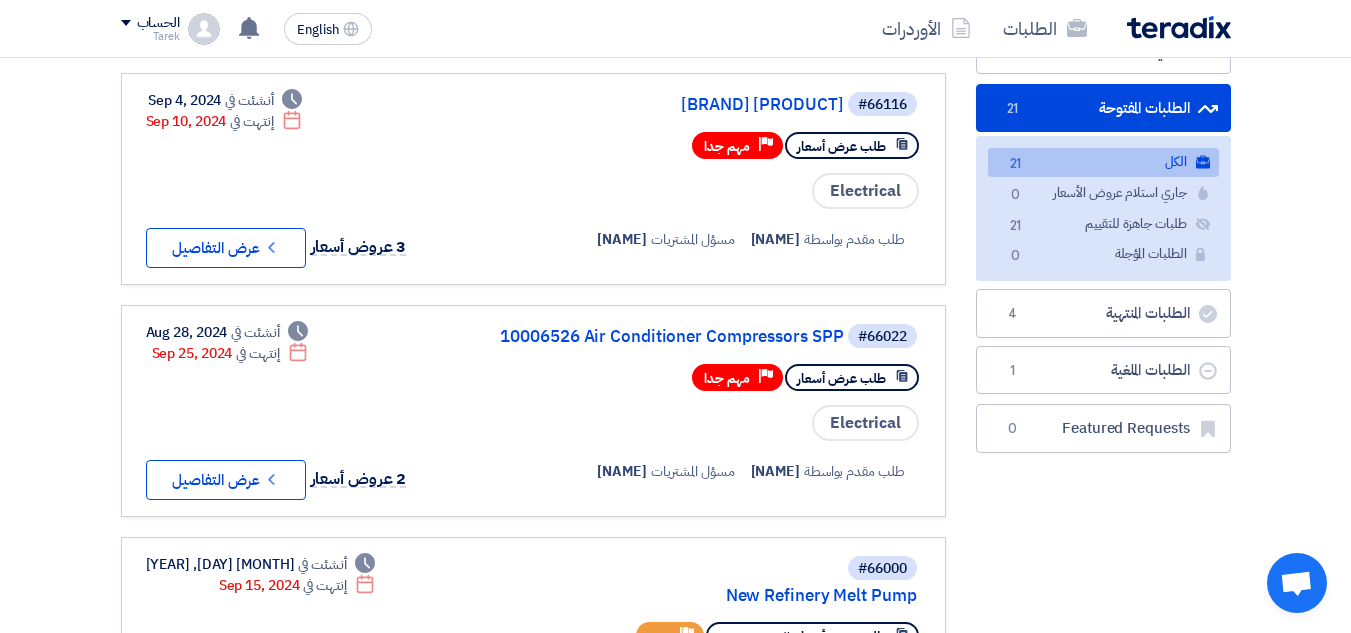 scroll, scrollTop: 0, scrollLeft: 0, axis: both 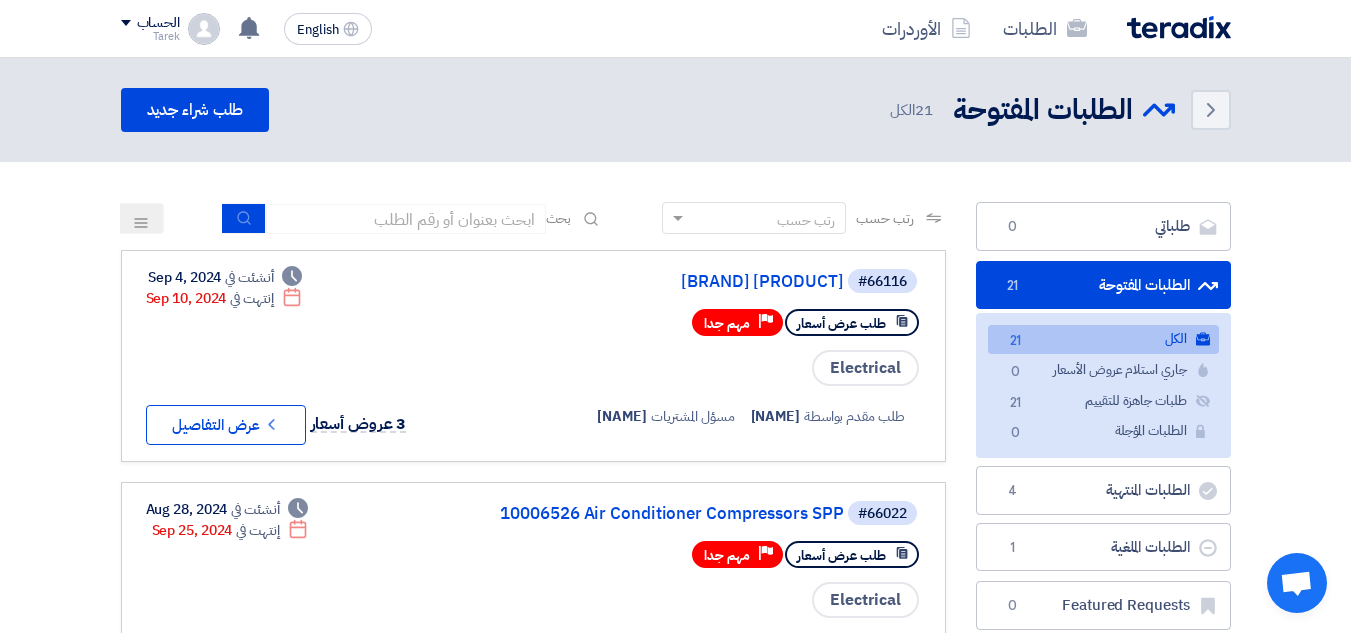 click on "رتب حسب" 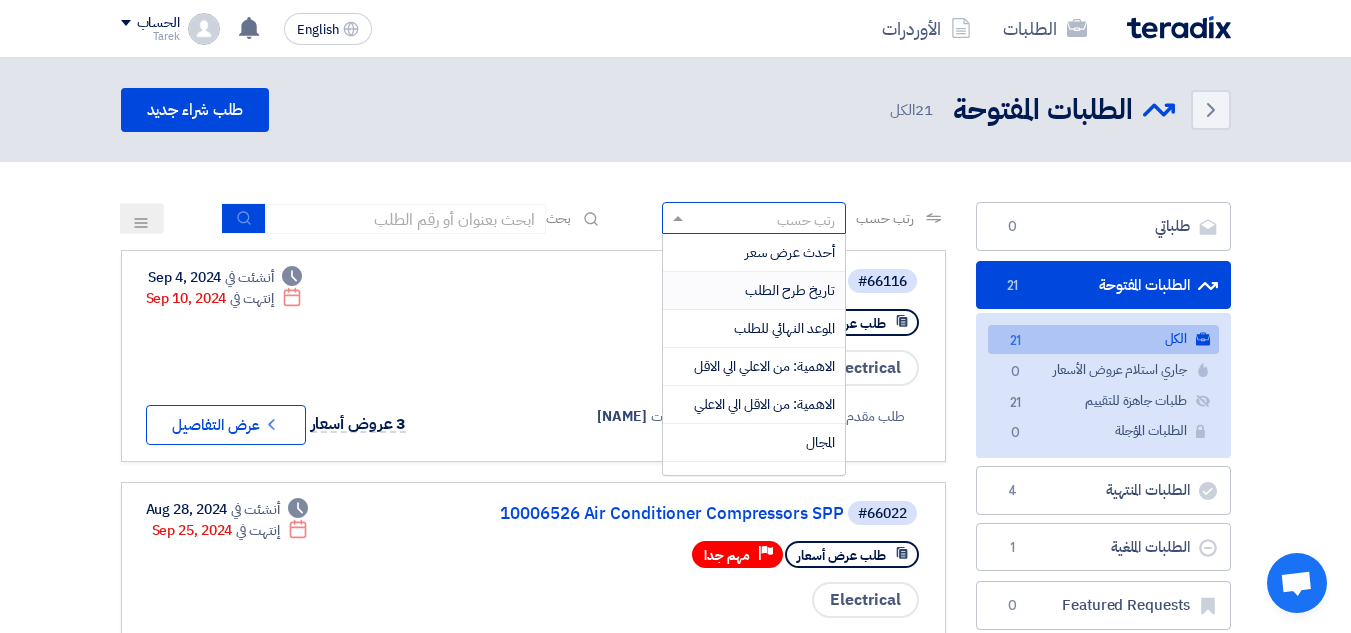 click on "تاريخ طرح الطلب" at bounding box center (790, 290) 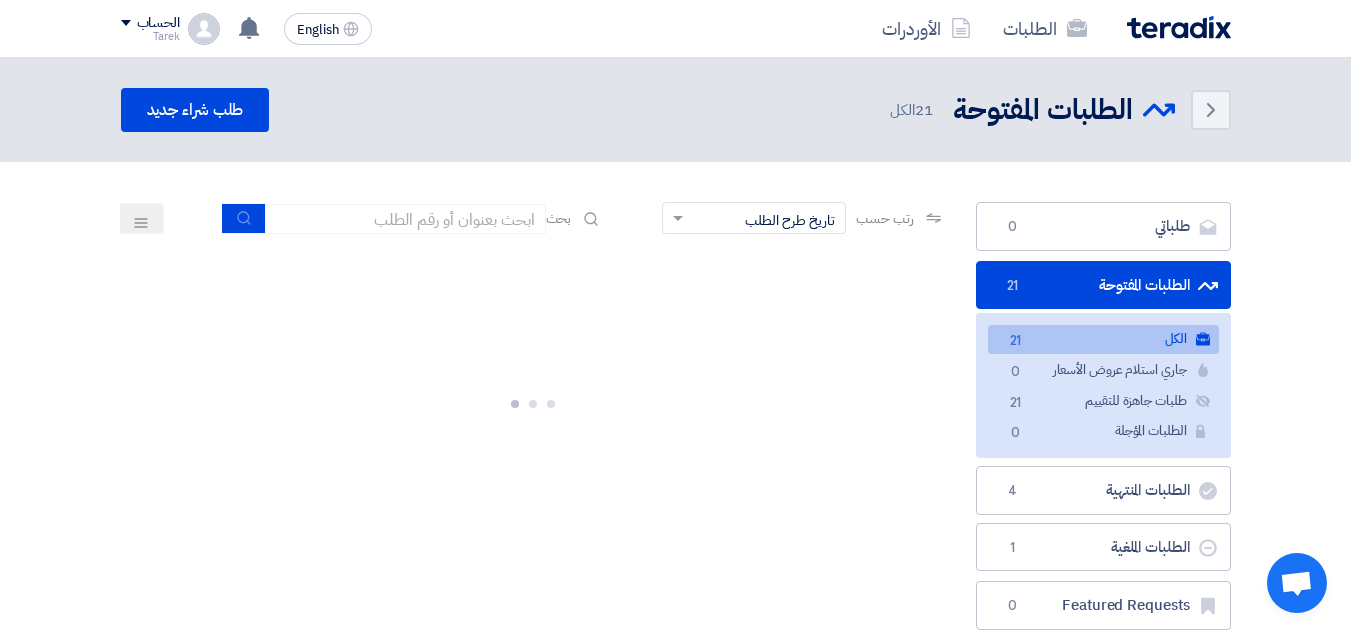 click on "رتب حسب
رتب حسب
×
تاريخ طرح الطلب
×" 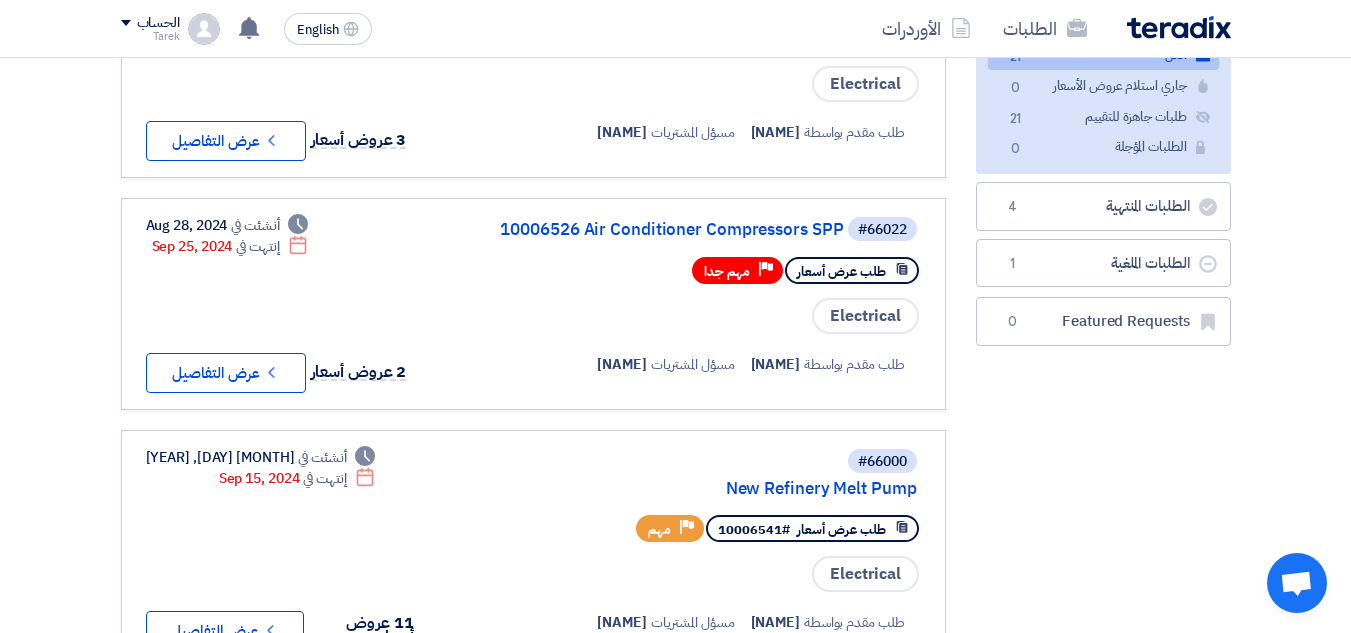 scroll, scrollTop: 0, scrollLeft: 0, axis: both 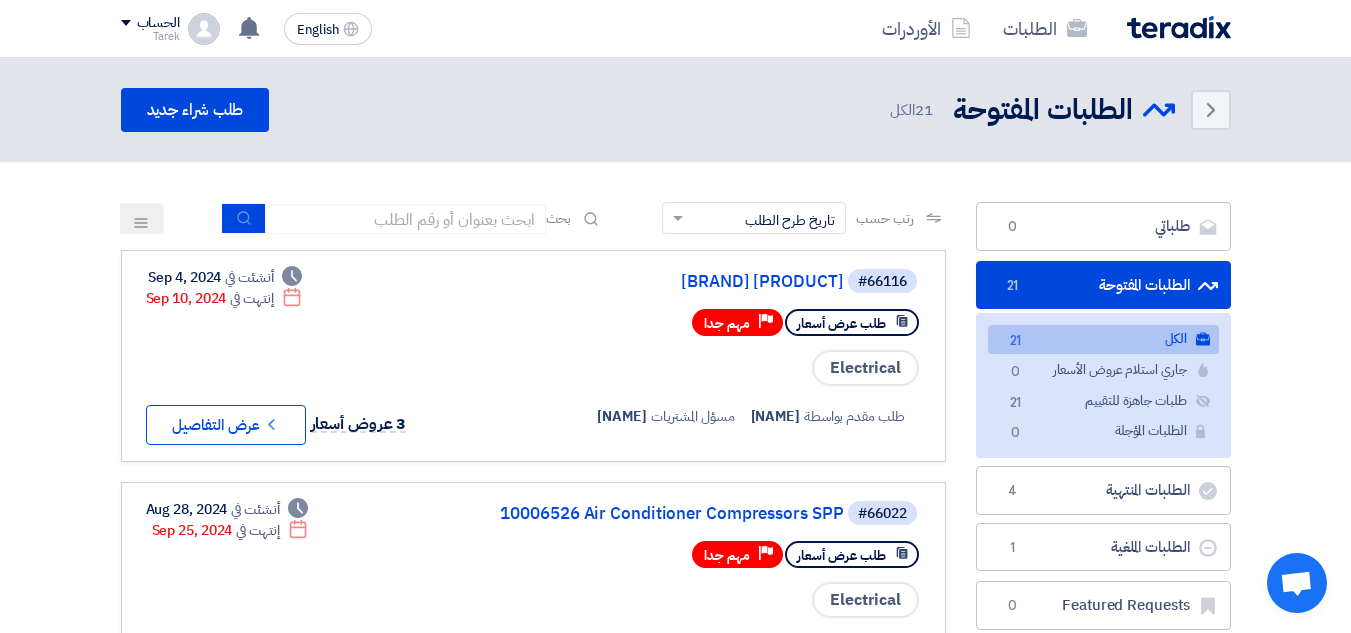 drag, startPoint x: 1262, startPoint y: 366, endPoint x: 1213, endPoint y: 149, distance: 222.46349 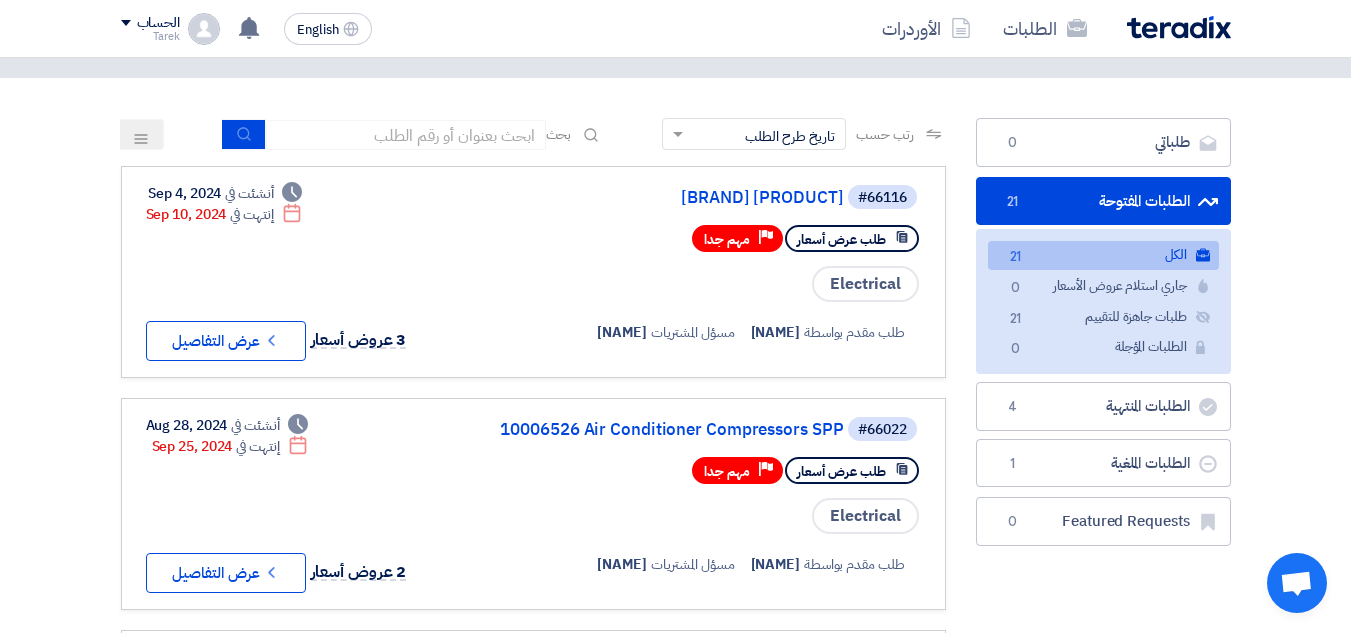 scroll, scrollTop: 145, scrollLeft: 0, axis: vertical 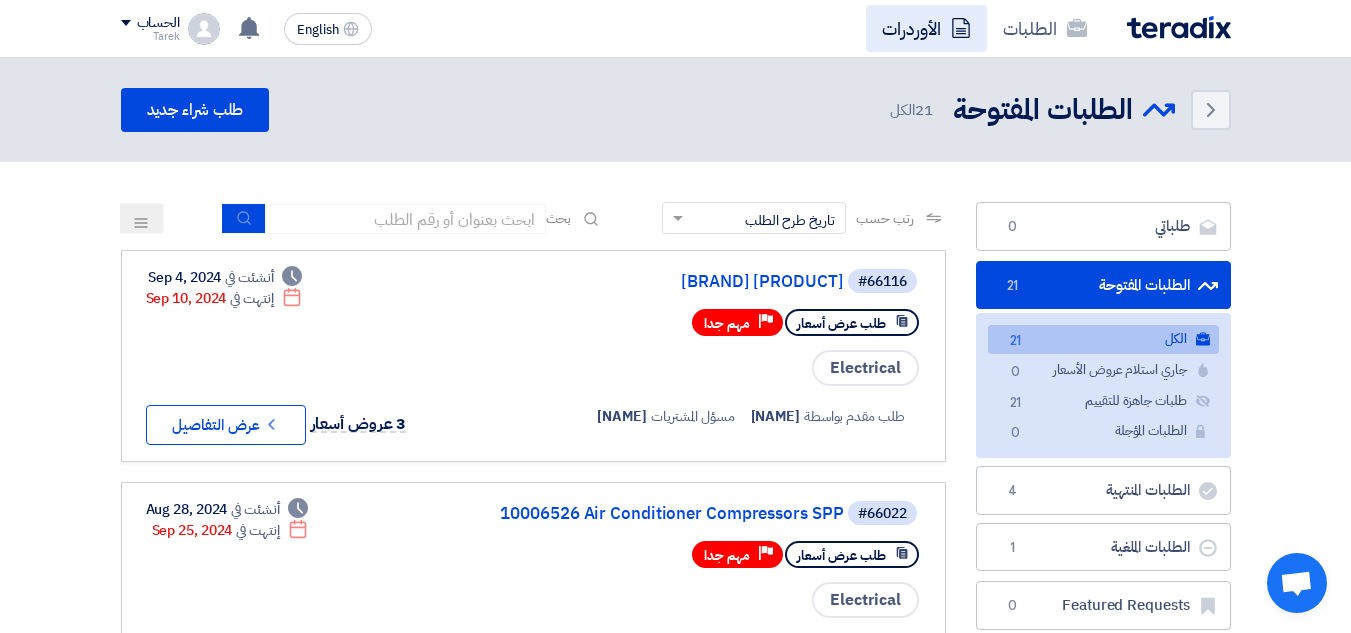 click on "الأوردرات" 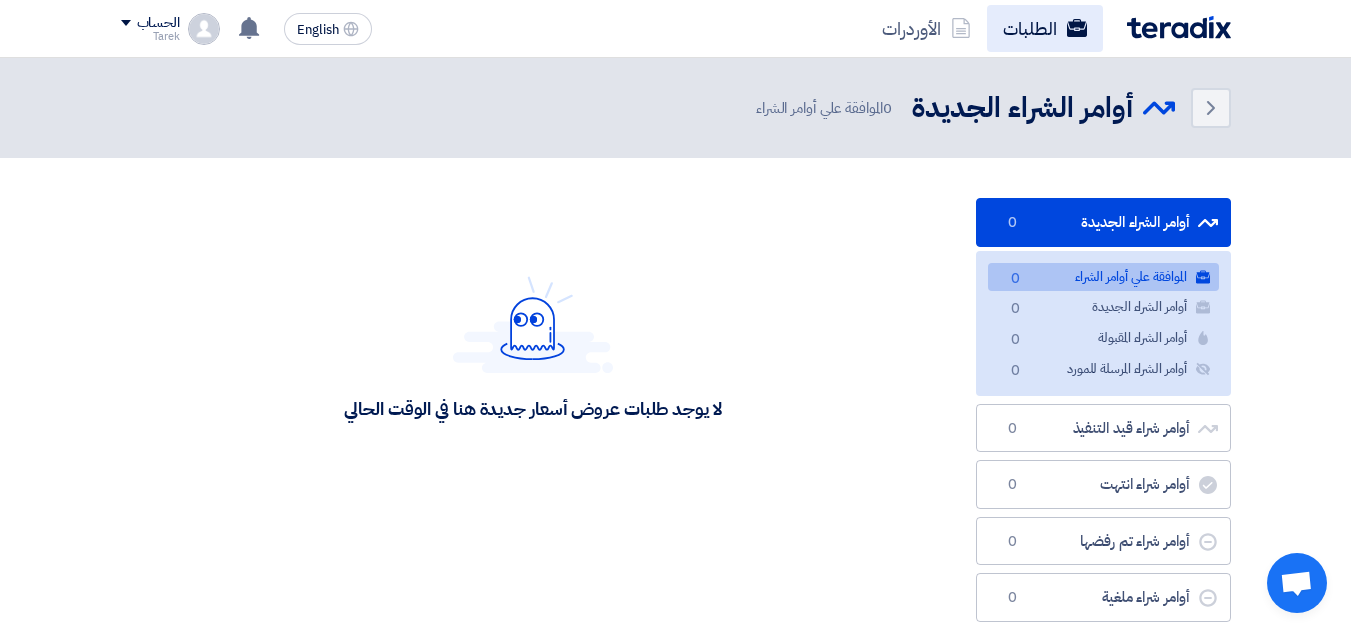 click on "الطلبات" 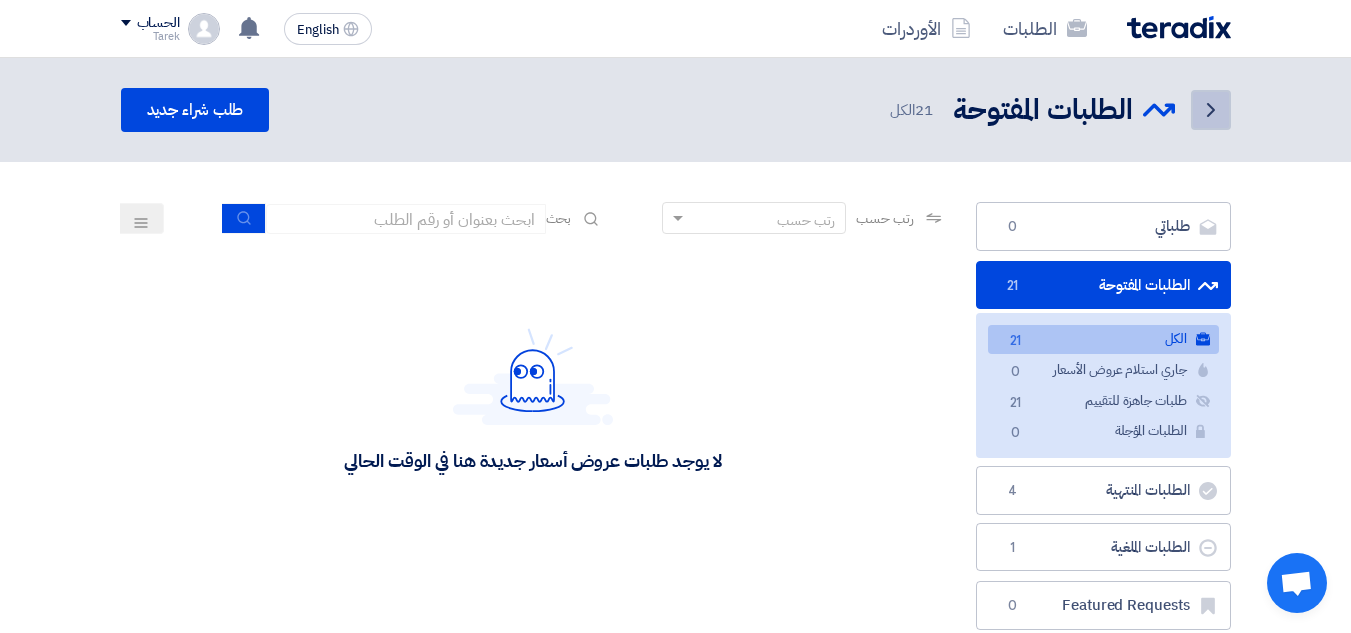 click on "Back" 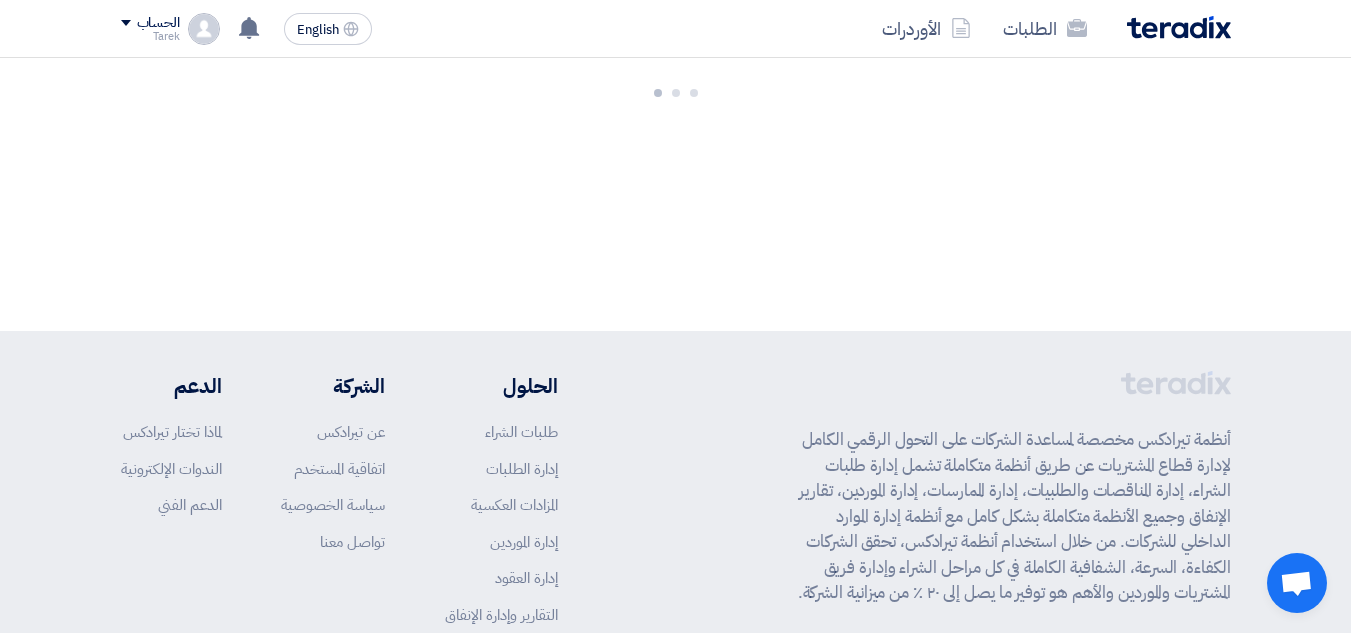 click 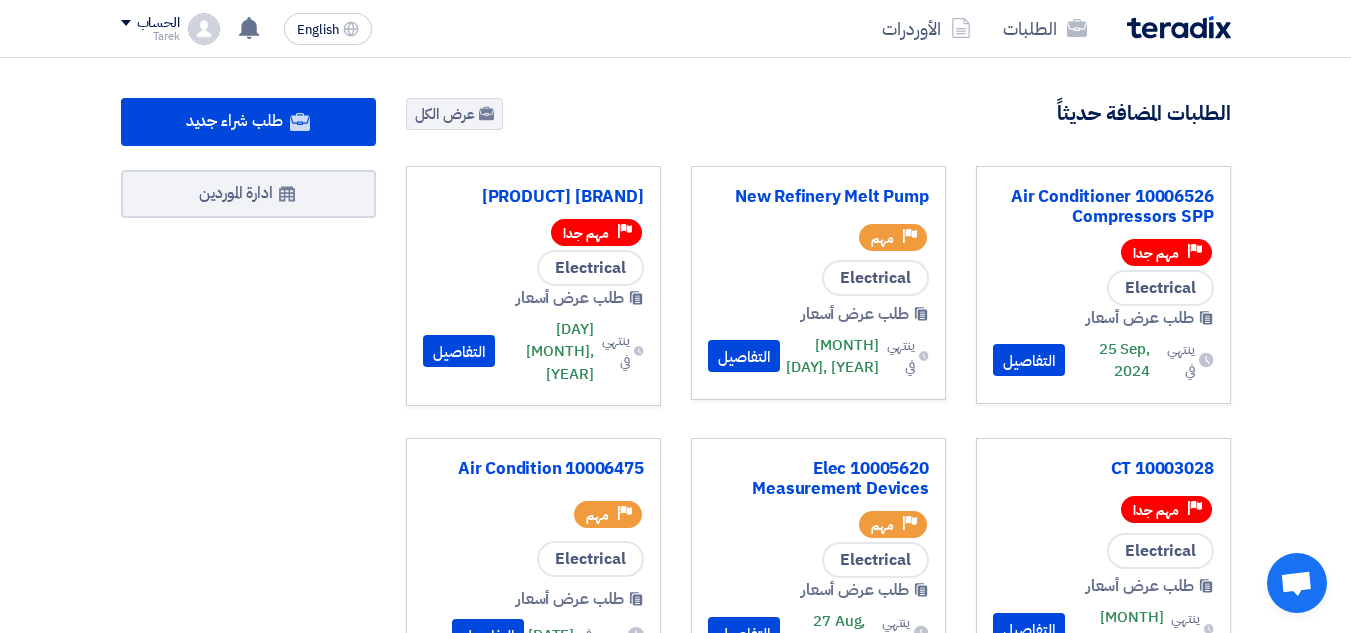 click on "الطلبات
الأوردرات" 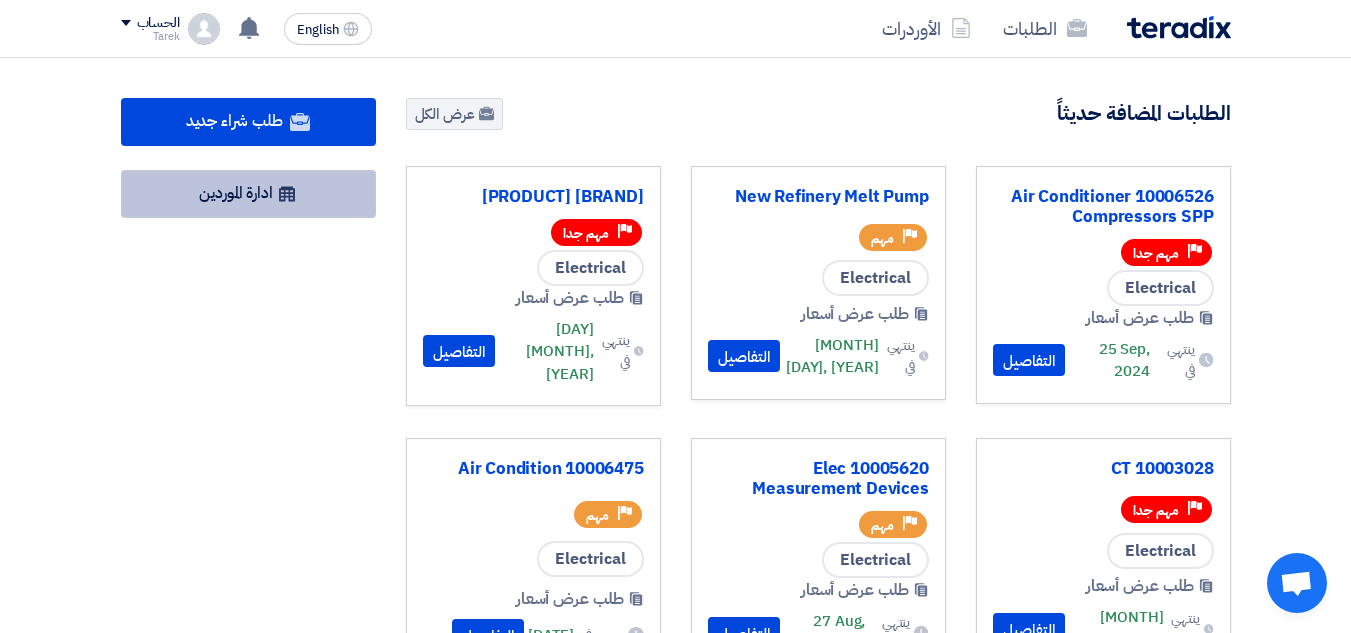 click on "ادارة الموردين" 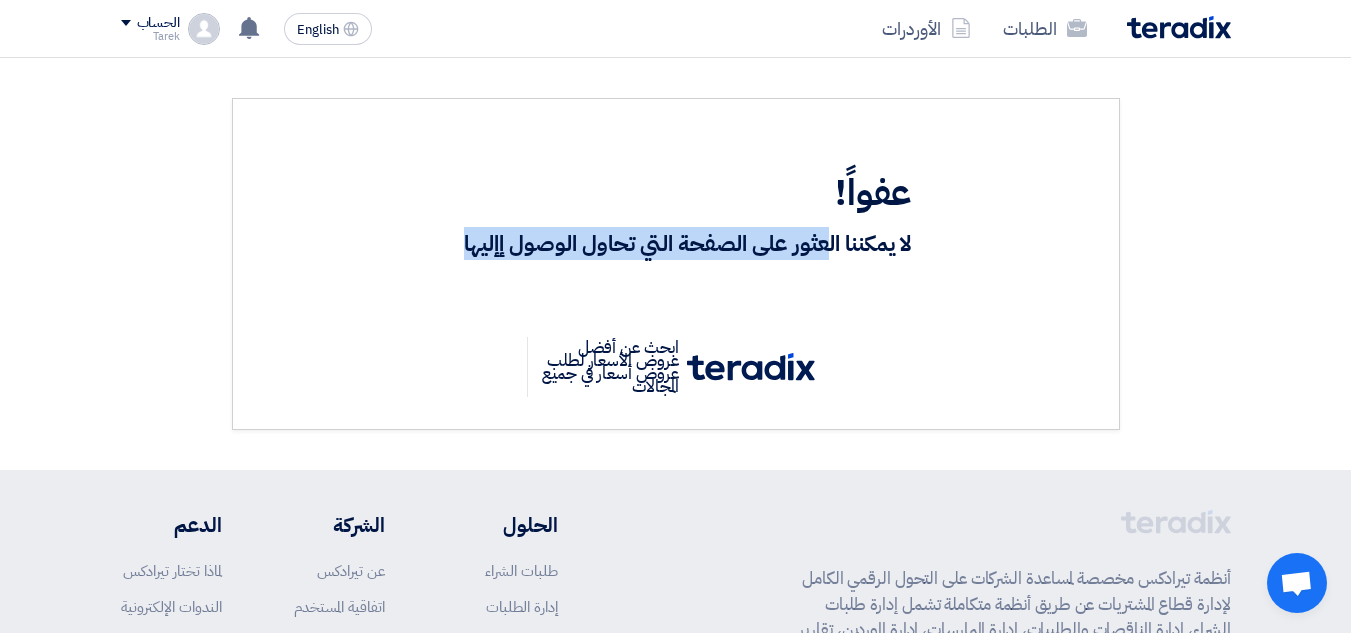 drag, startPoint x: 755, startPoint y: 284, endPoint x: 251, endPoint y: 265, distance: 504.358 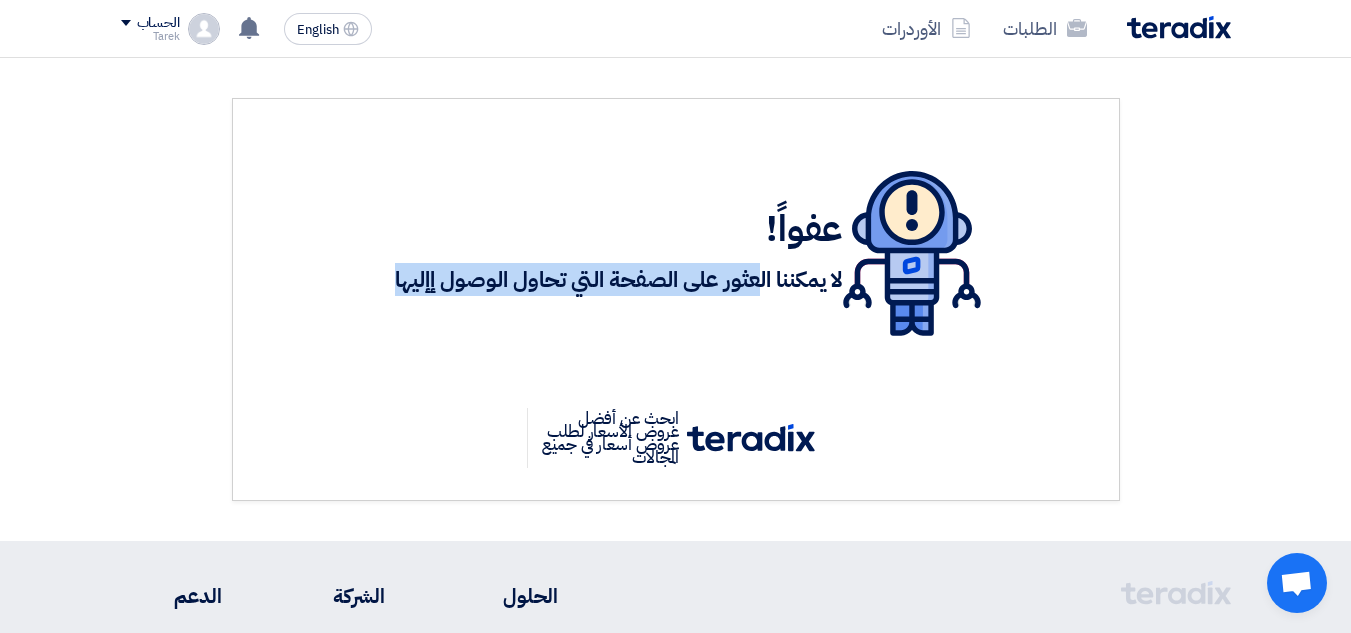 click on "عفواً!
لا يمكننا العثور على الصفحة التي تحاول الوصول إإليها" 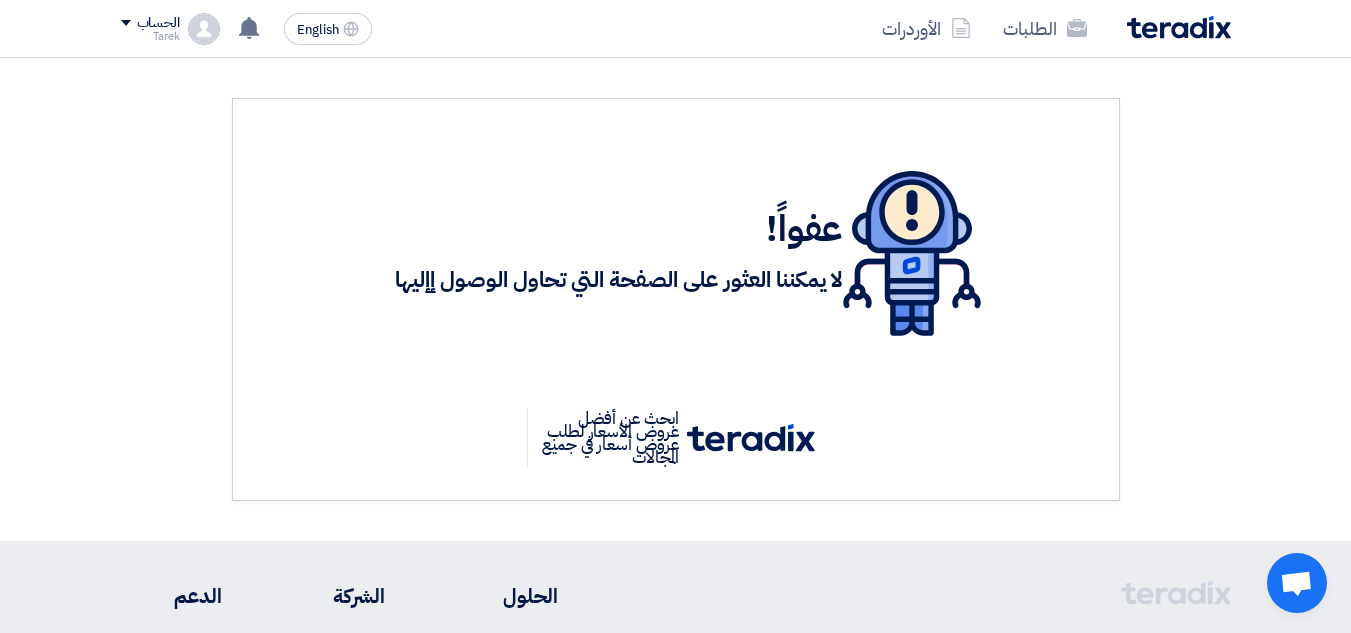 click on "الحساب" 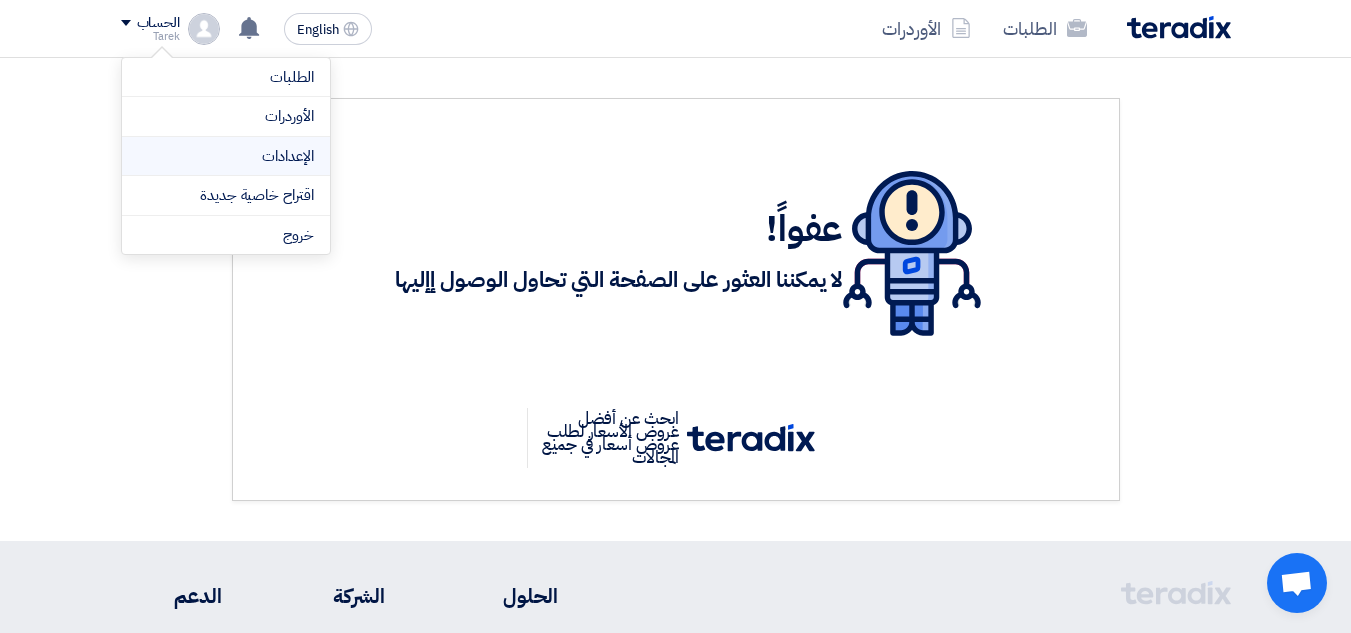click on "الإعدادات" 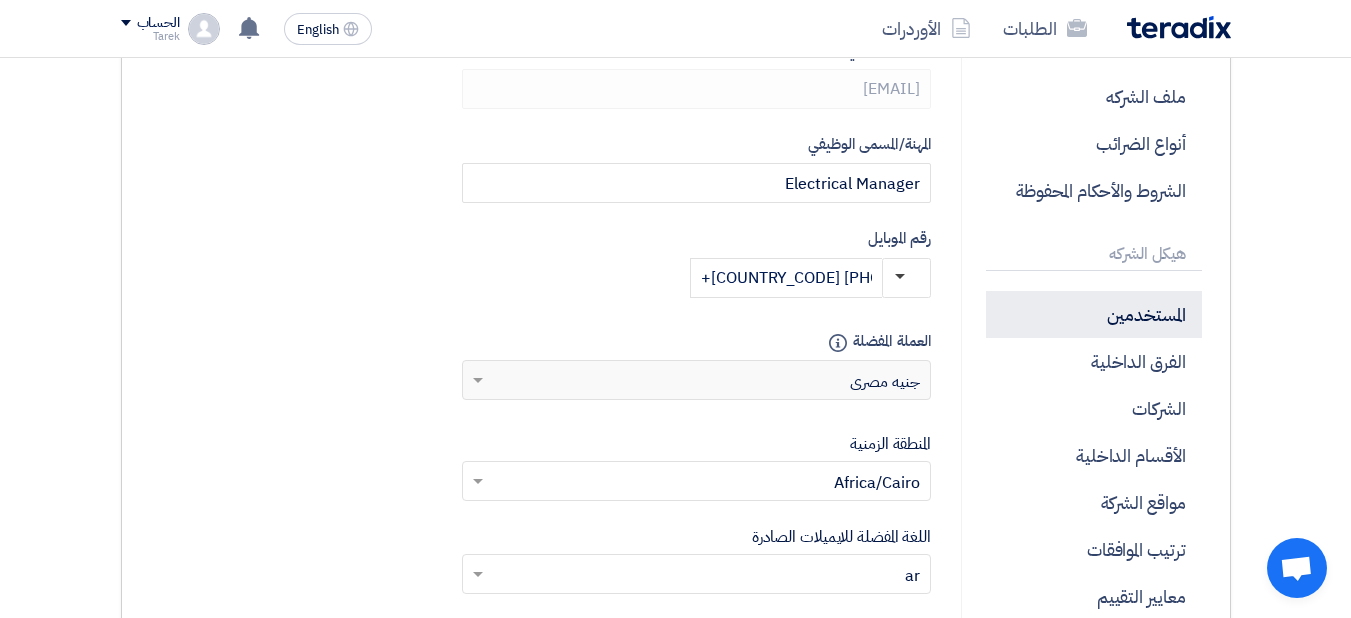 scroll, scrollTop: 400, scrollLeft: 0, axis: vertical 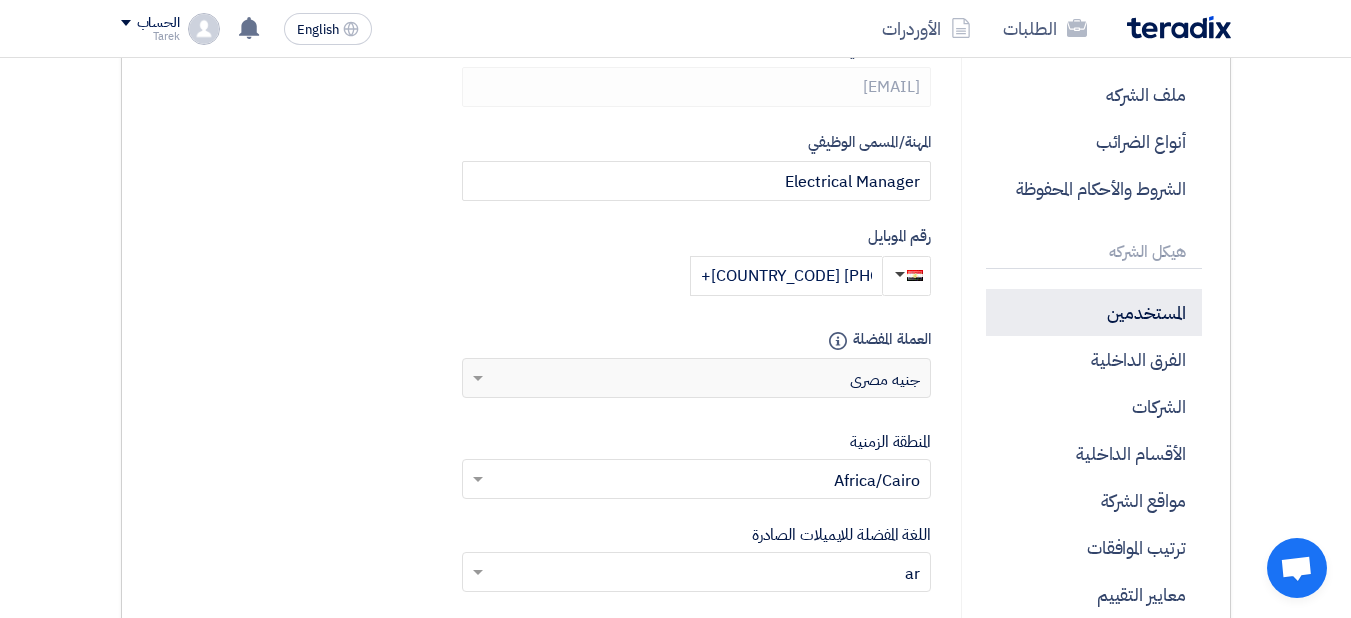 click on "المستخدمين" 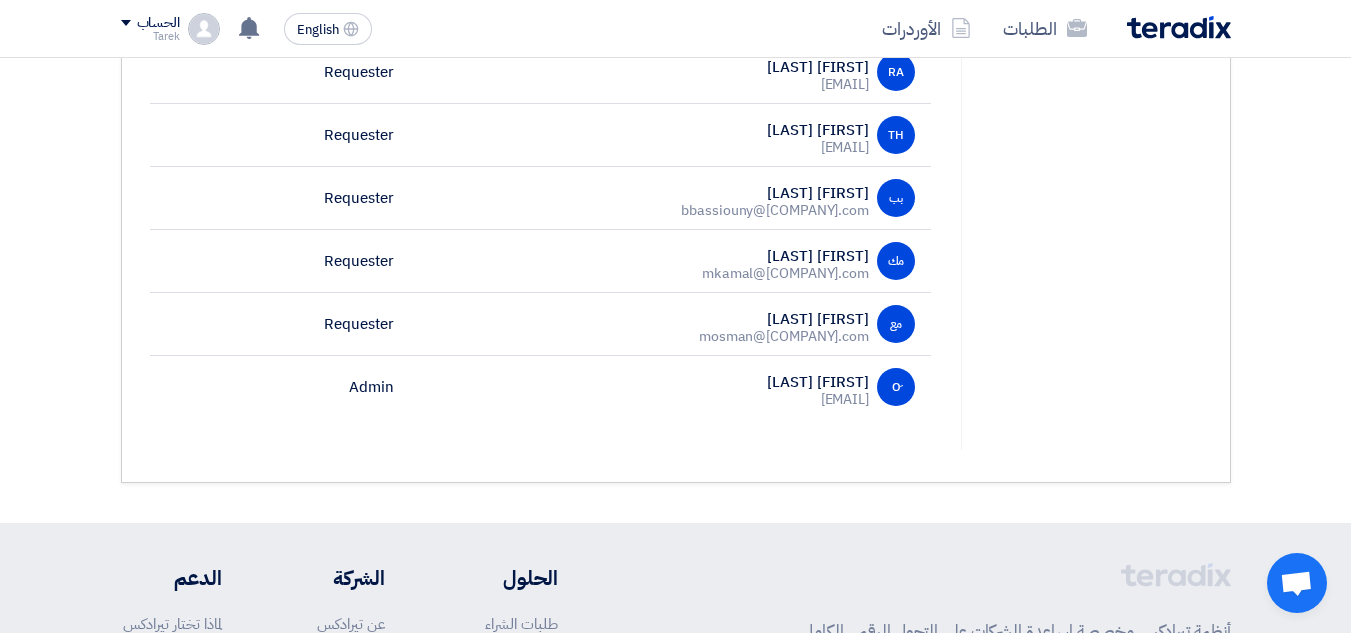scroll, scrollTop: 2600, scrollLeft: 0, axis: vertical 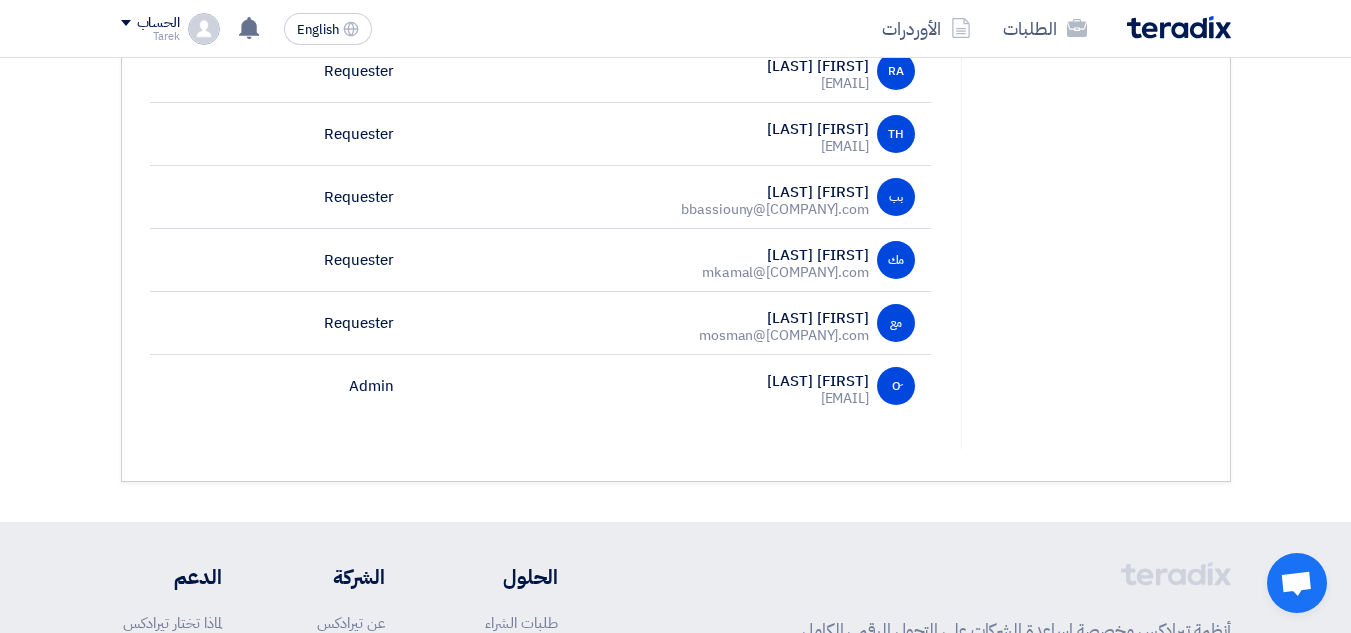 click 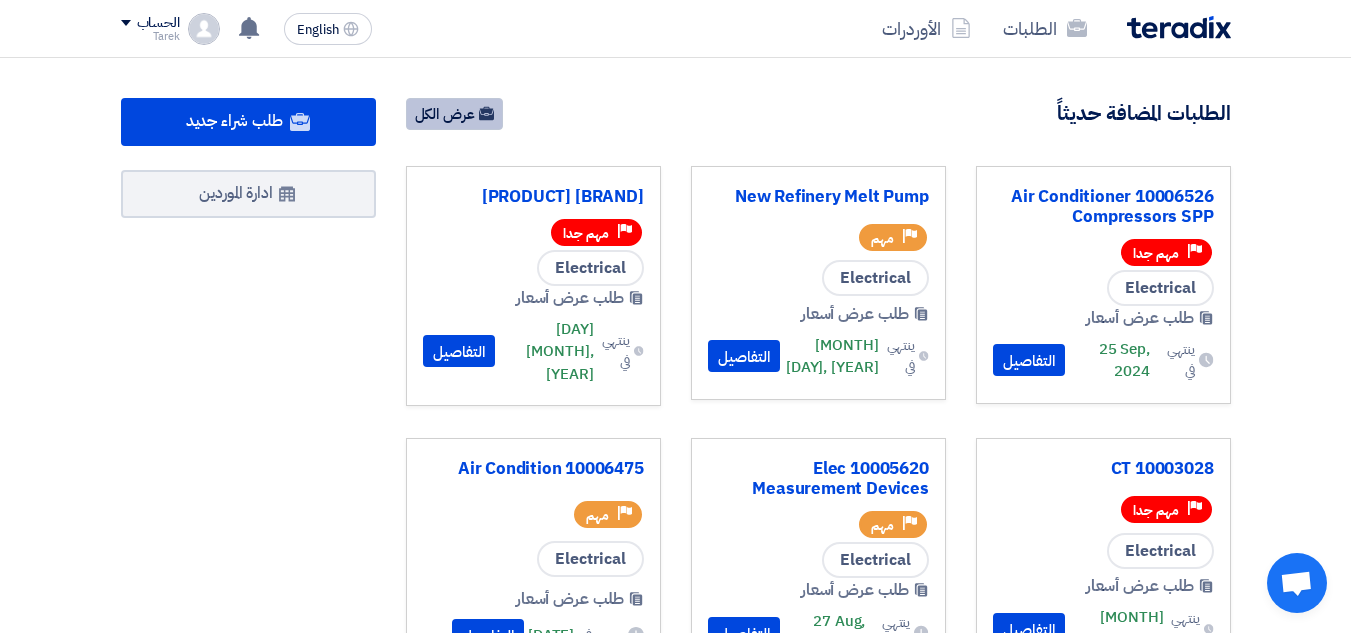 click on "عرض الكل" 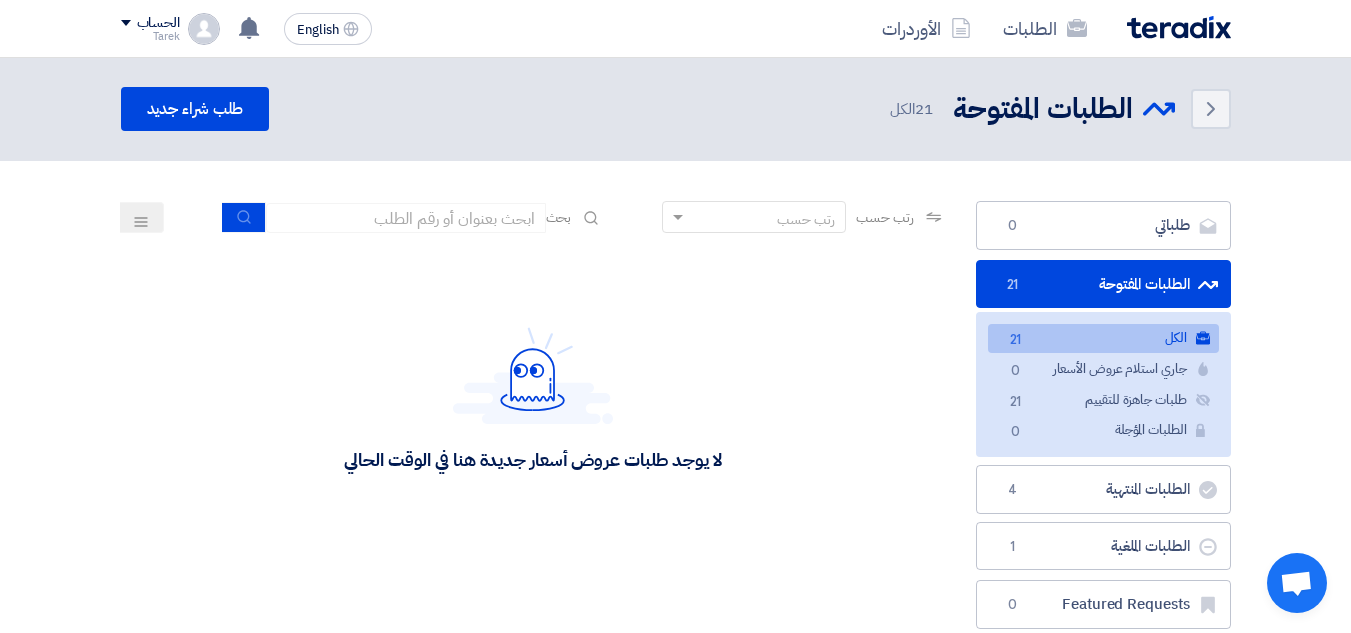 scroll, scrollTop: 0, scrollLeft: 0, axis: both 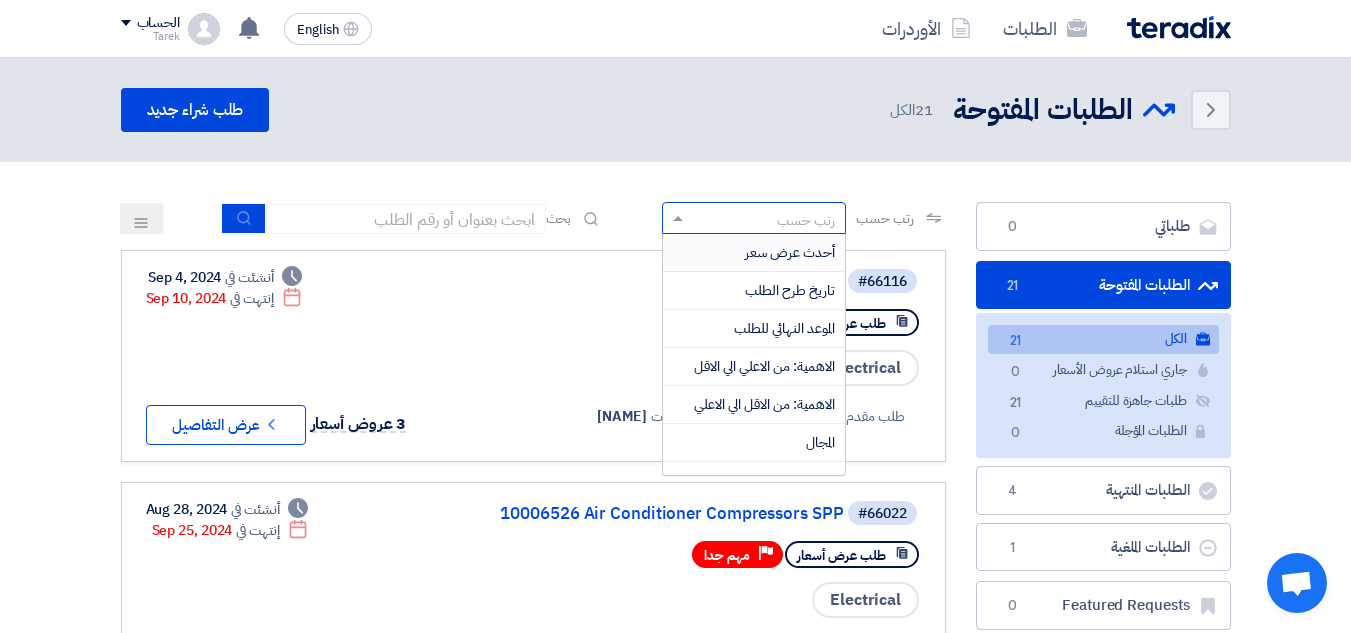 click on "رتب حسب" 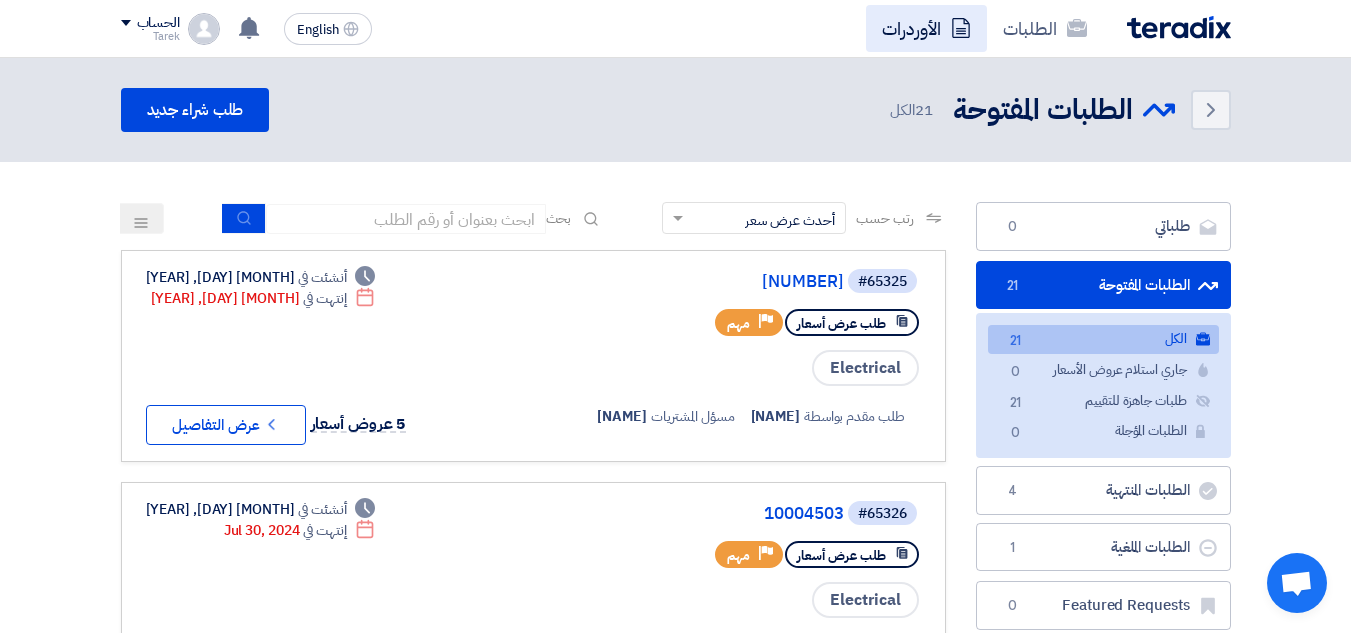 click on "الأوردرات" 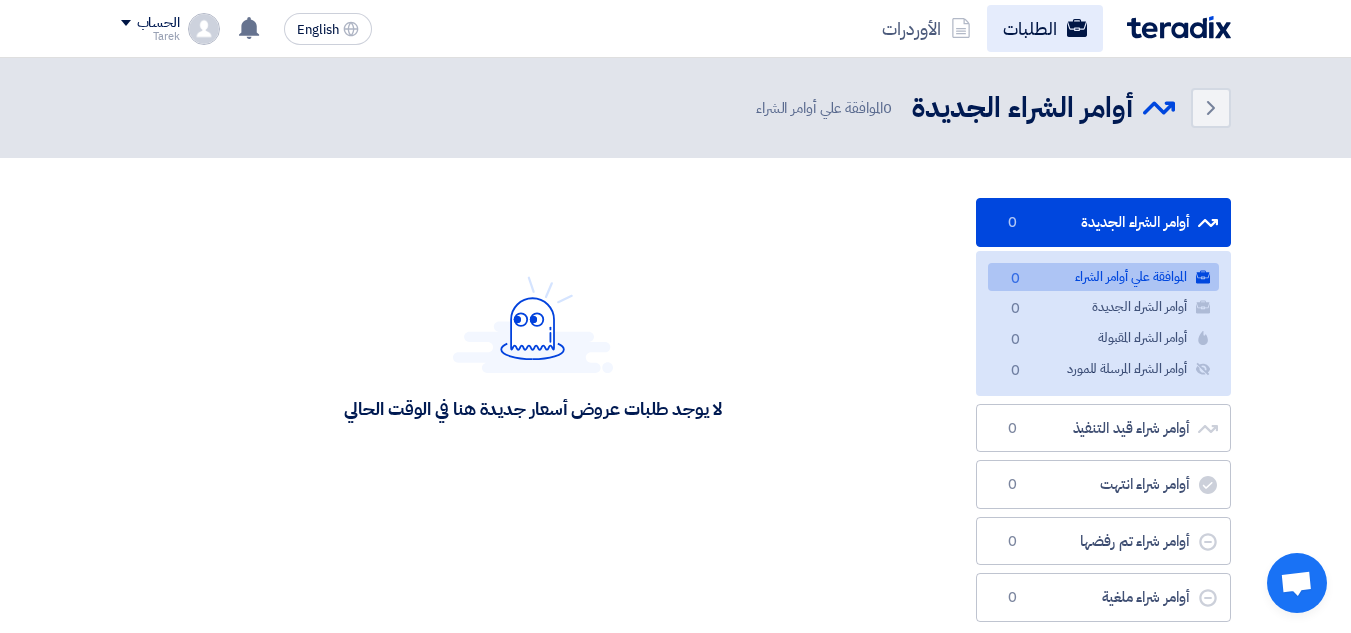 click on "الطلبات" 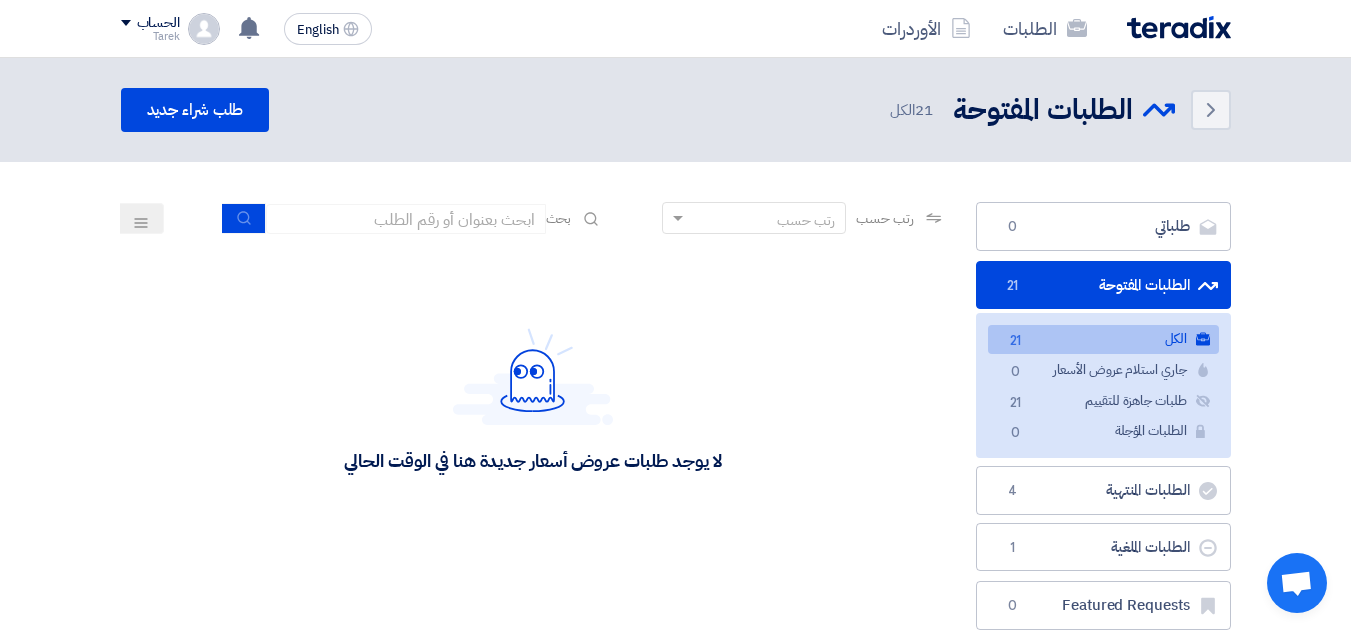 click 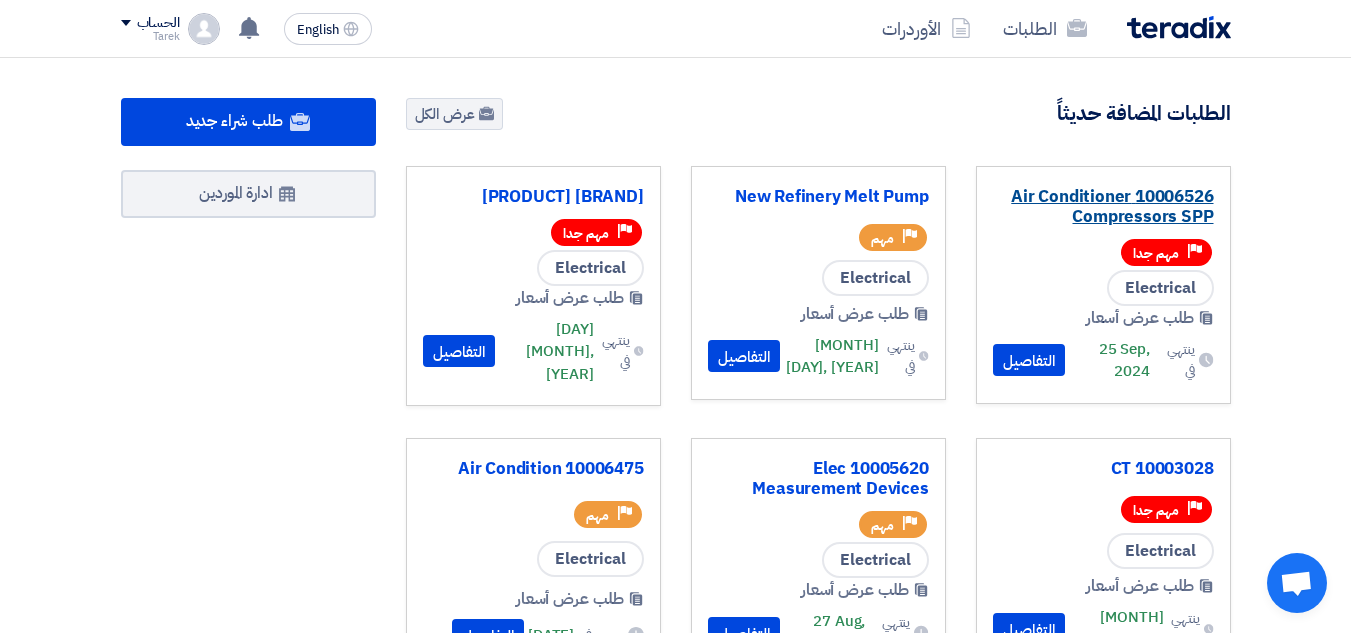click on "10006526 Air Conditioner Compressors SPP" 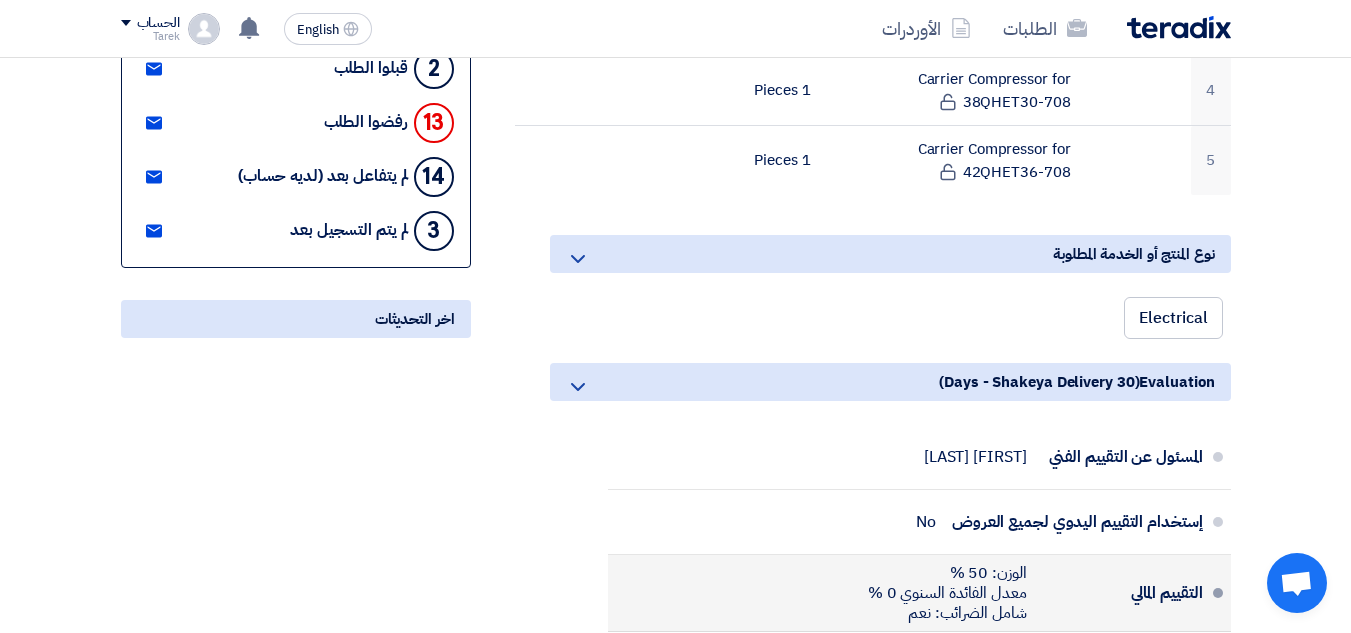 scroll, scrollTop: 100, scrollLeft: 0, axis: vertical 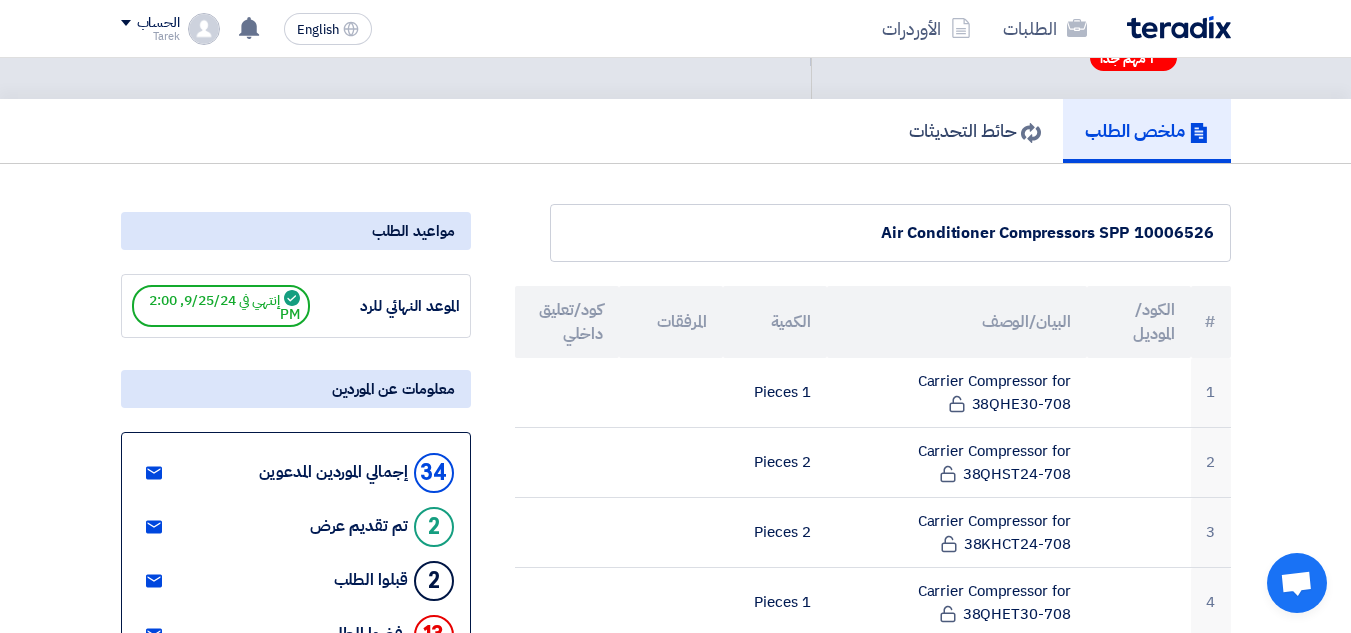 click on "2
تم تقديم عرض" 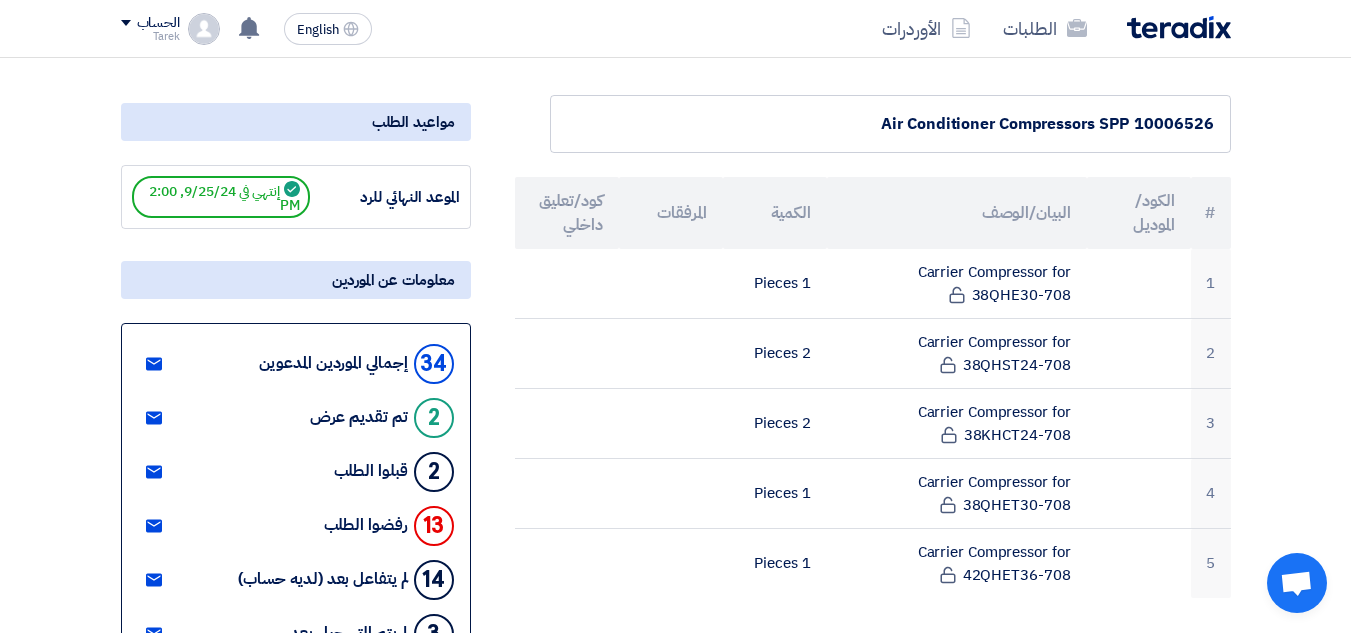 scroll, scrollTop: 300, scrollLeft: 0, axis: vertical 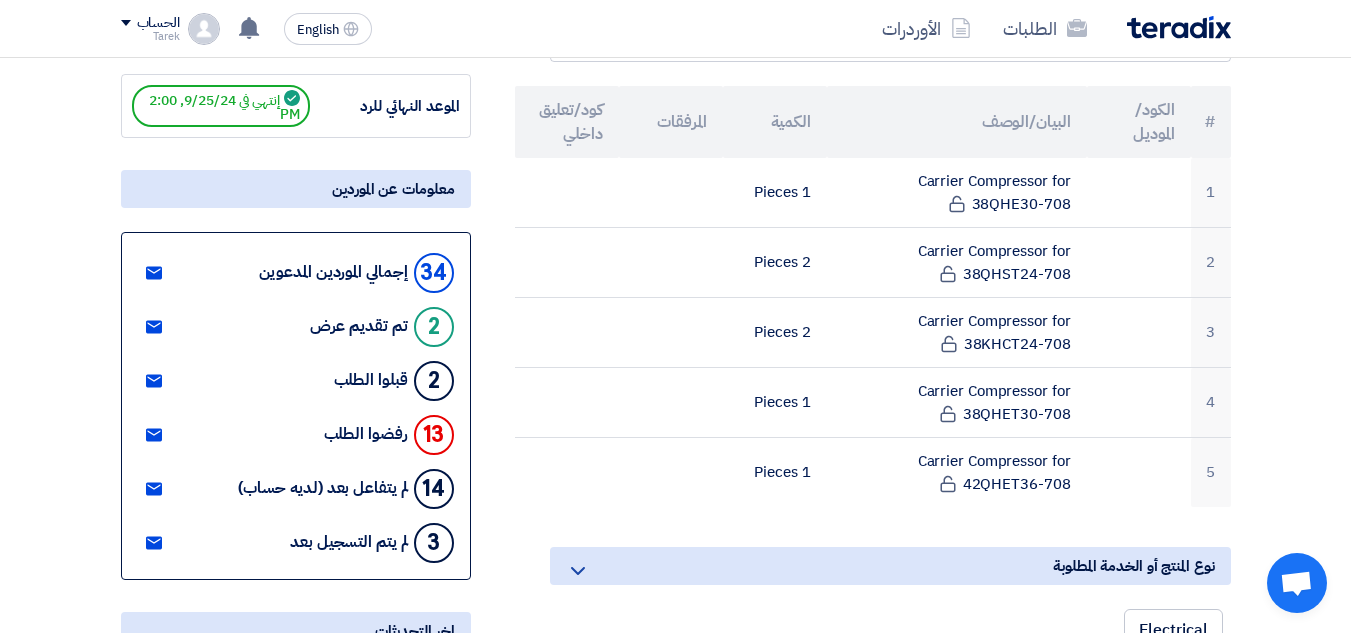 click 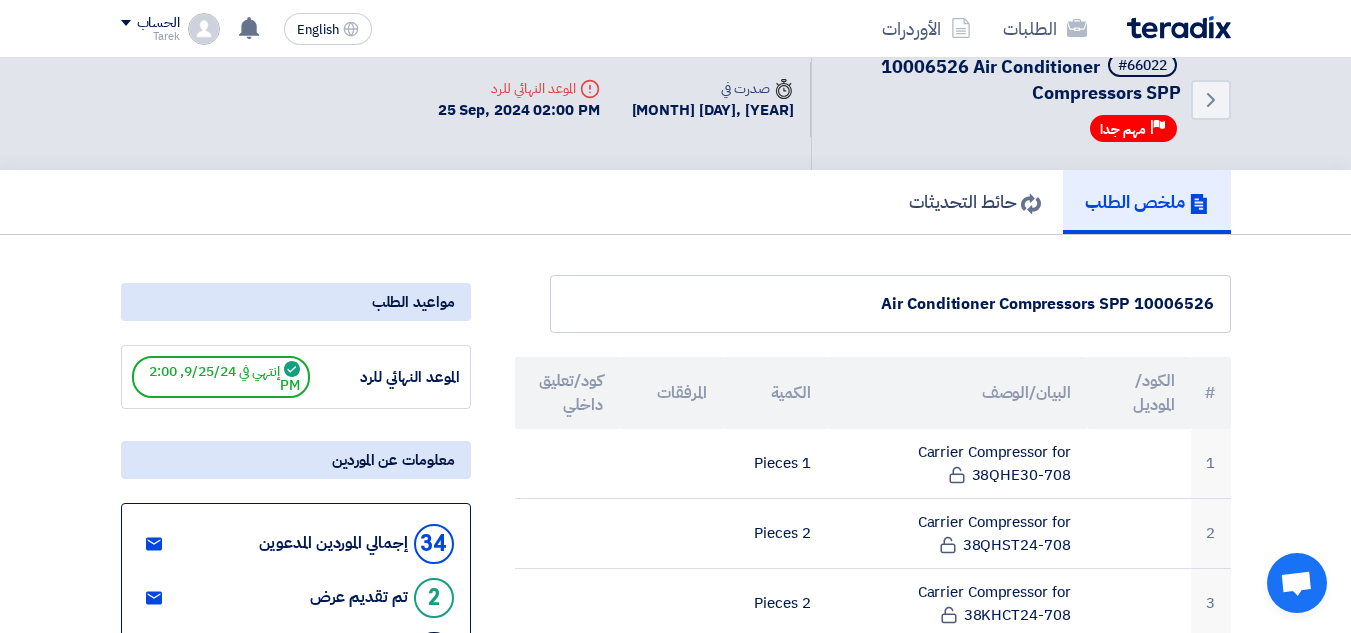 scroll, scrollTop: 0, scrollLeft: 0, axis: both 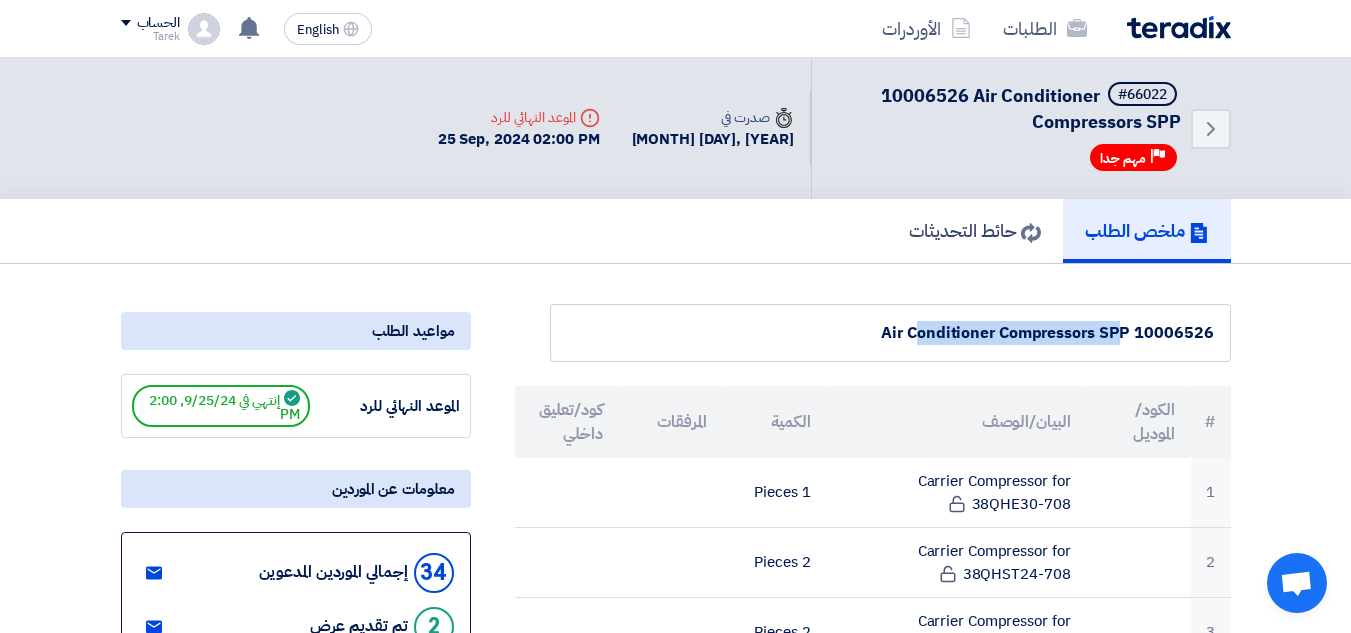 drag, startPoint x: 1052, startPoint y: 325, endPoint x: 1186, endPoint y: 313, distance: 134.53624 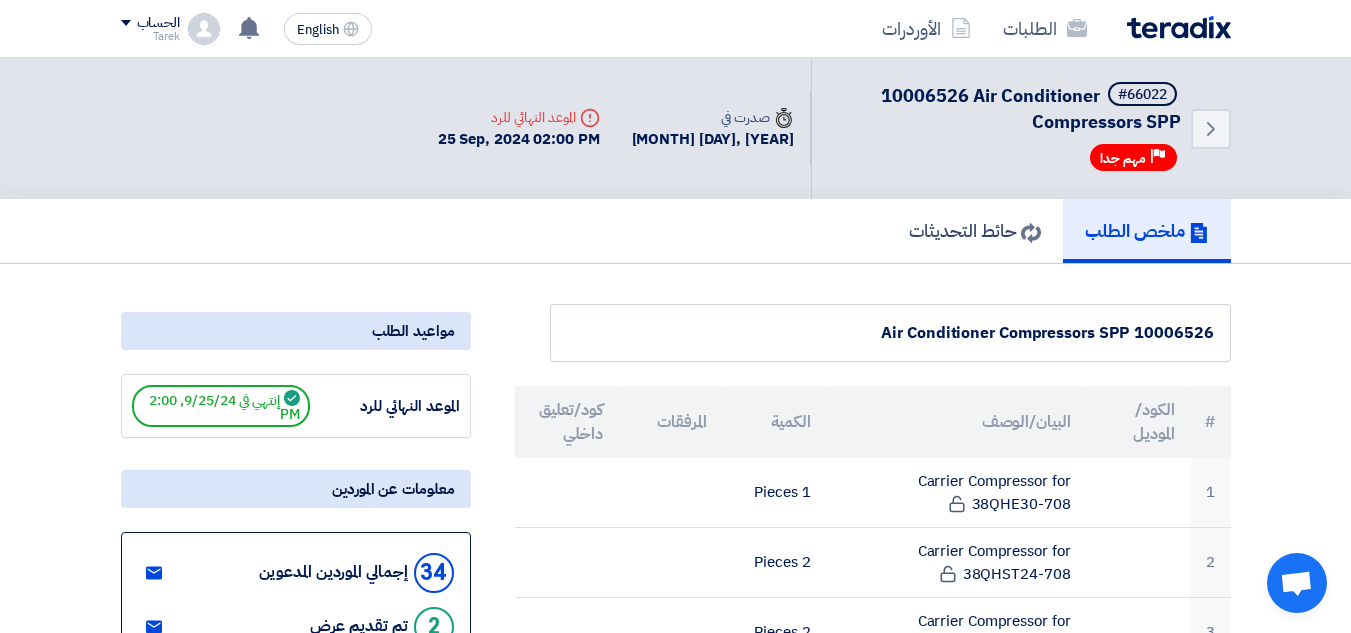 click on "10006526 Air Conditioner Compressors SPP" 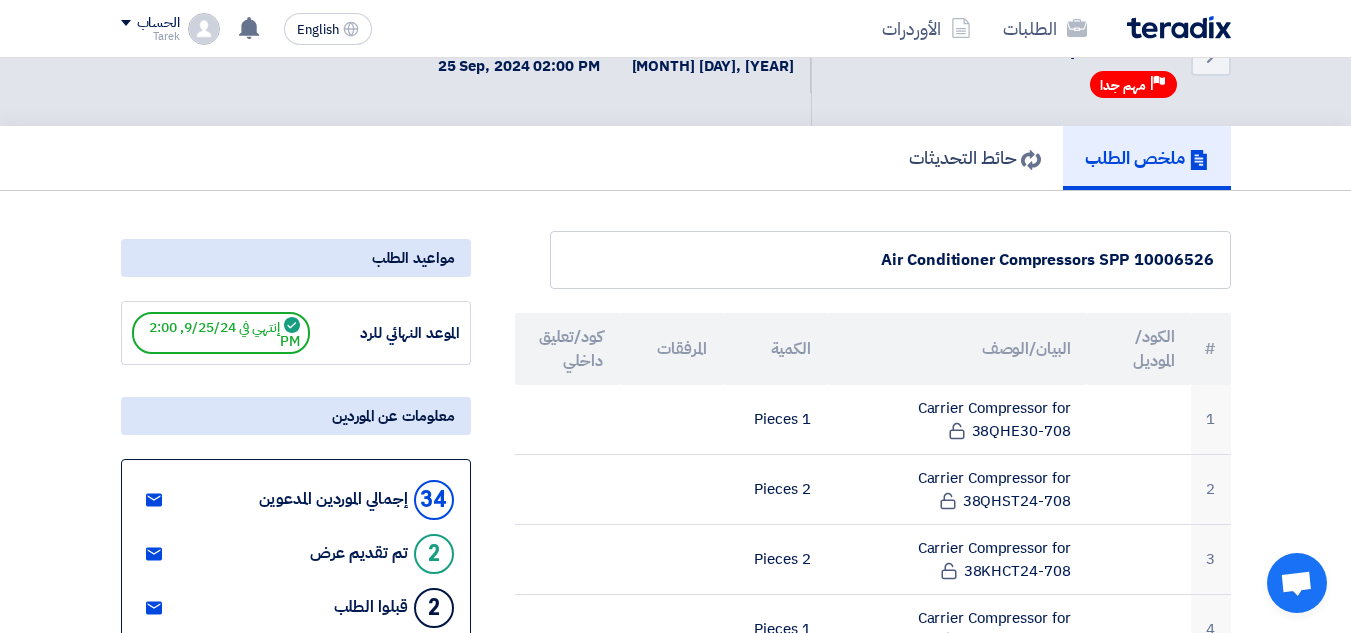 scroll, scrollTop: 0, scrollLeft: 0, axis: both 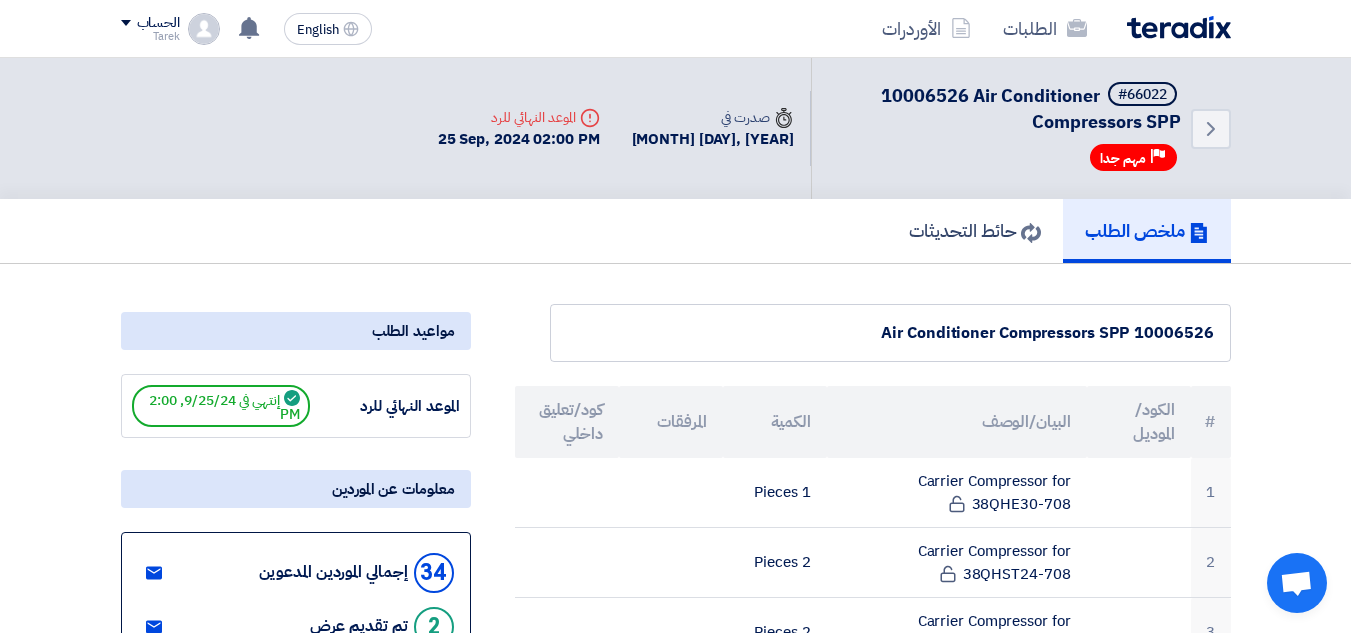 drag, startPoint x: 704, startPoint y: 141, endPoint x: 786, endPoint y: 131, distance: 82.607506 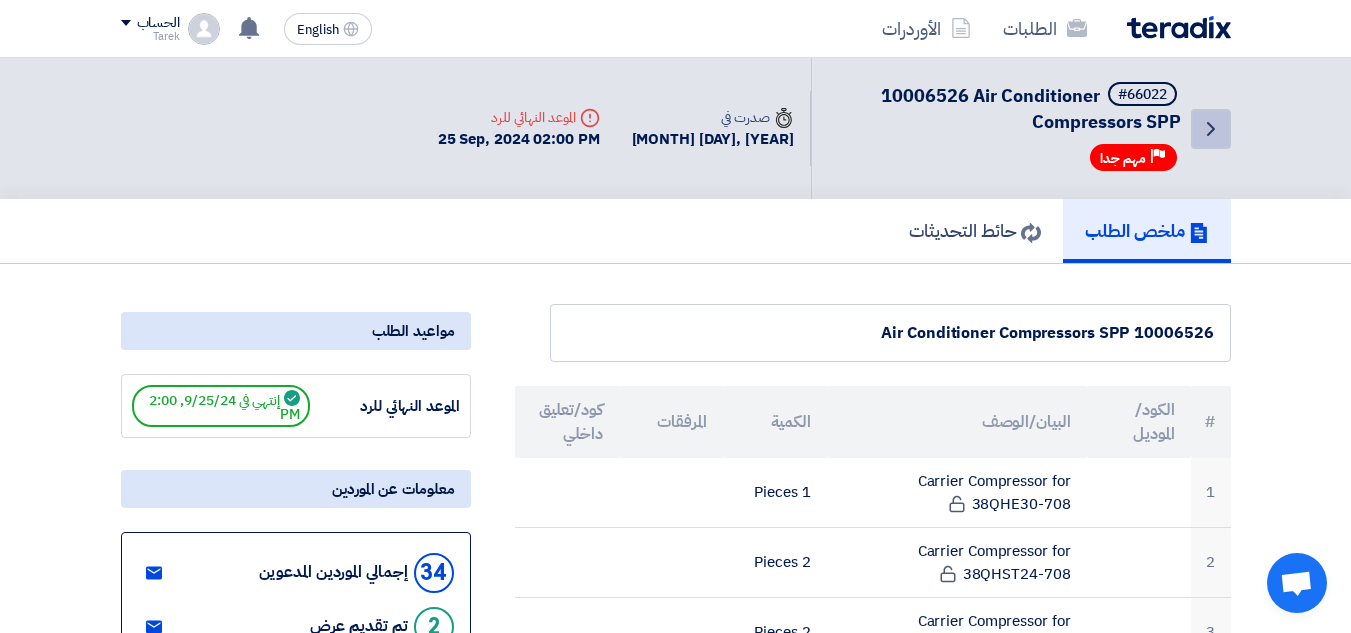 click on "Back" 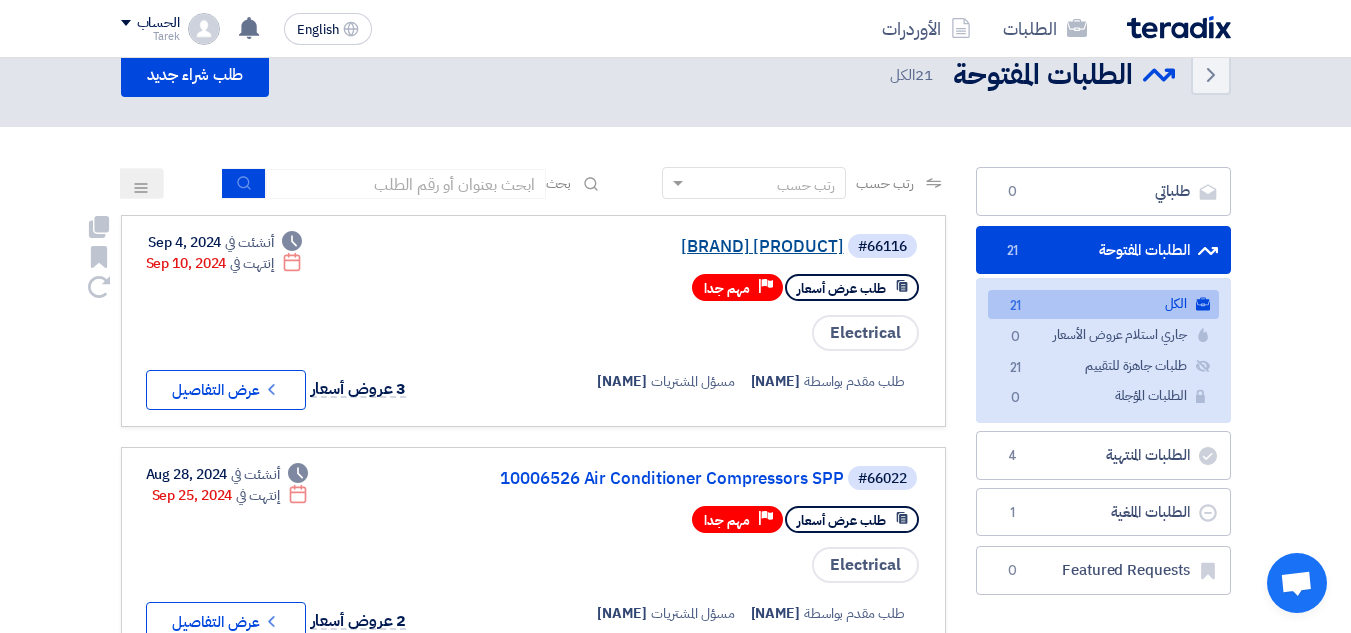 scroll, scrollTop: 0, scrollLeft: 0, axis: both 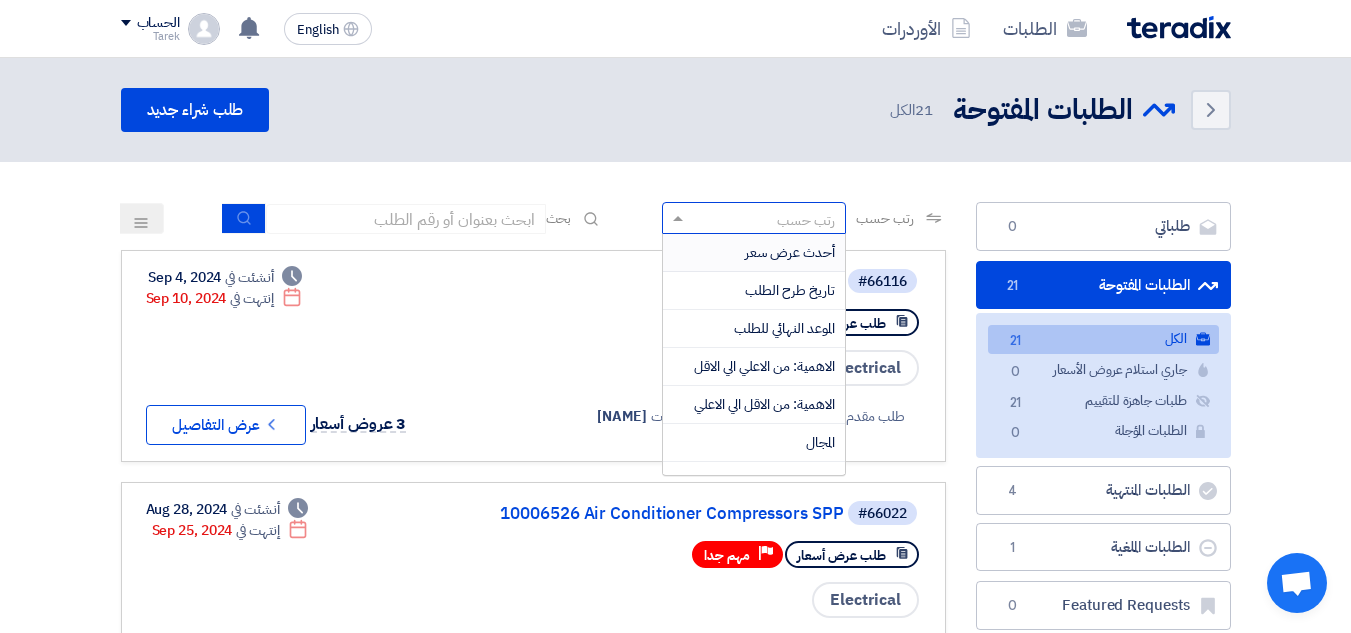 click on "رتب حسب" 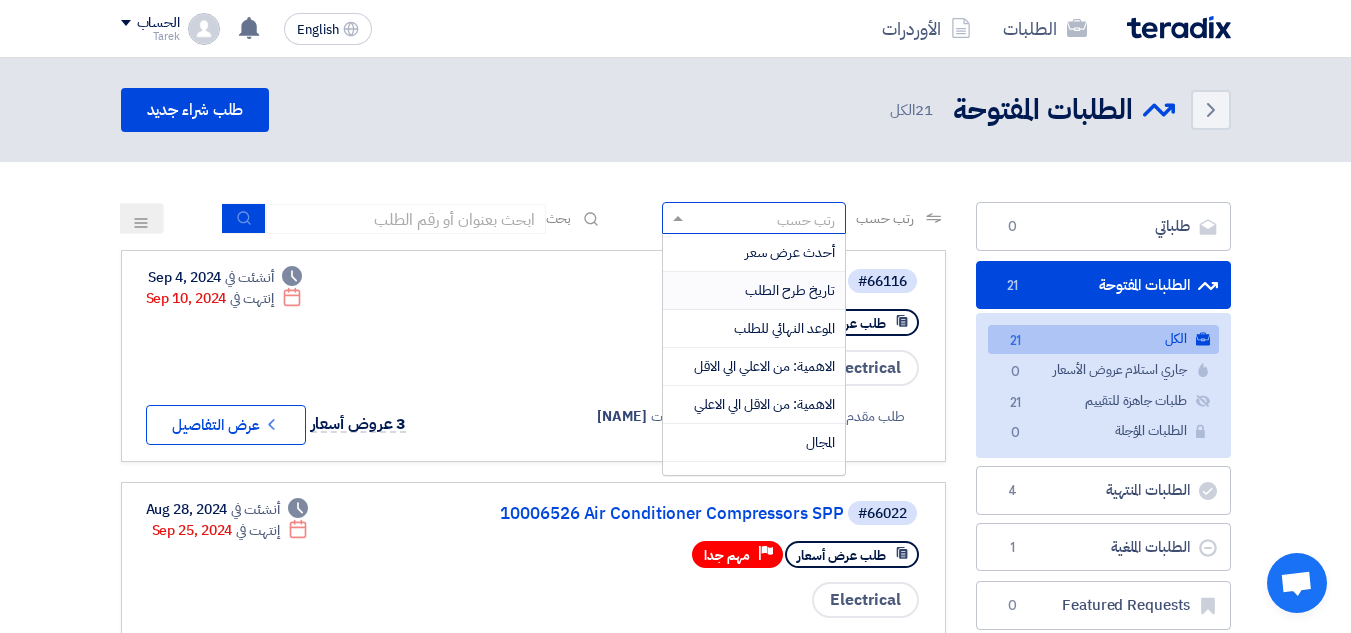 click on "تاريخ طرح الطلب" at bounding box center (790, 290) 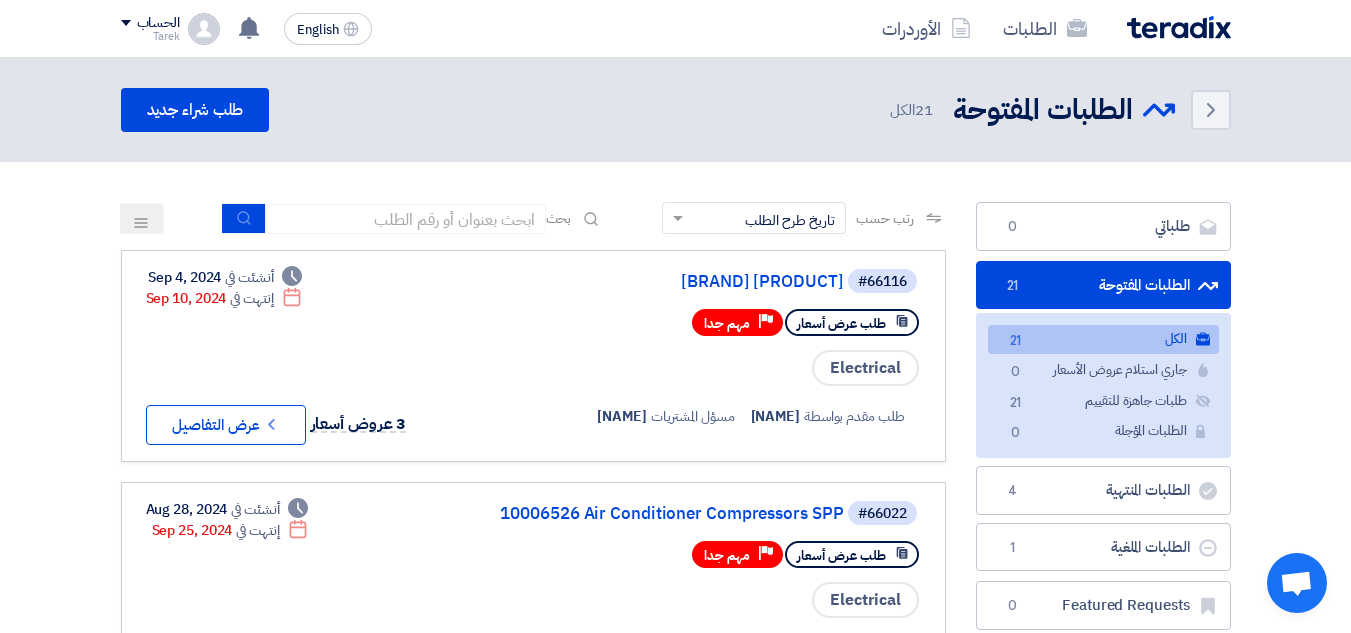click on "رتب حسب
رتب حسب
×
تاريخ طرح الطلب
×
بحث" 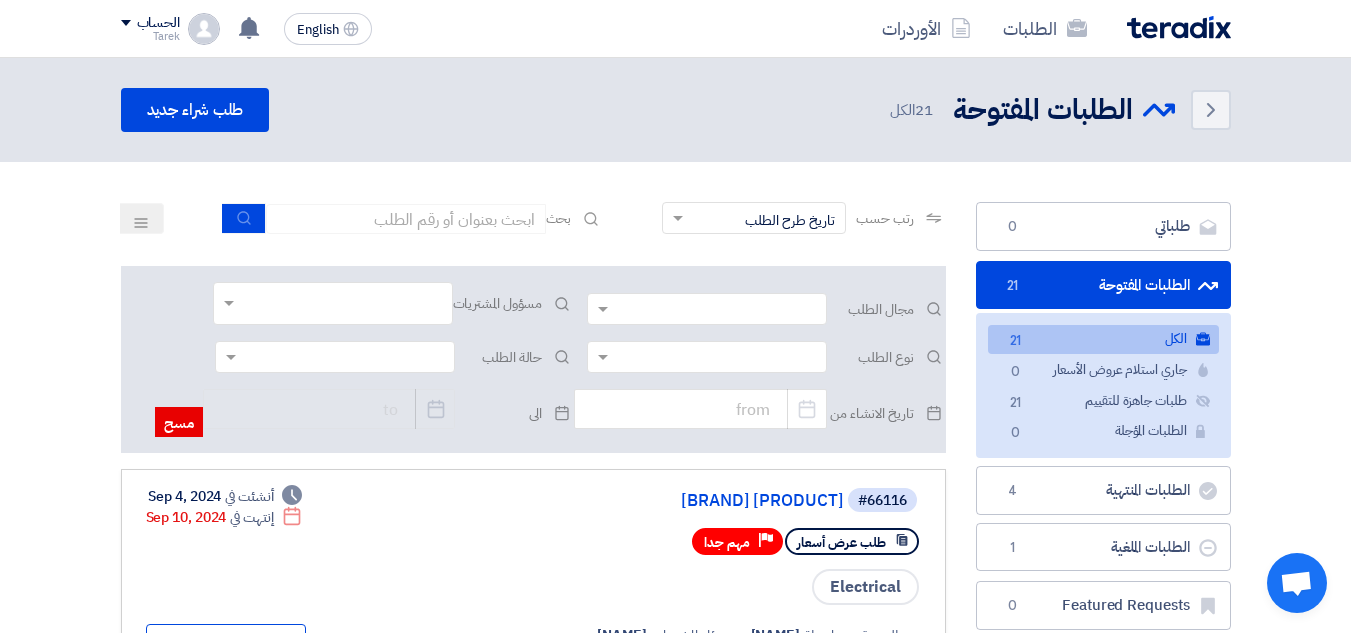 scroll, scrollTop: 1, scrollLeft: 0, axis: vertical 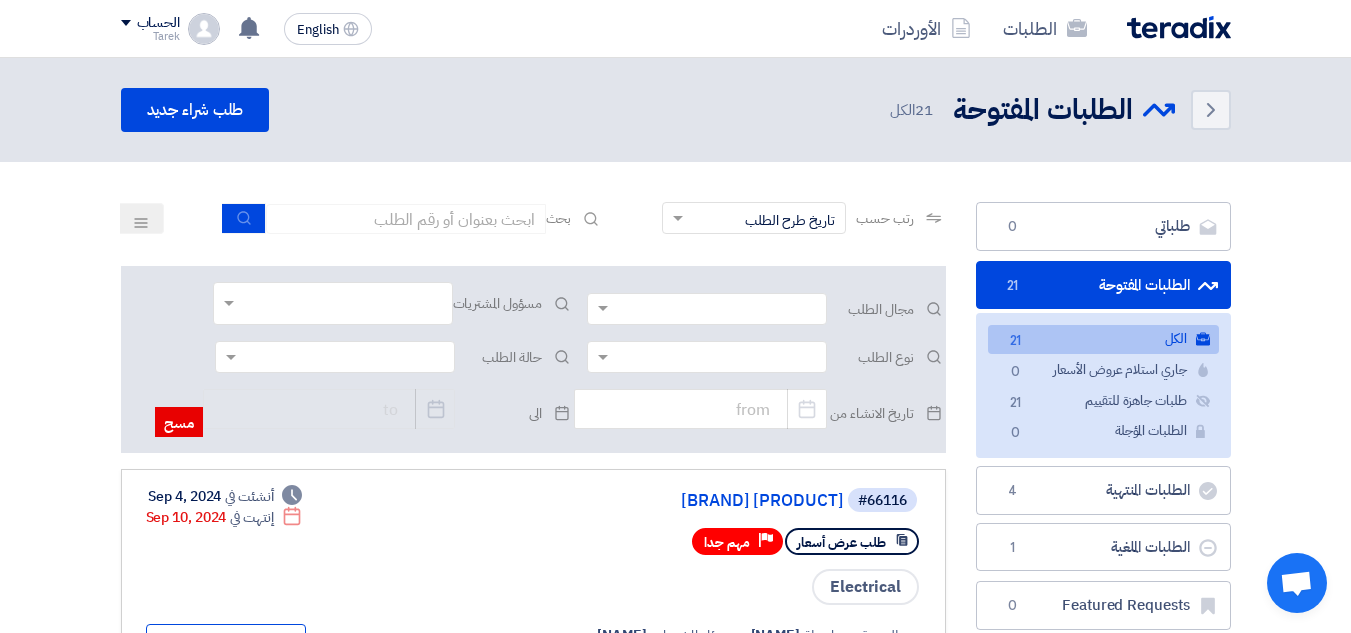 click 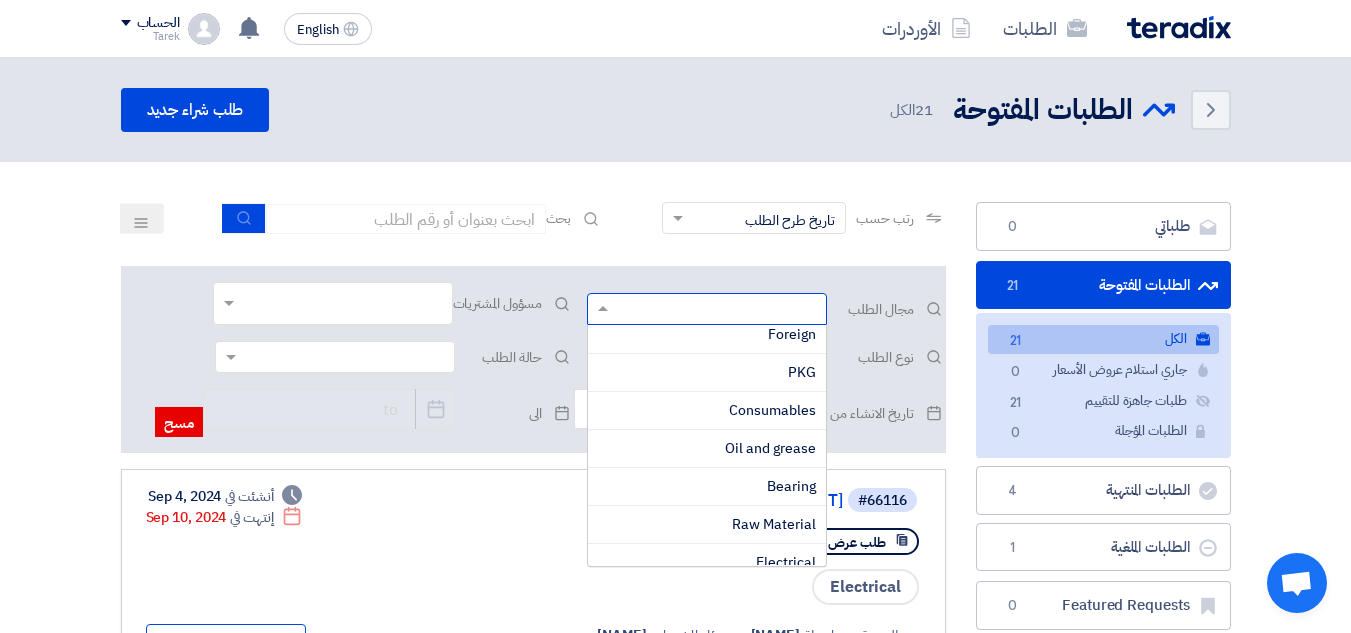 scroll, scrollTop: 600, scrollLeft: 0, axis: vertical 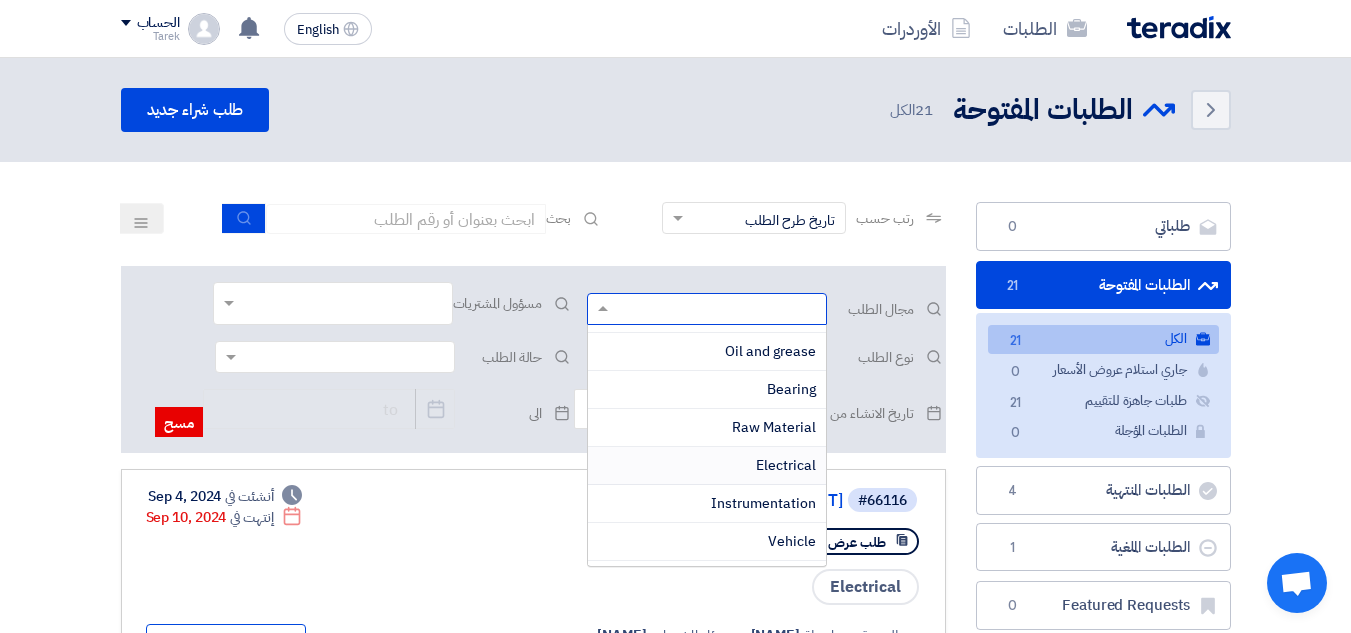 click on "Electrical" at bounding box center (786, 465) 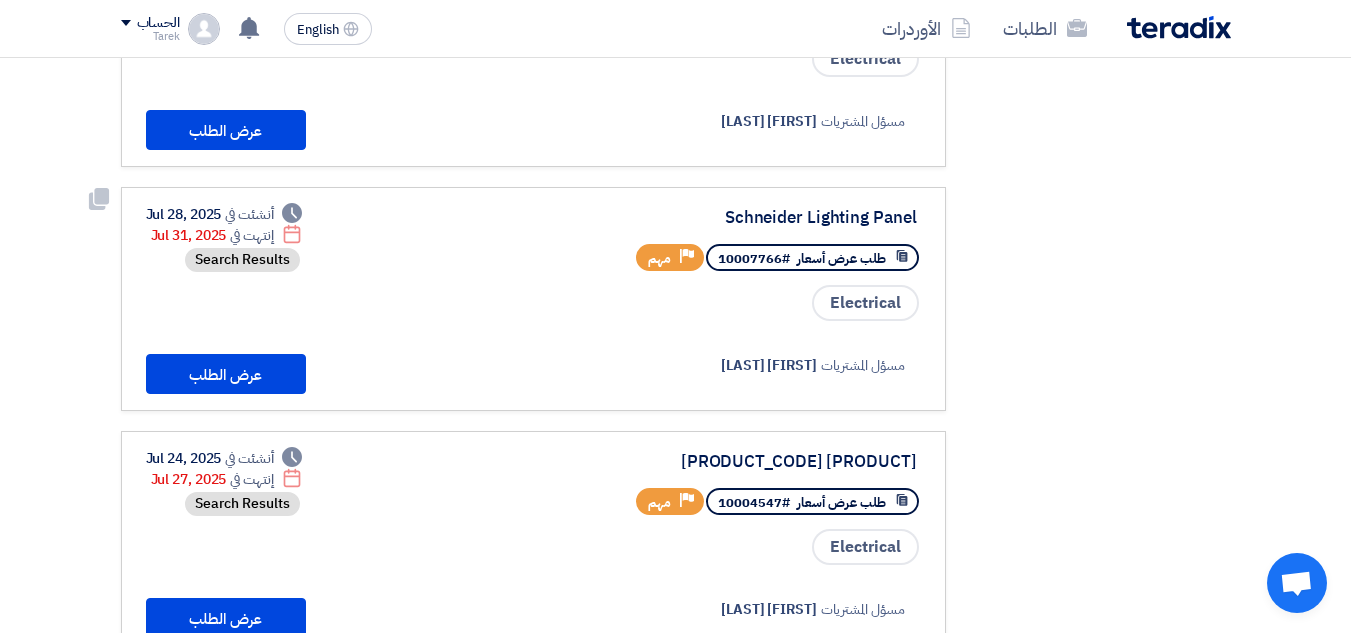 scroll, scrollTop: 900, scrollLeft: 0, axis: vertical 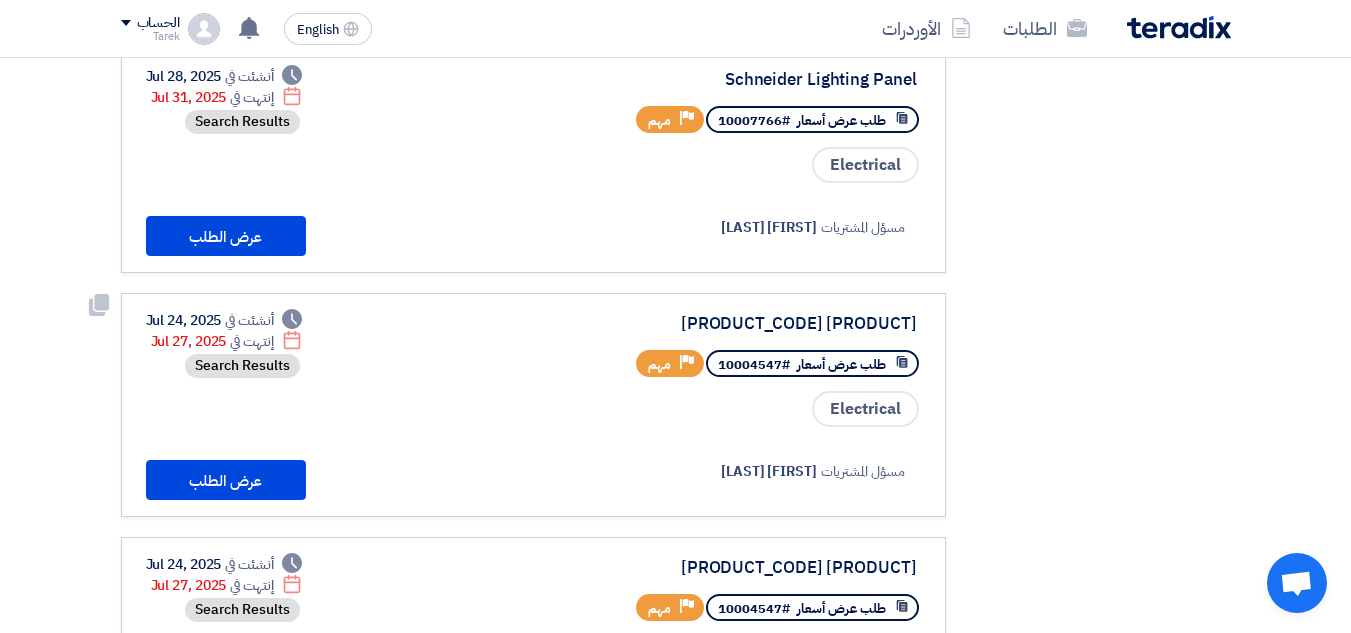 click 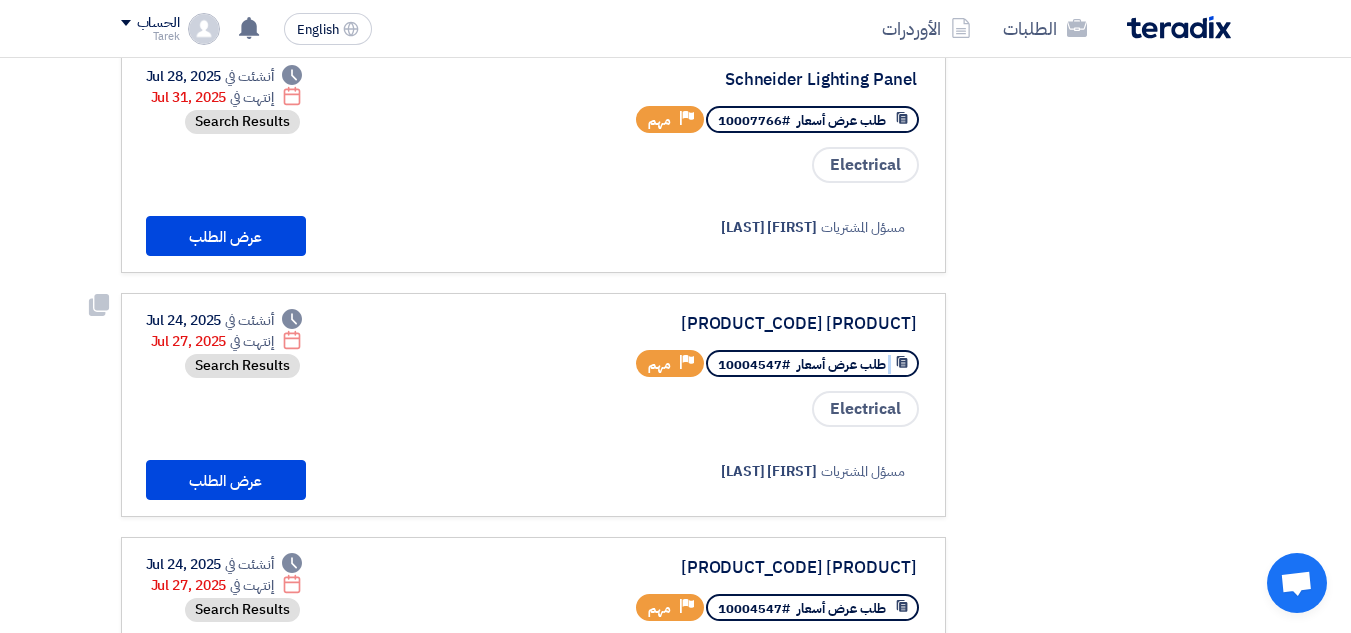 click 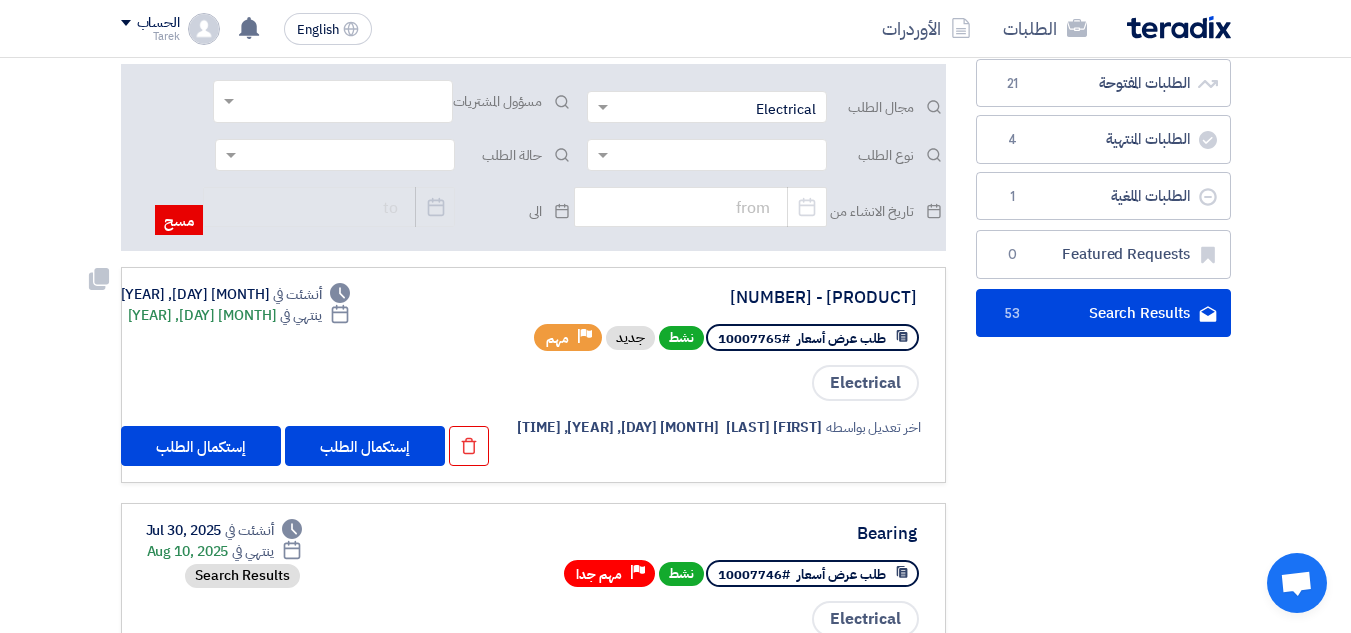 scroll, scrollTop: 200, scrollLeft: 0, axis: vertical 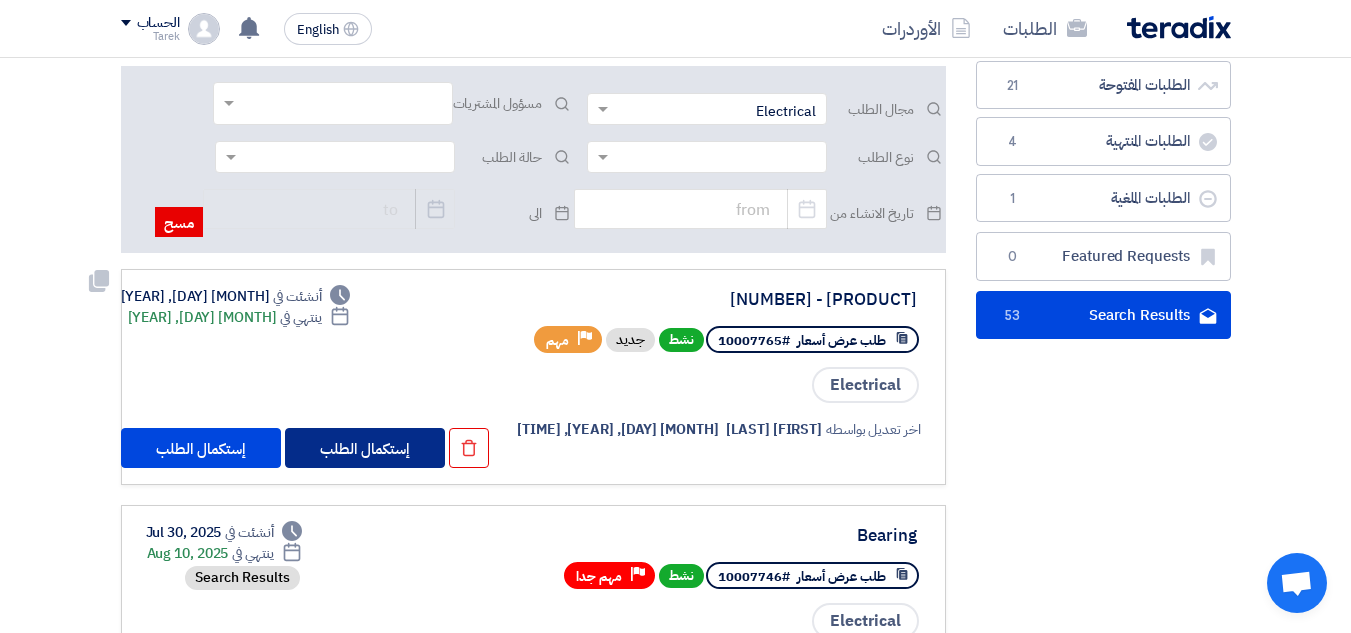 click on "إستكمال الطلب" 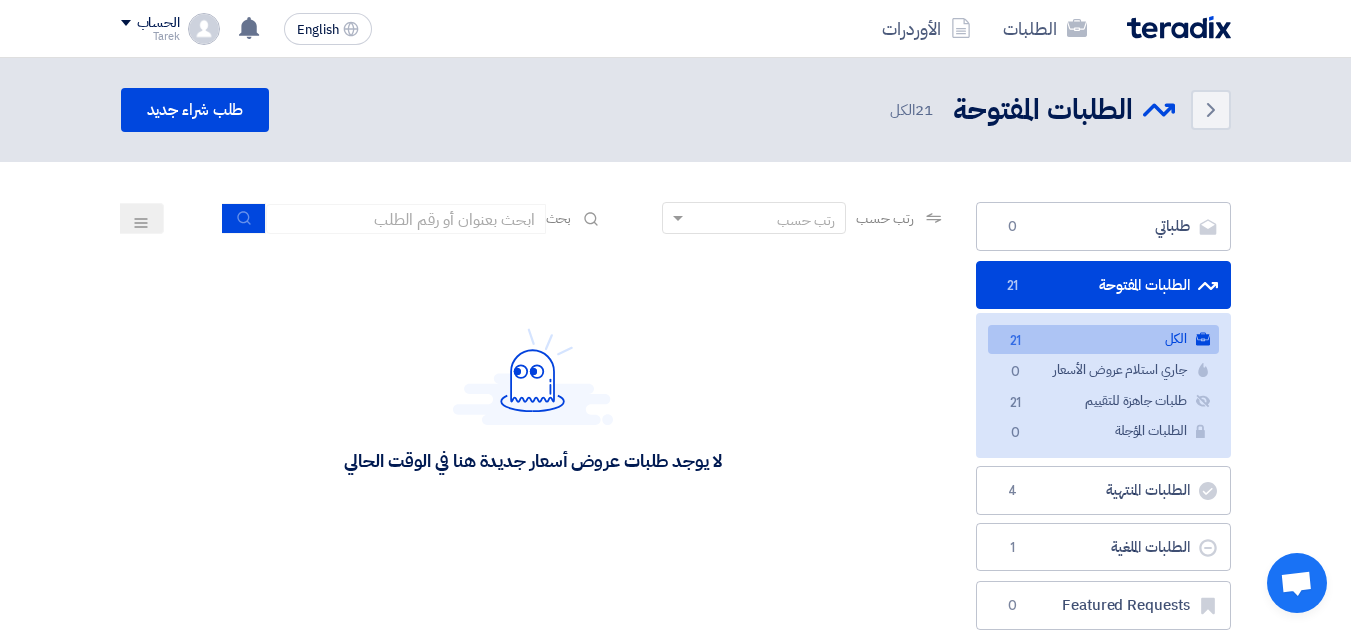 click on "رتب حسب" 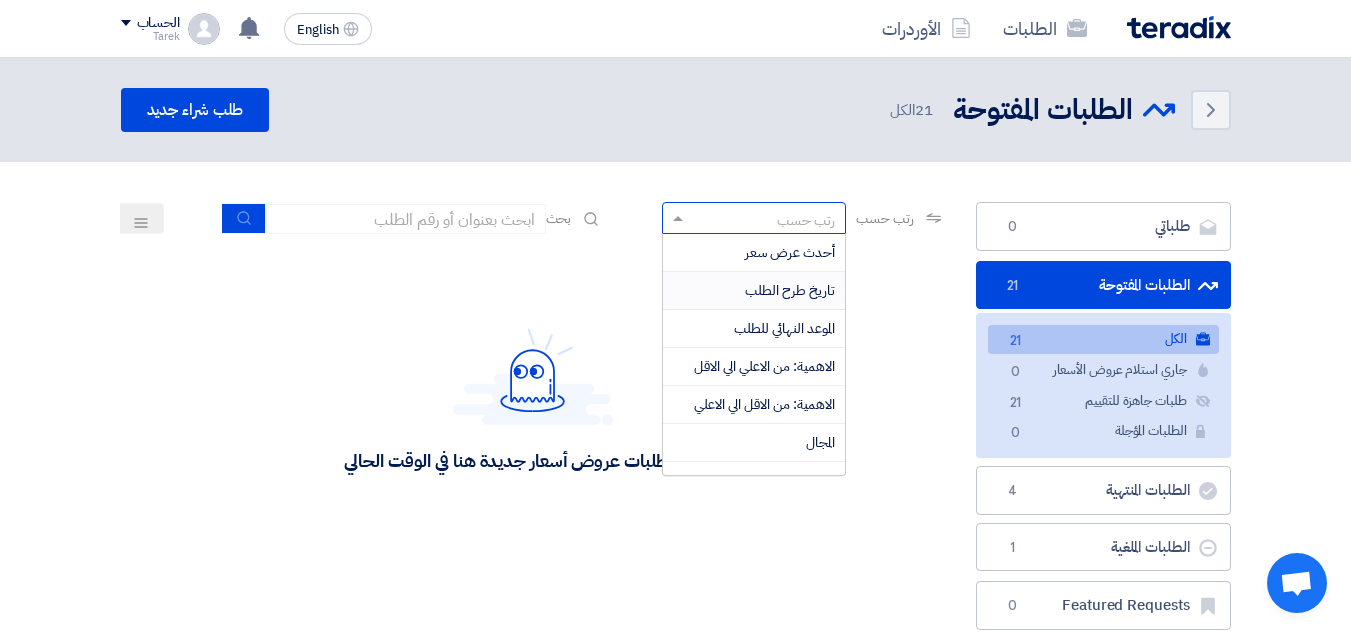 click on "تاريخ طرح الطلب" at bounding box center (790, 290) 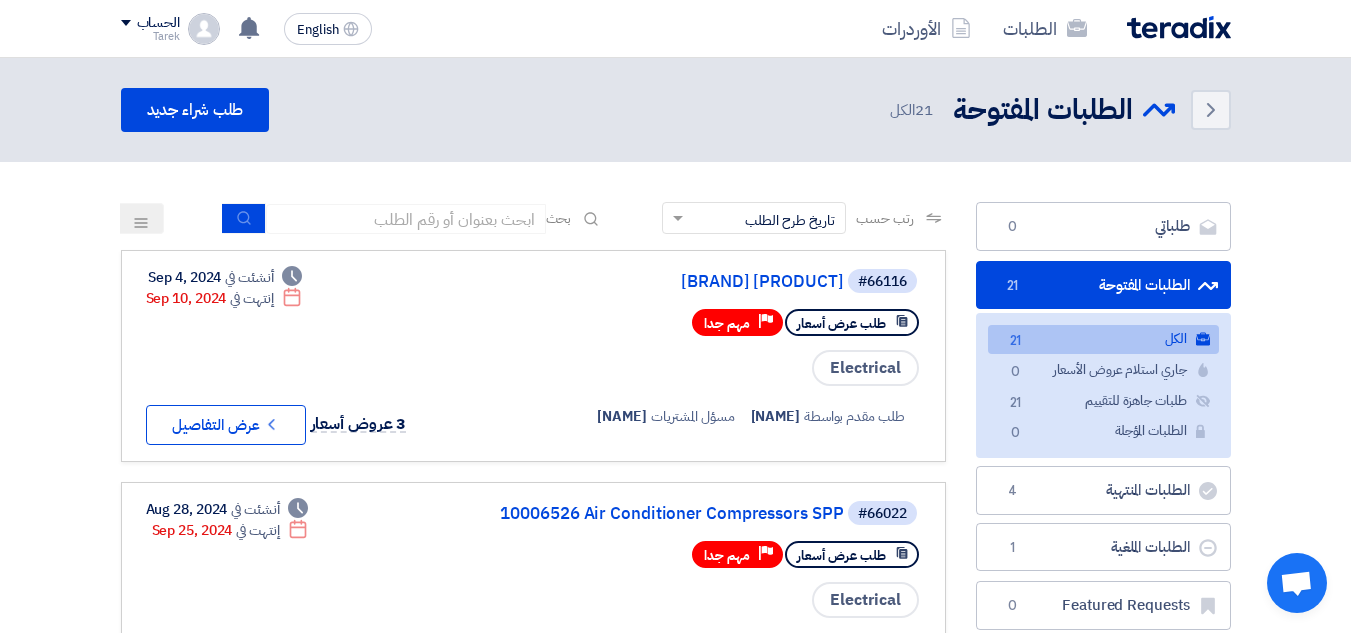click on "رتب حسب
×
تاريخ طرح الطلب" 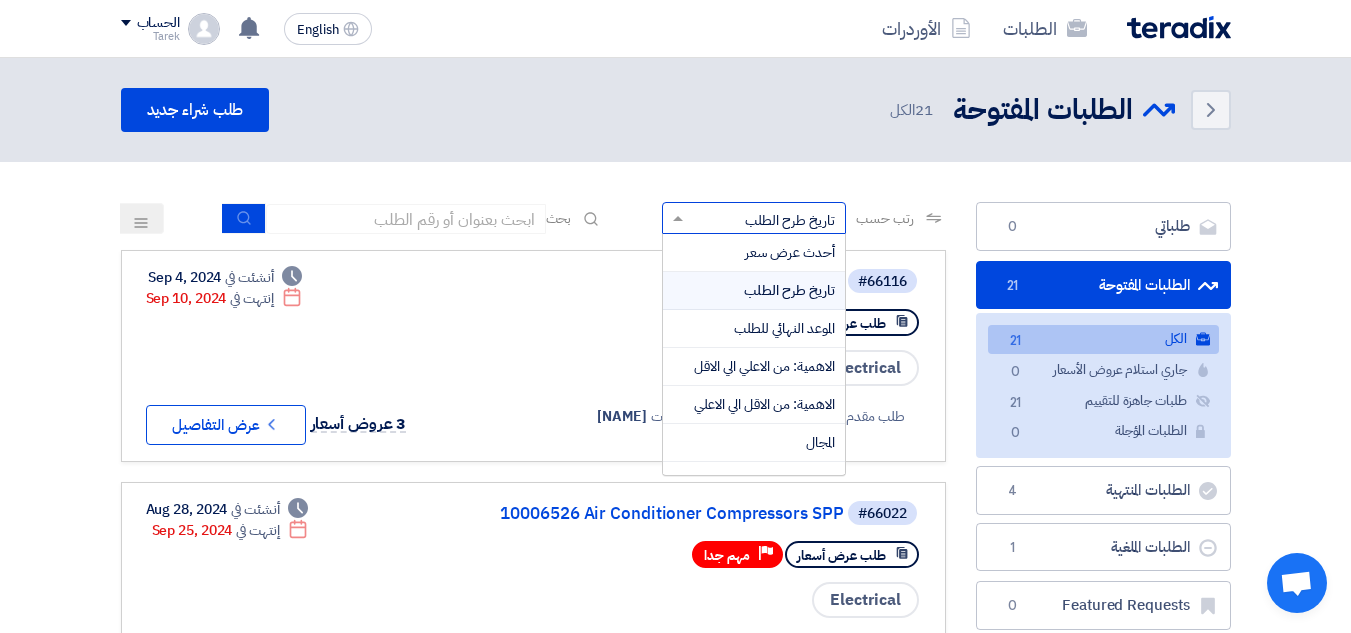 click on "رتب حسب
×
تاريخ طرح الطلب" 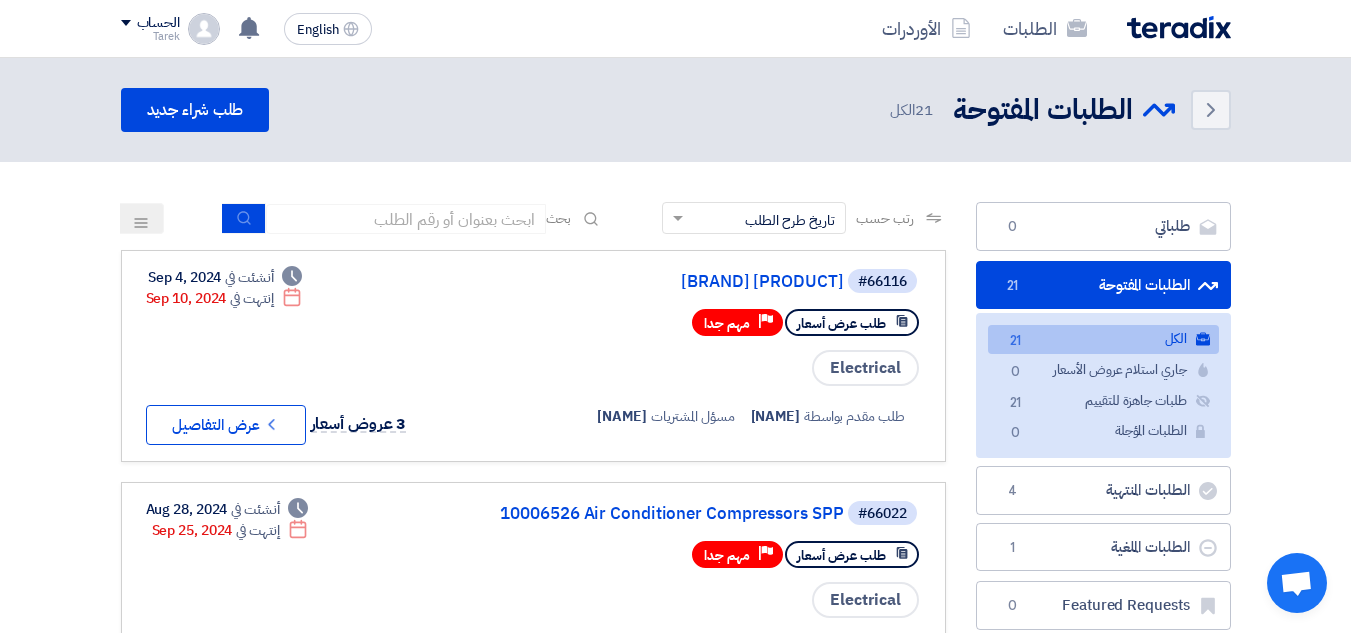 click on "تاريخ طرح الطلب" 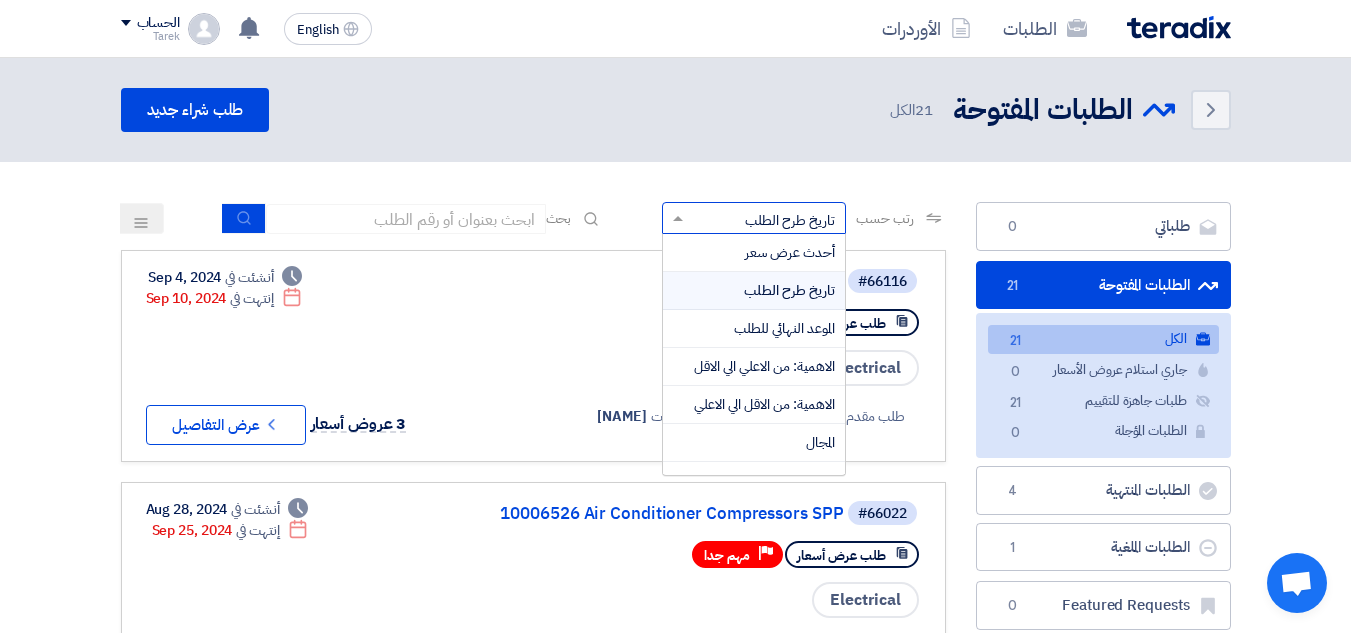 click on "تاريخ طرح الطلب" 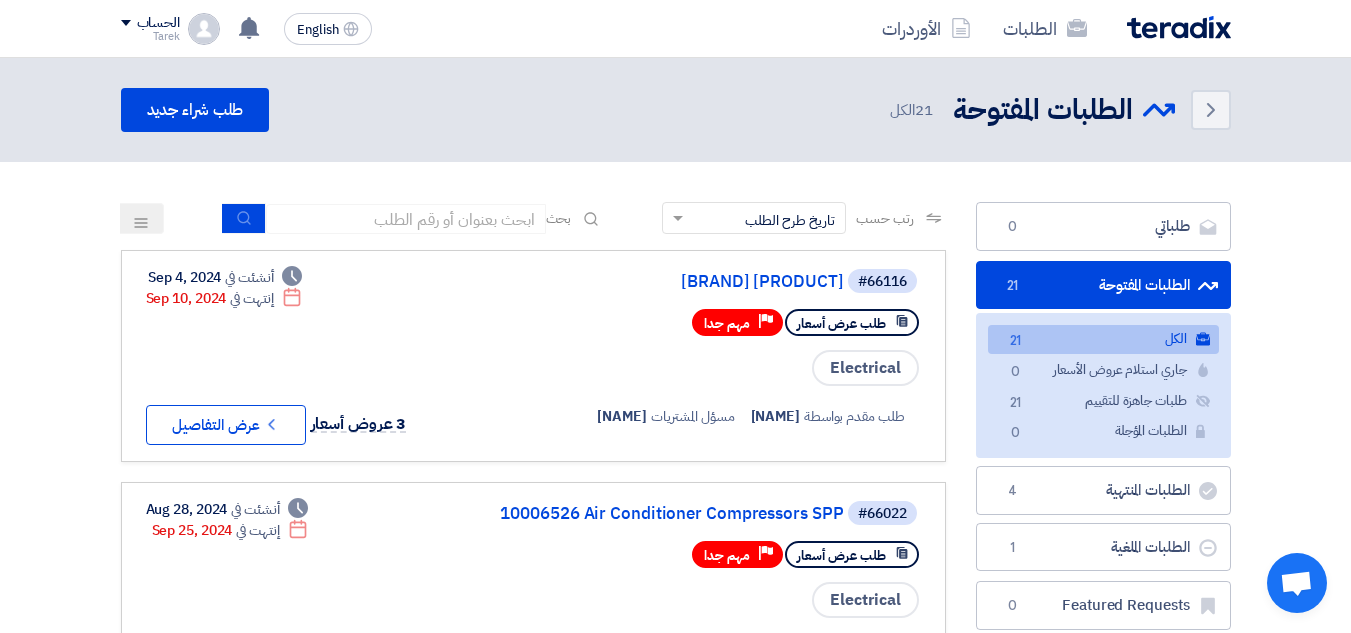 click 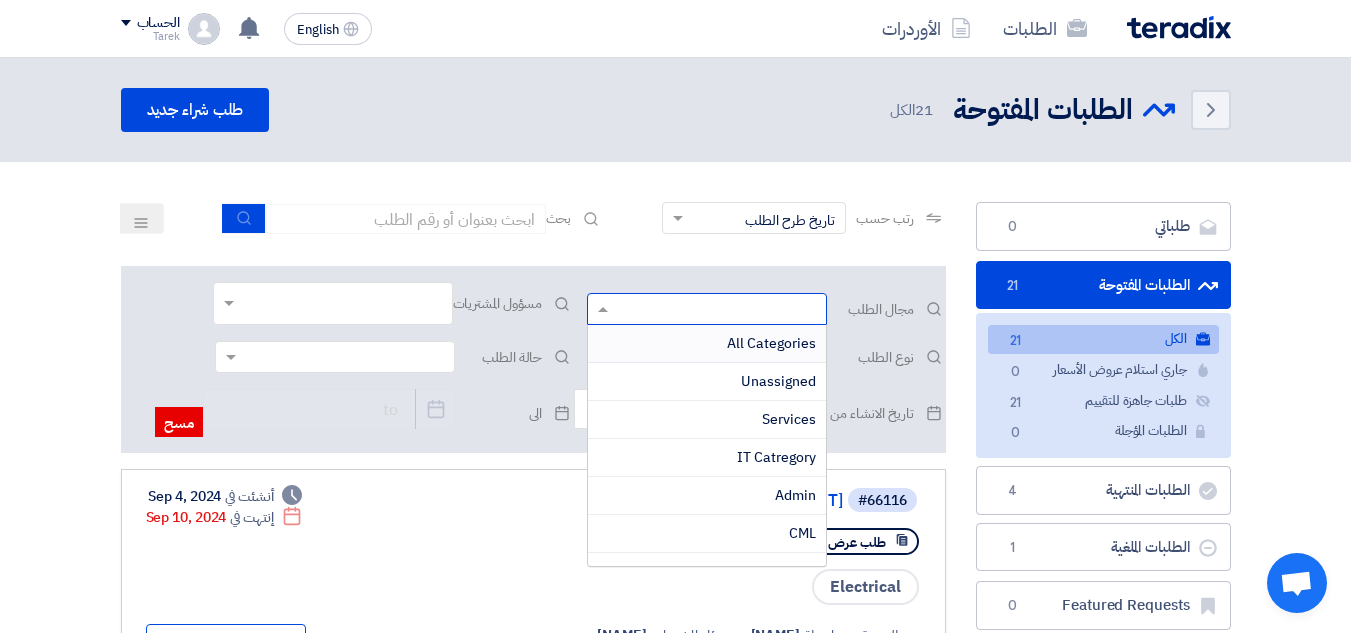 click 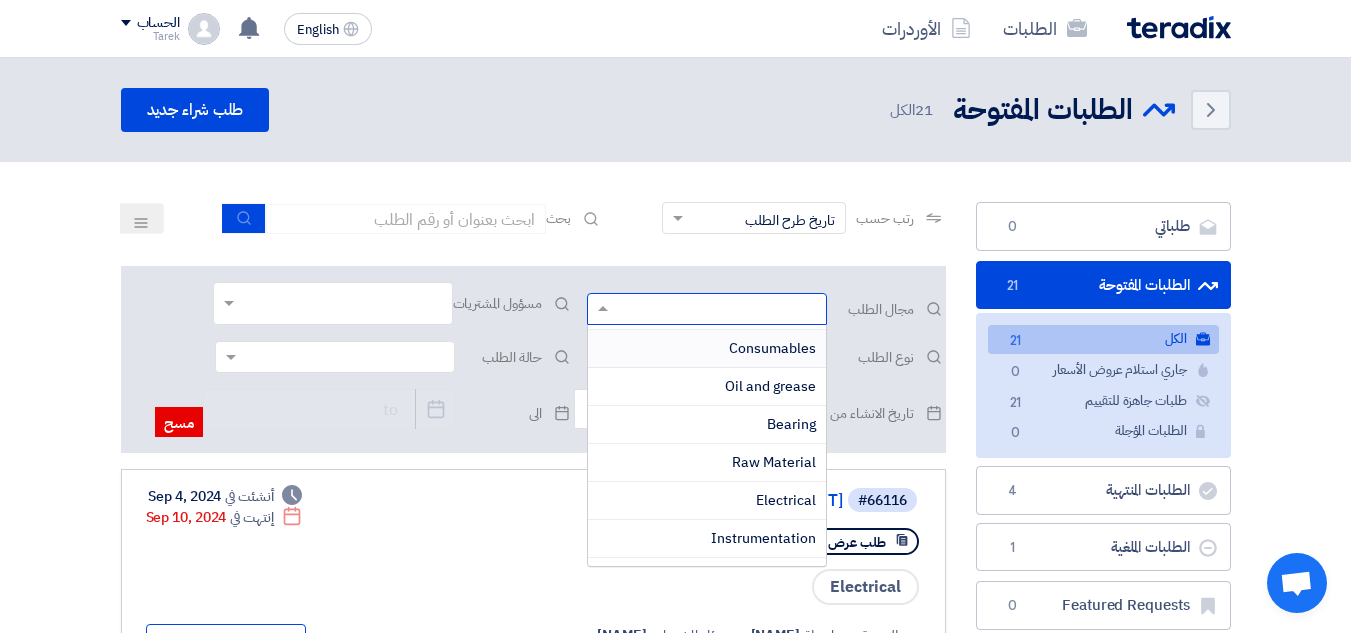 scroll, scrollTop: 600, scrollLeft: 0, axis: vertical 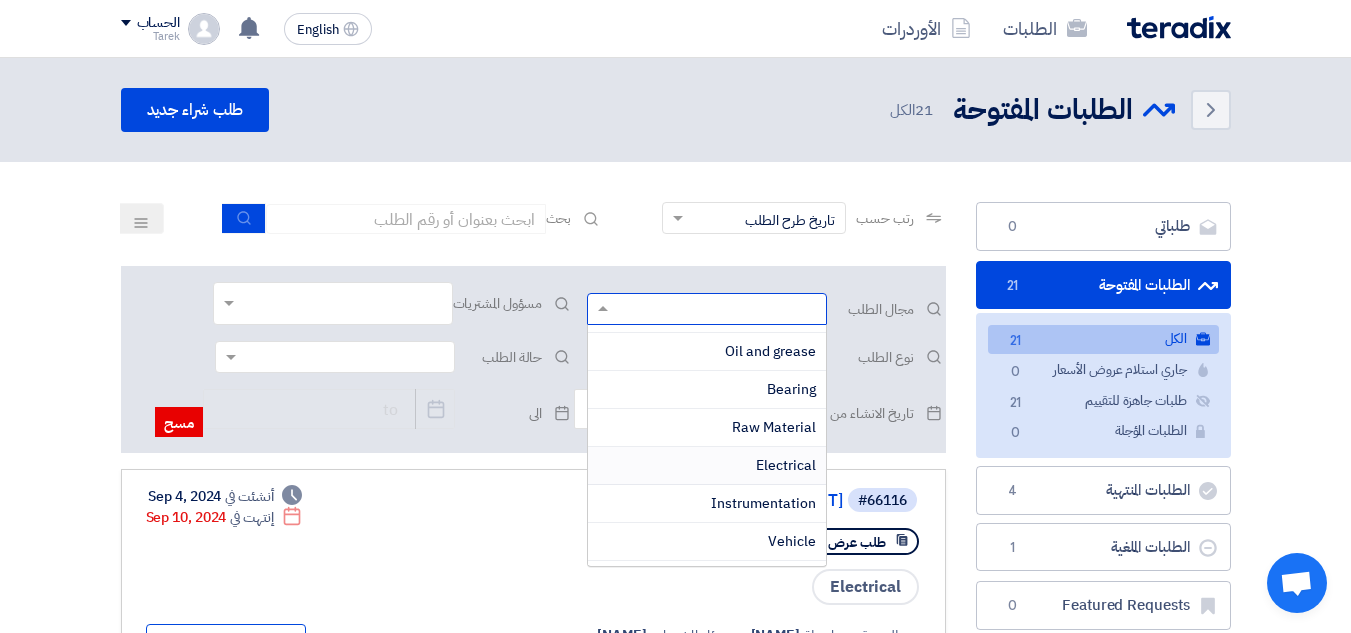 click on "Electrical" at bounding box center [786, 465] 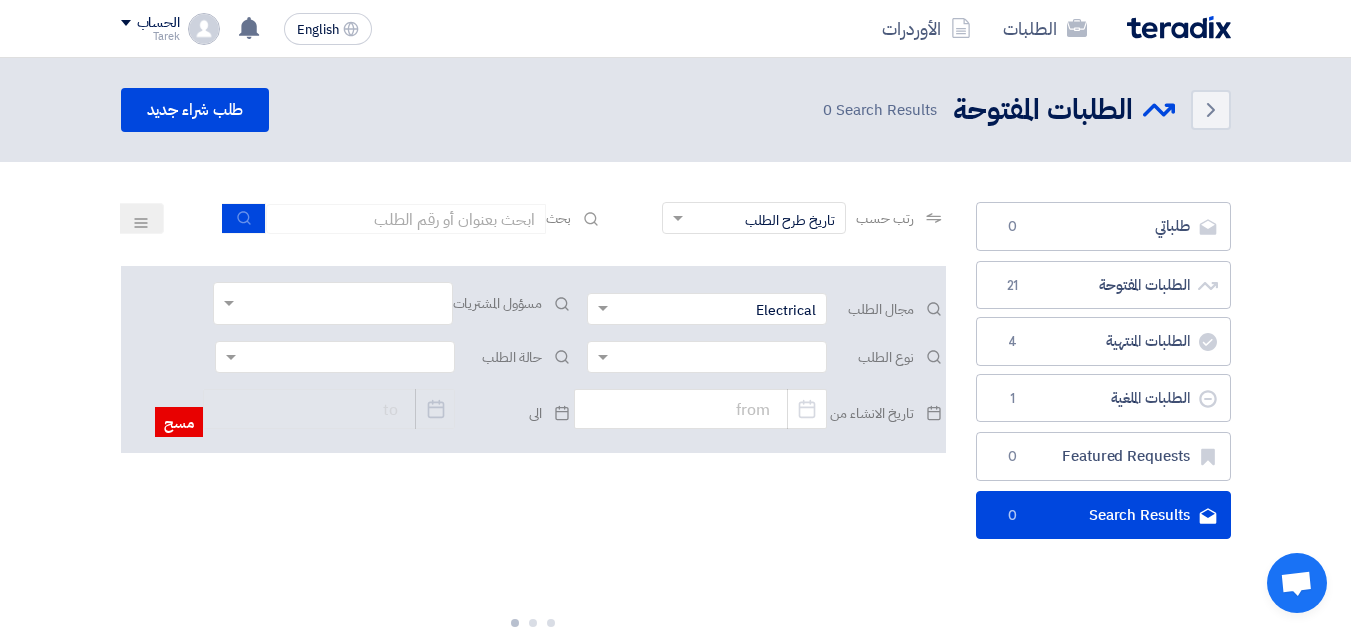 scroll, scrollTop: 0, scrollLeft: 0, axis: both 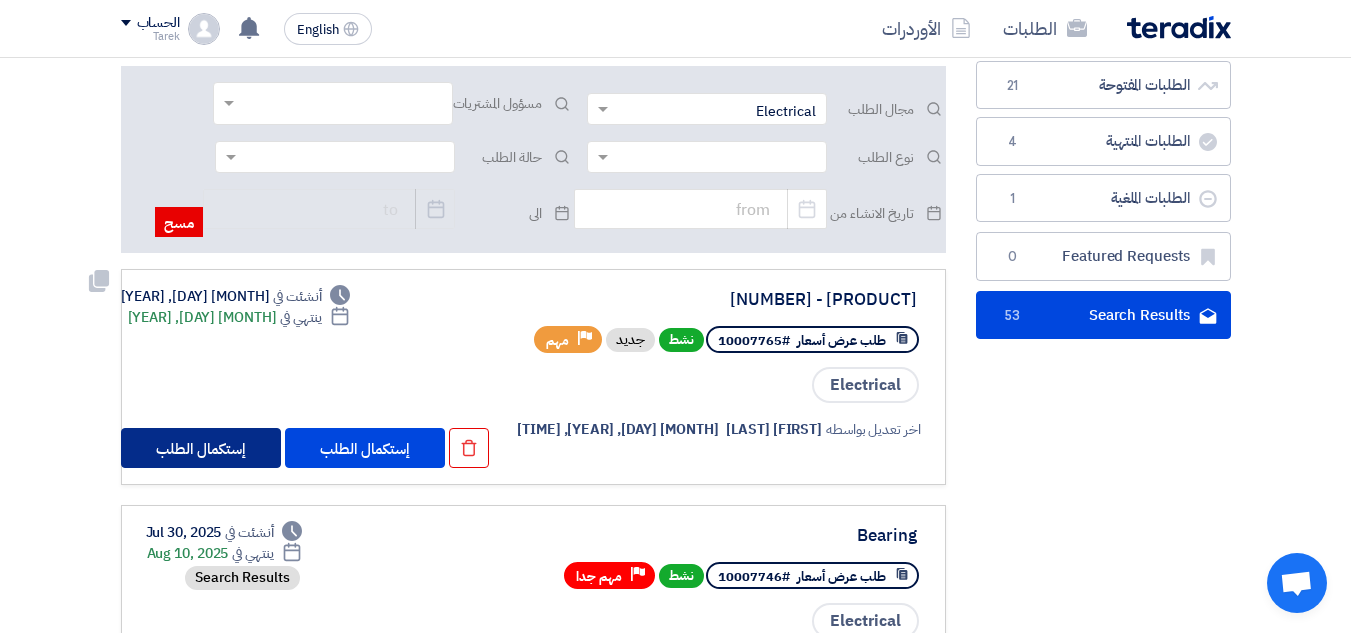click on "إستكمال الطلب" 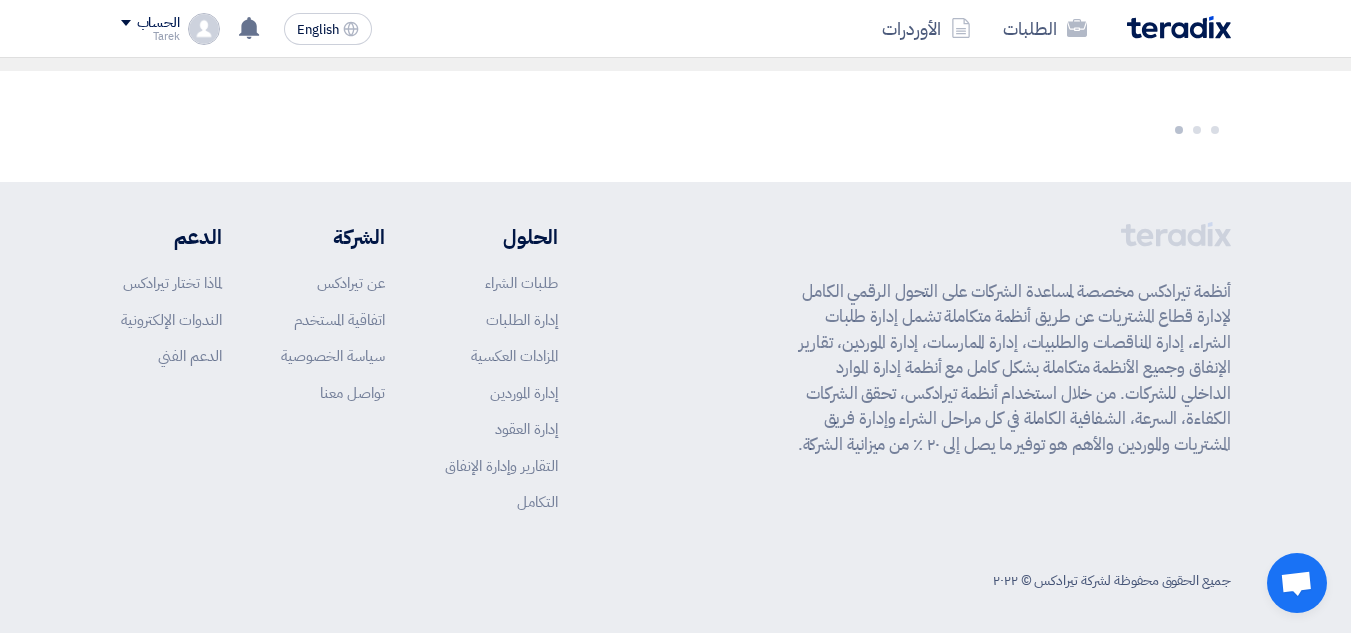 scroll, scrollTop: 0, scrollLeft: 0, axis: both 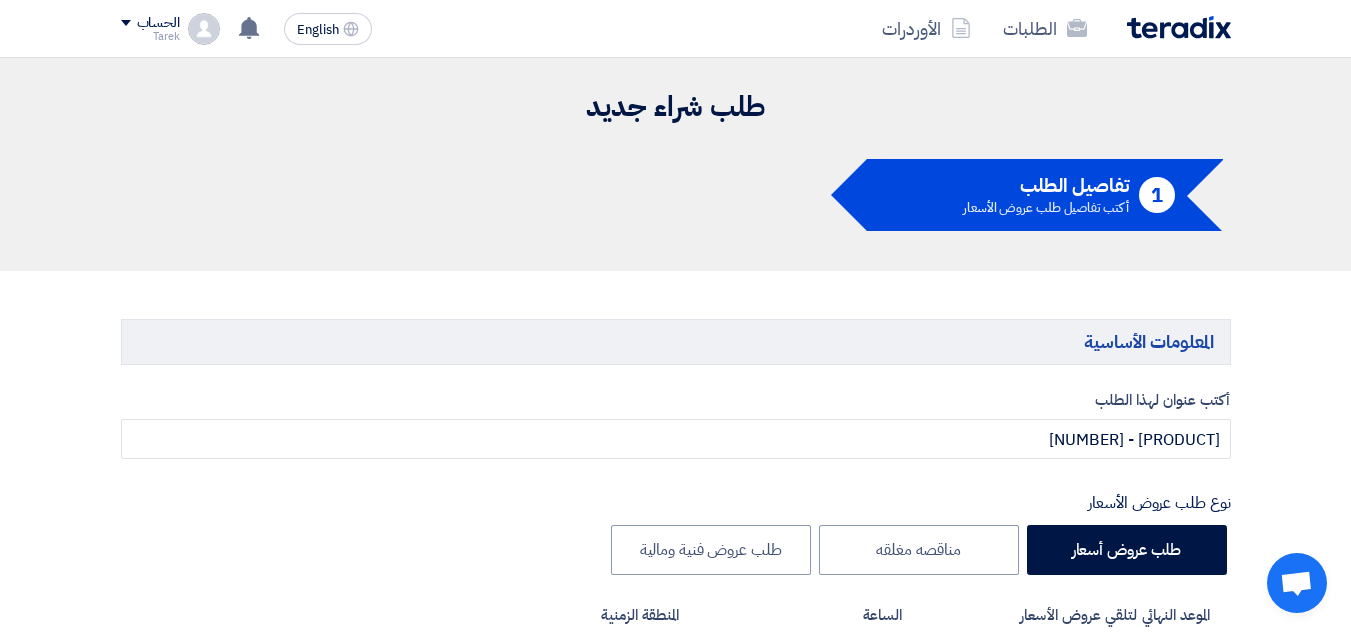 type on "8/7/2025" 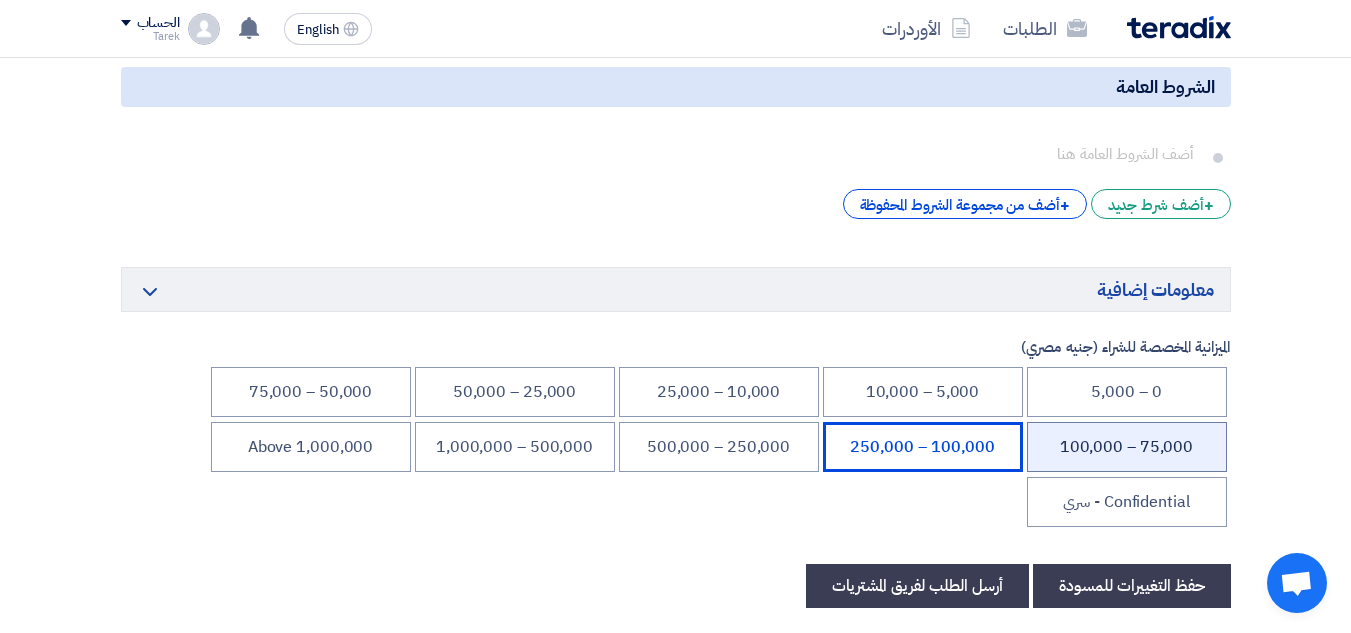 scroll, scrollTop: 6200, scrollLeft: 0, axis: vertical 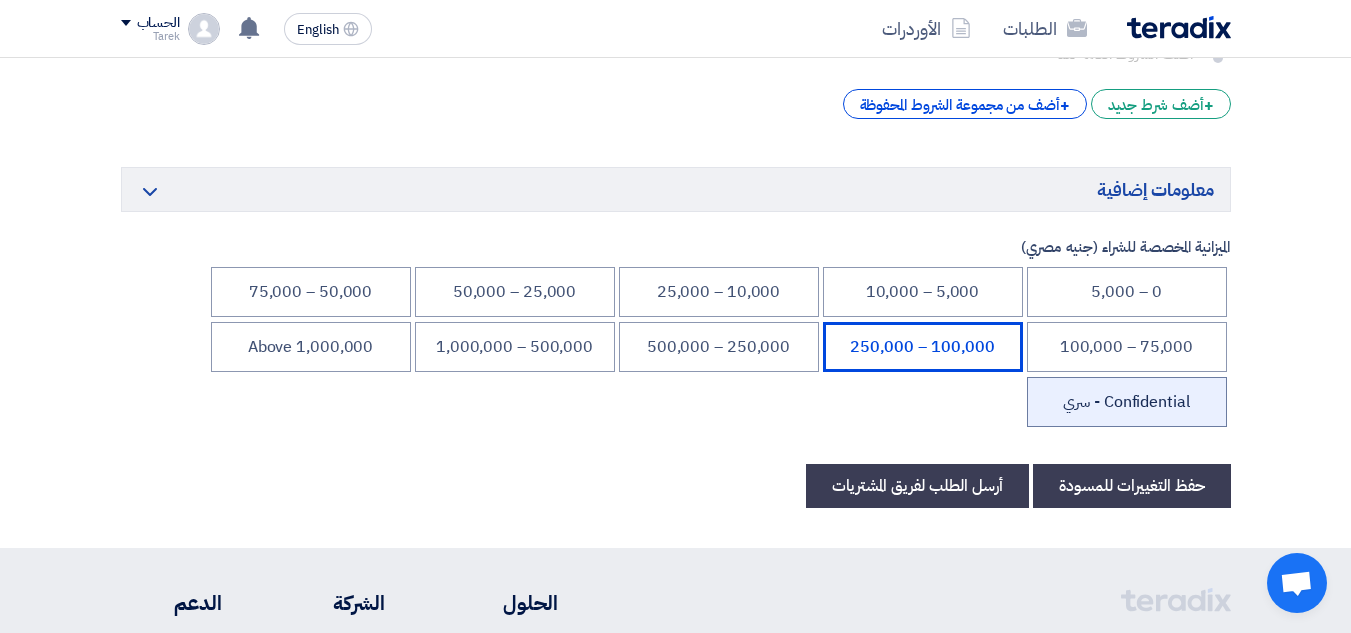 click on "Confidential - سري" at bounding box center [1127, 402] 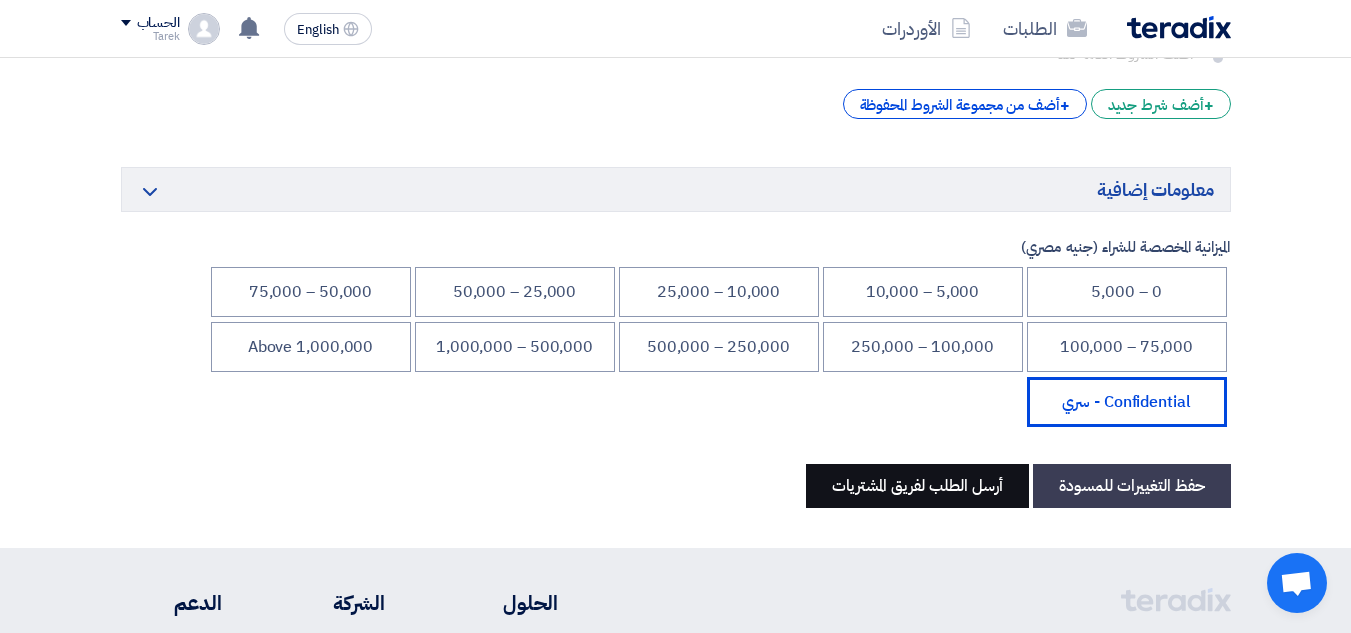 click on "أرسل الطلب لفريق المشتريات" 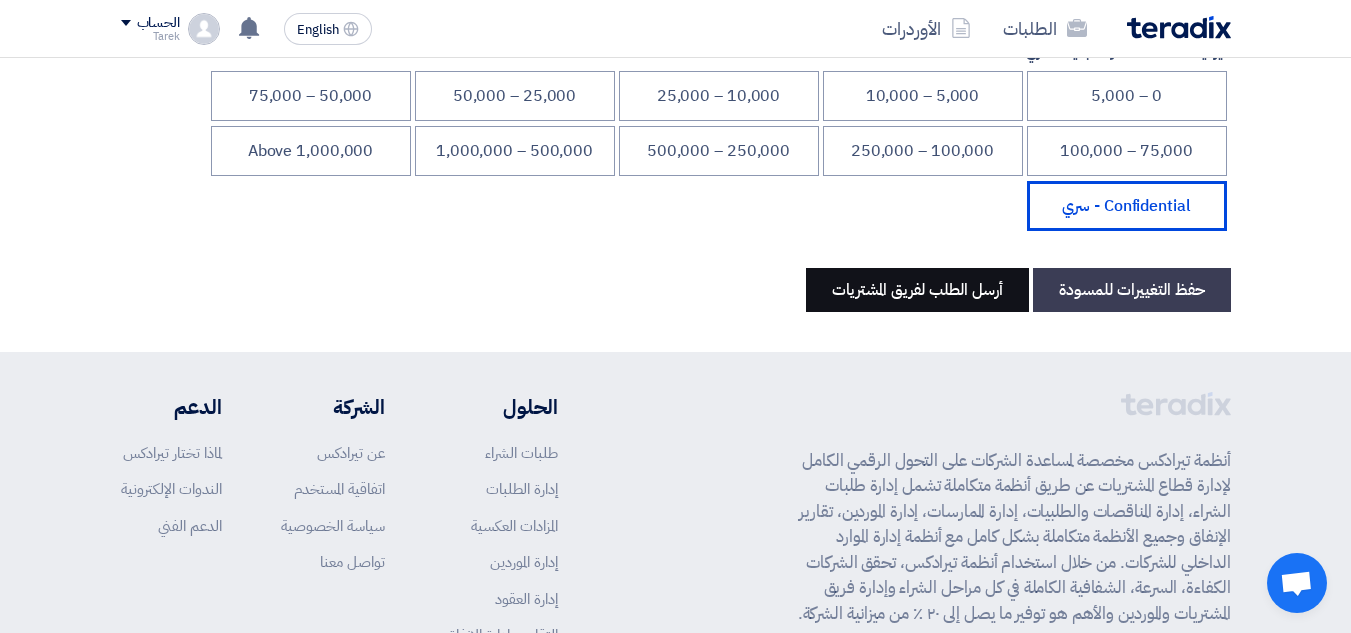 scroll, scrollTop: 6400, scrollLeft: 0, axis: vertical 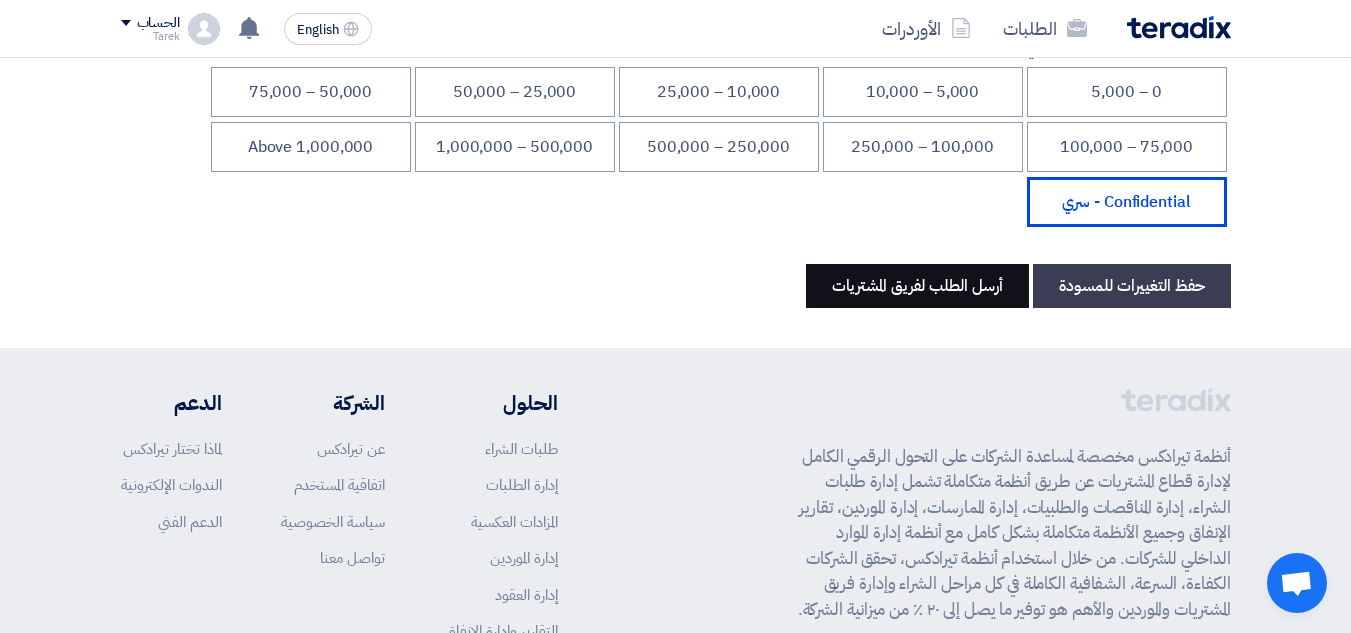 click on "أرسل الطلب لفريق المشتريات" 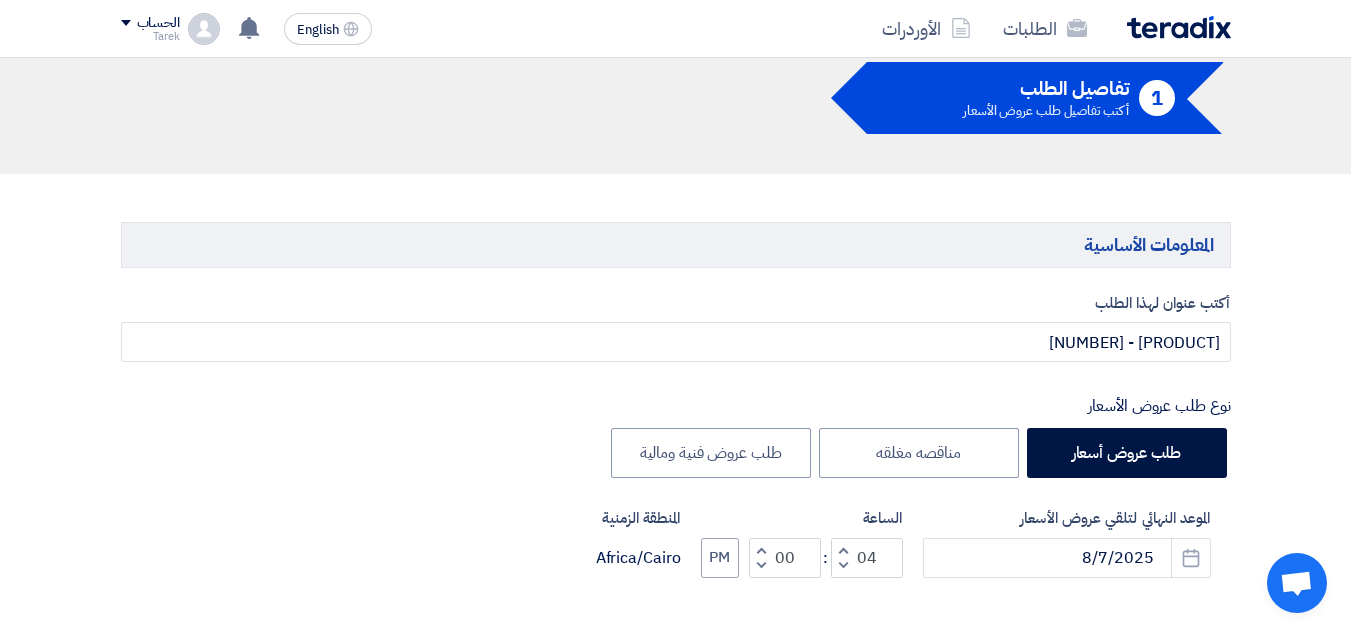 scroll, scrollTop: 0, scrollLeft: 0, axis: both 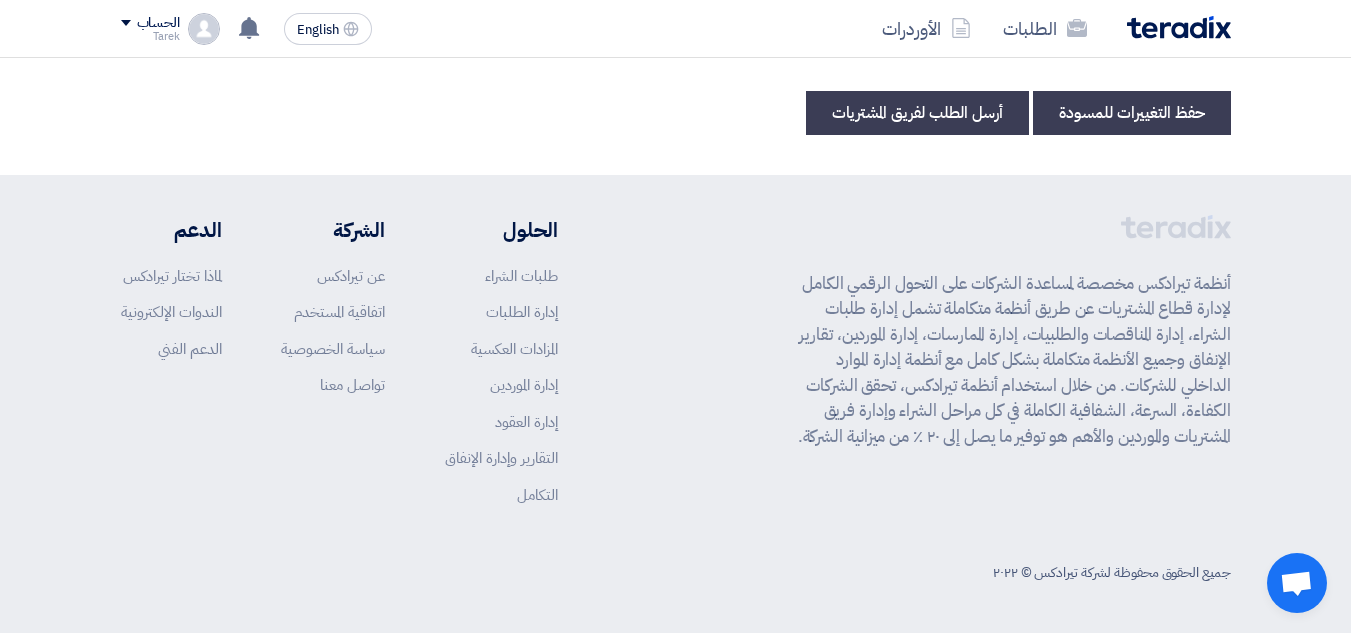 drag, startPoint x: 710, startPoint y: 191, endPoint x: 814, endPoint y: 537, distance: 361.2921 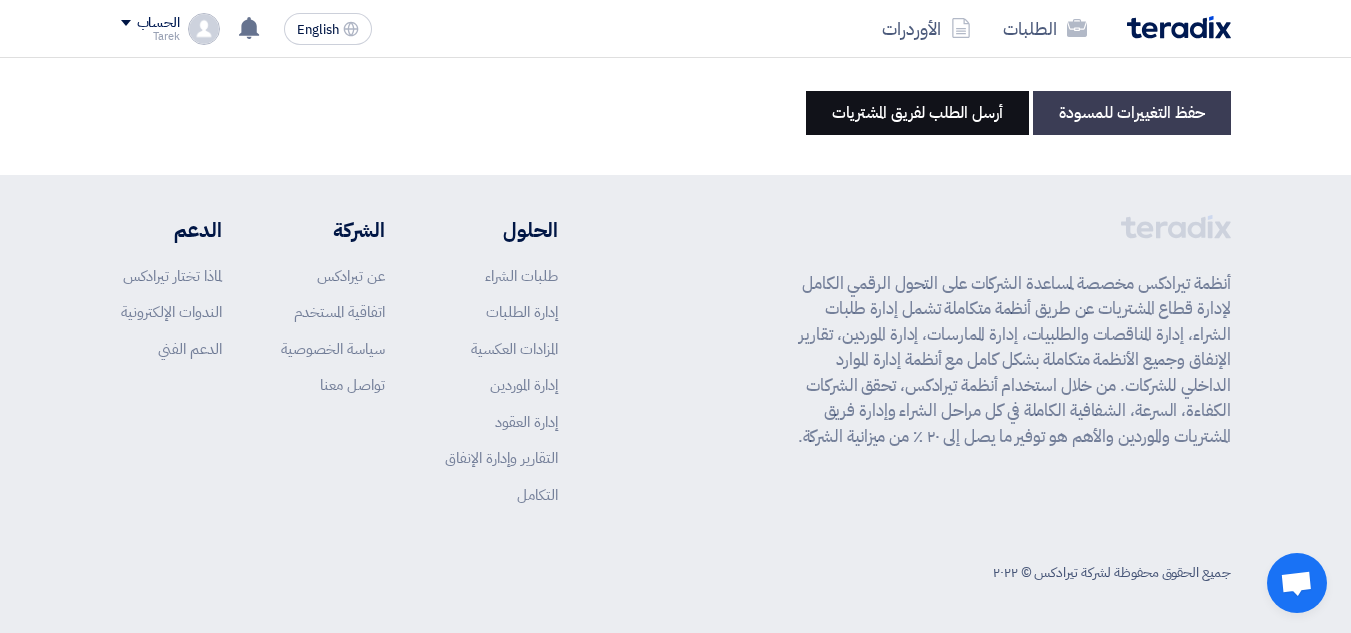 click on "أرسل الطلب لفريق المشتريات" 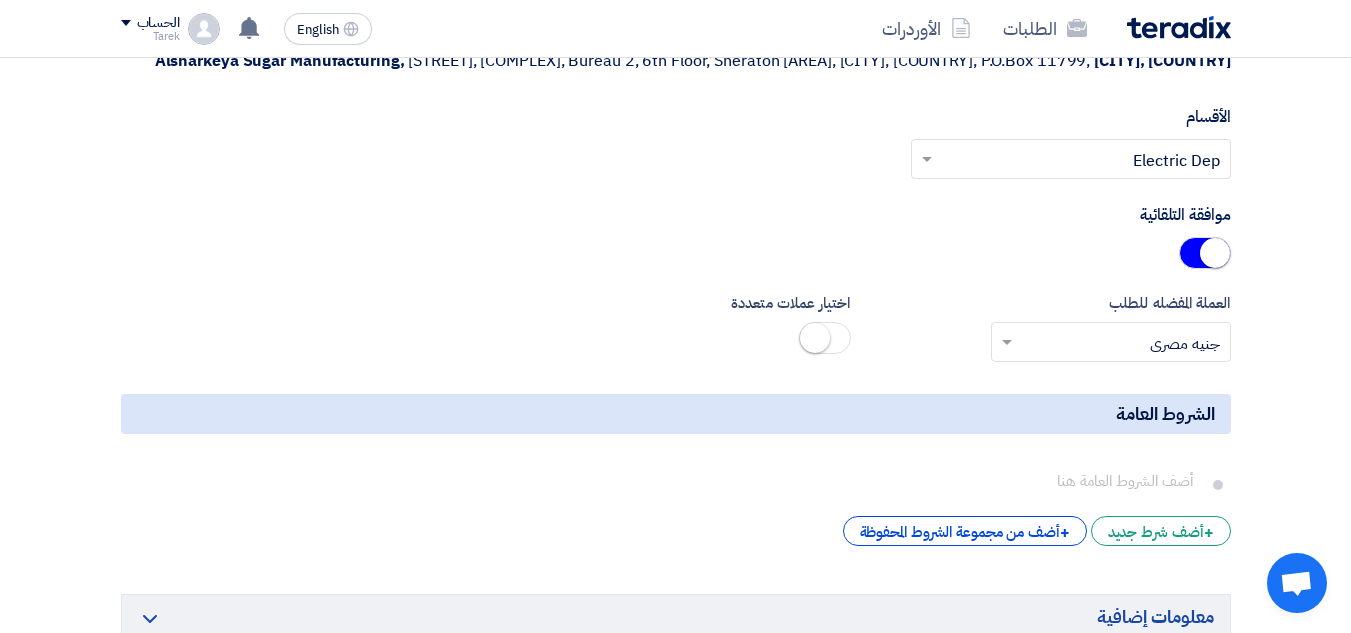 scroll, scrollTop: 4973, scrollLeft: 0, axis: vertical 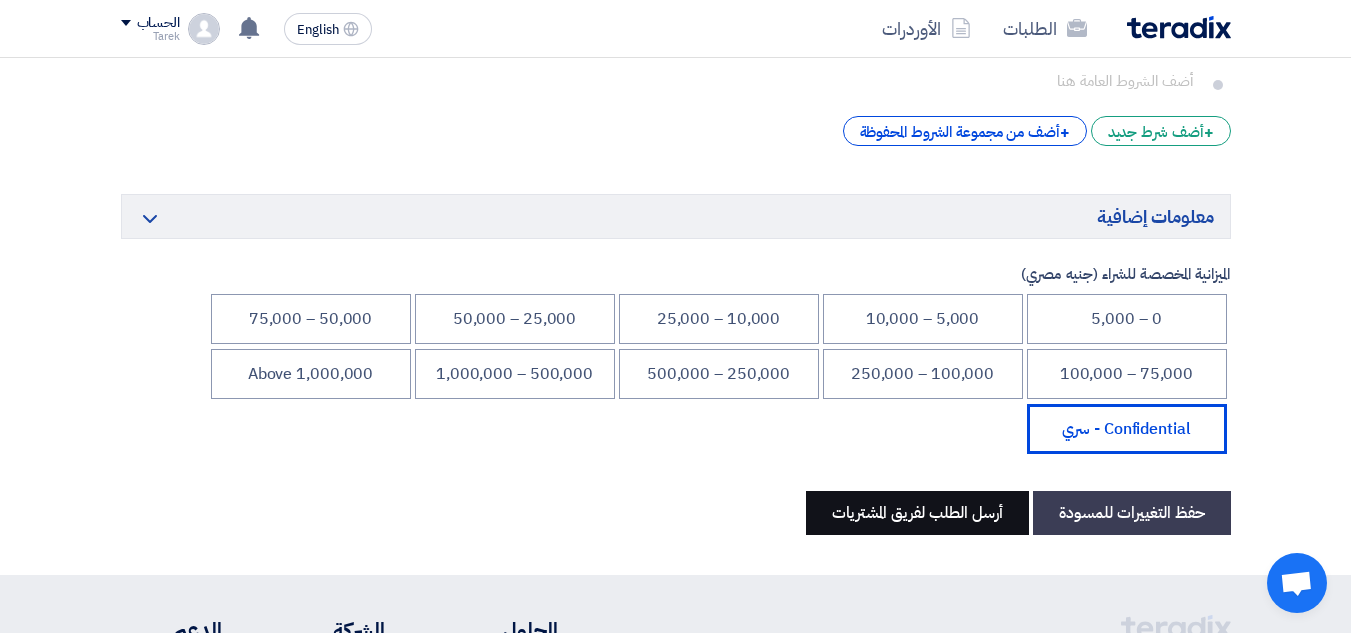 click on "أرسل الطلب لفريق المشتريات" 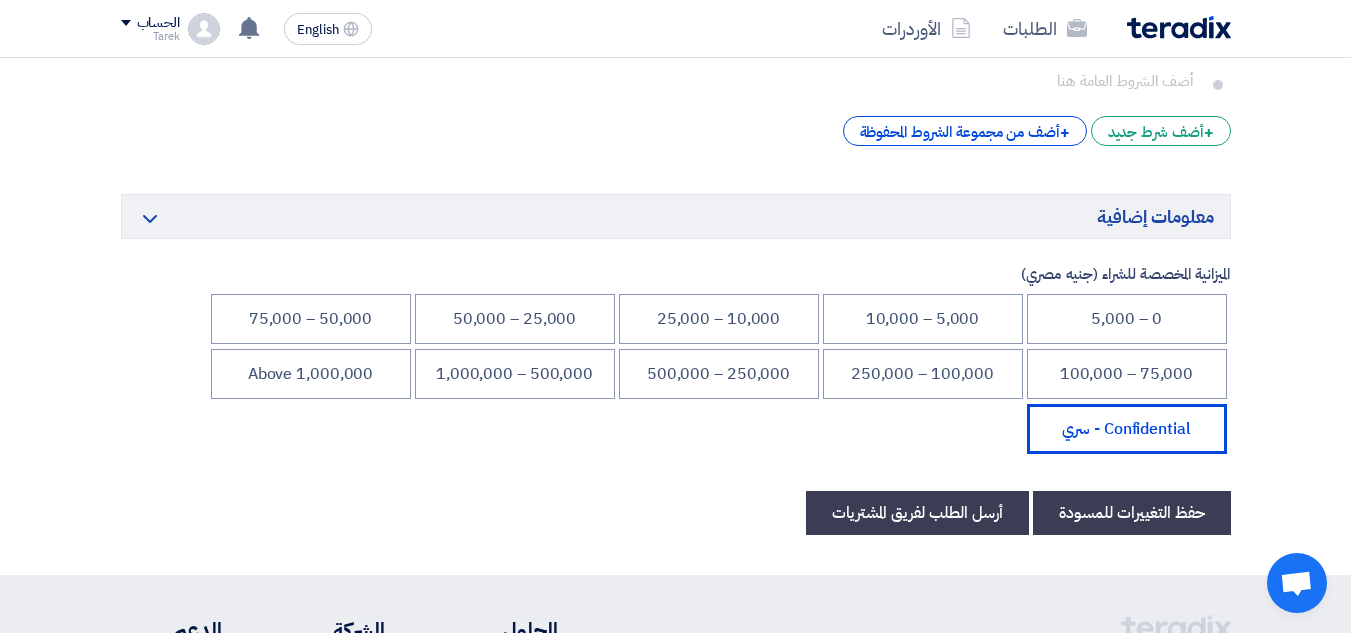 click on "معلومات إضافية
Minimize/Maximize Category" 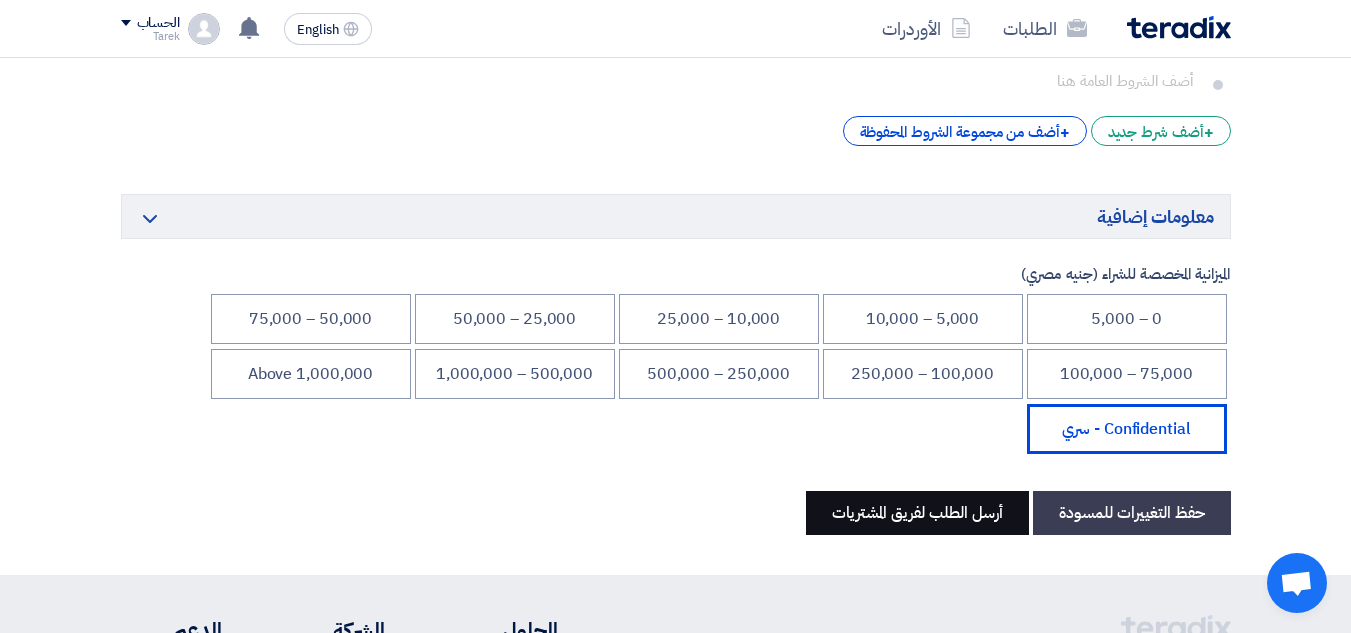 click on "أرسل الطلب لفريق المشتريات" 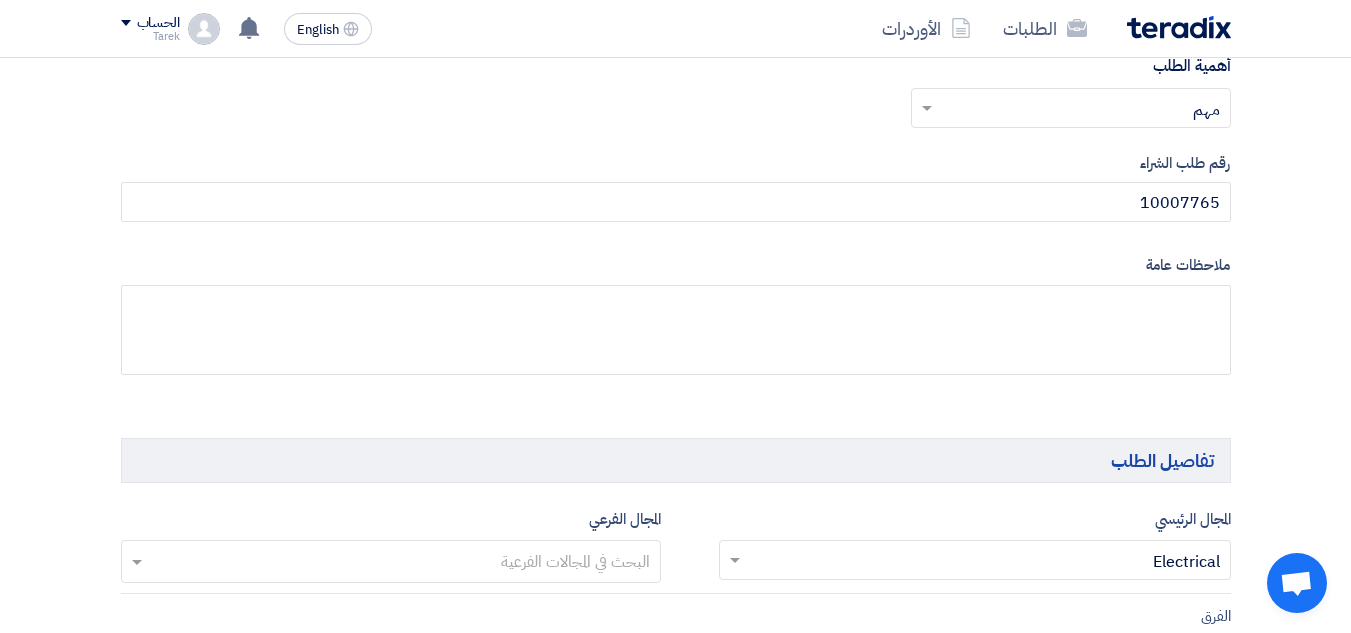 scroll, scrollTop: 173, scrollLeft: 0, axis: vertical 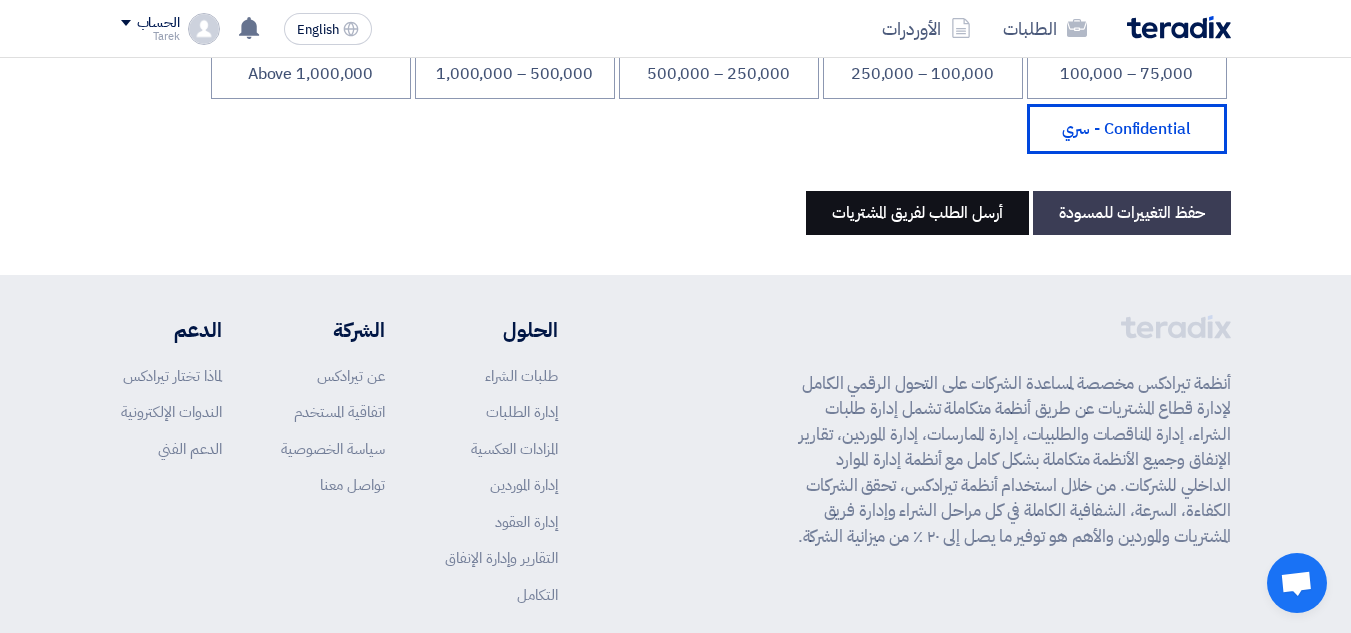 click on "أرسل الطلب لفريق المشتريات" 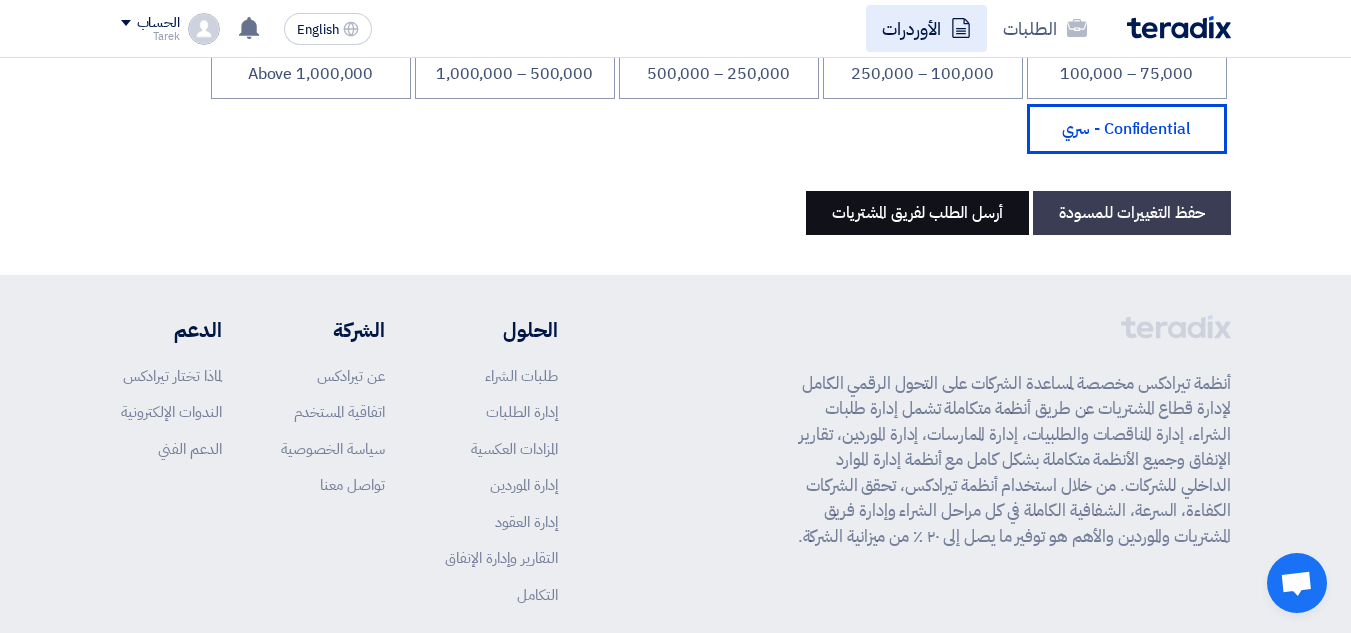 type 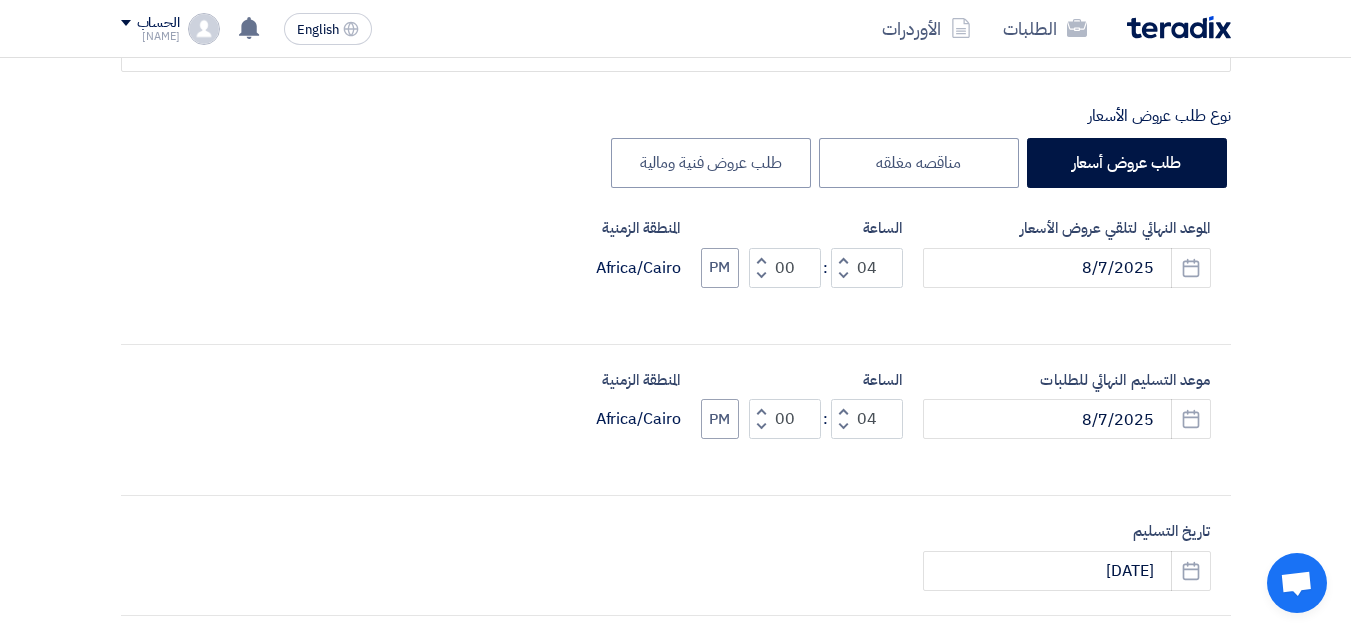 scroll, scrollTop: 0, scrollLeft: 0, axis: both 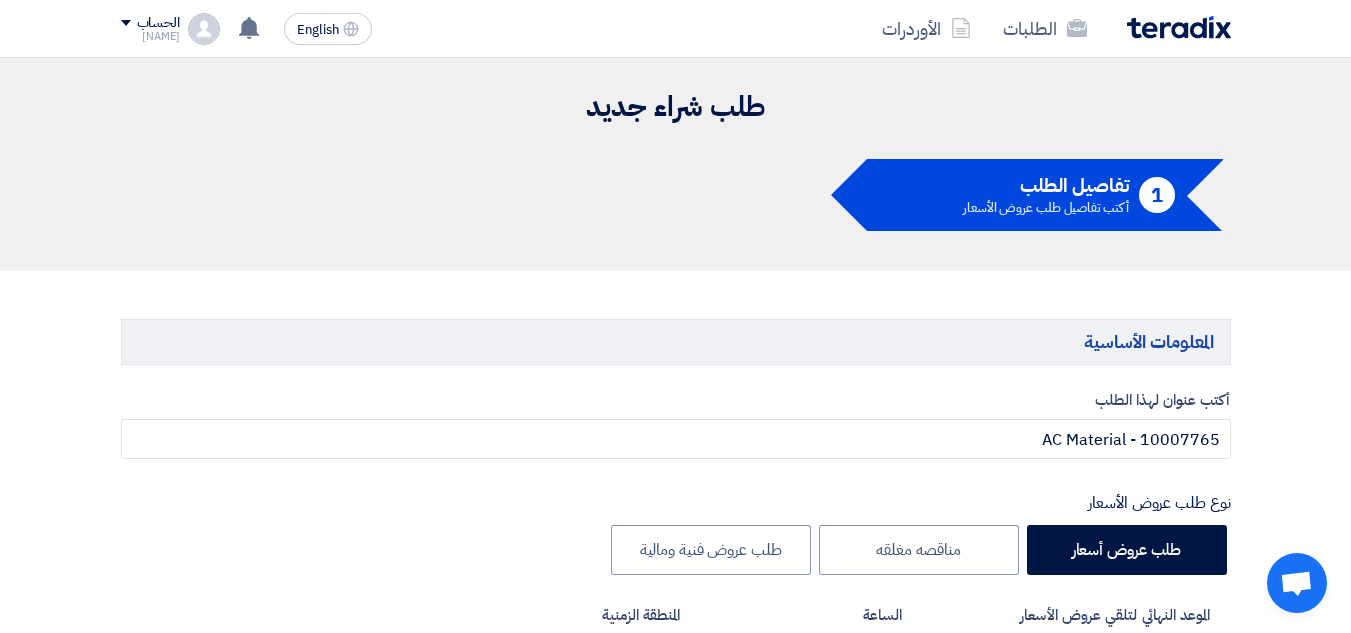 click on "المعلومات الأساسية" 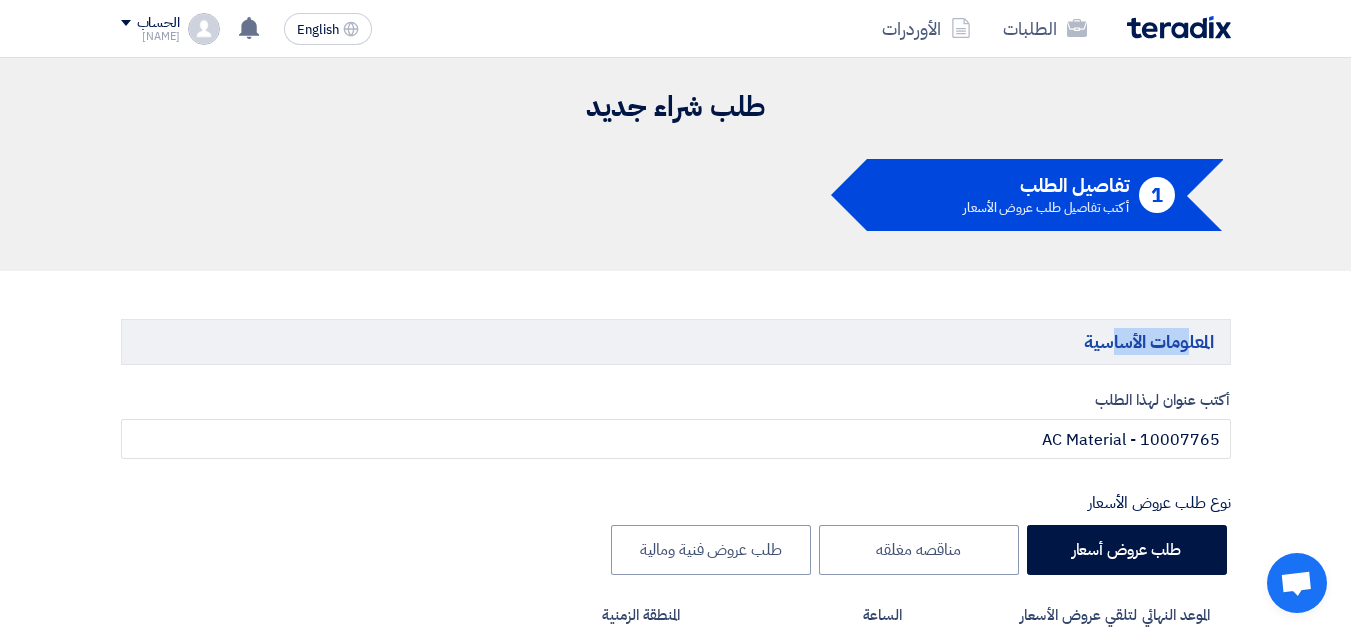 click on "المعلومات الأساسية" 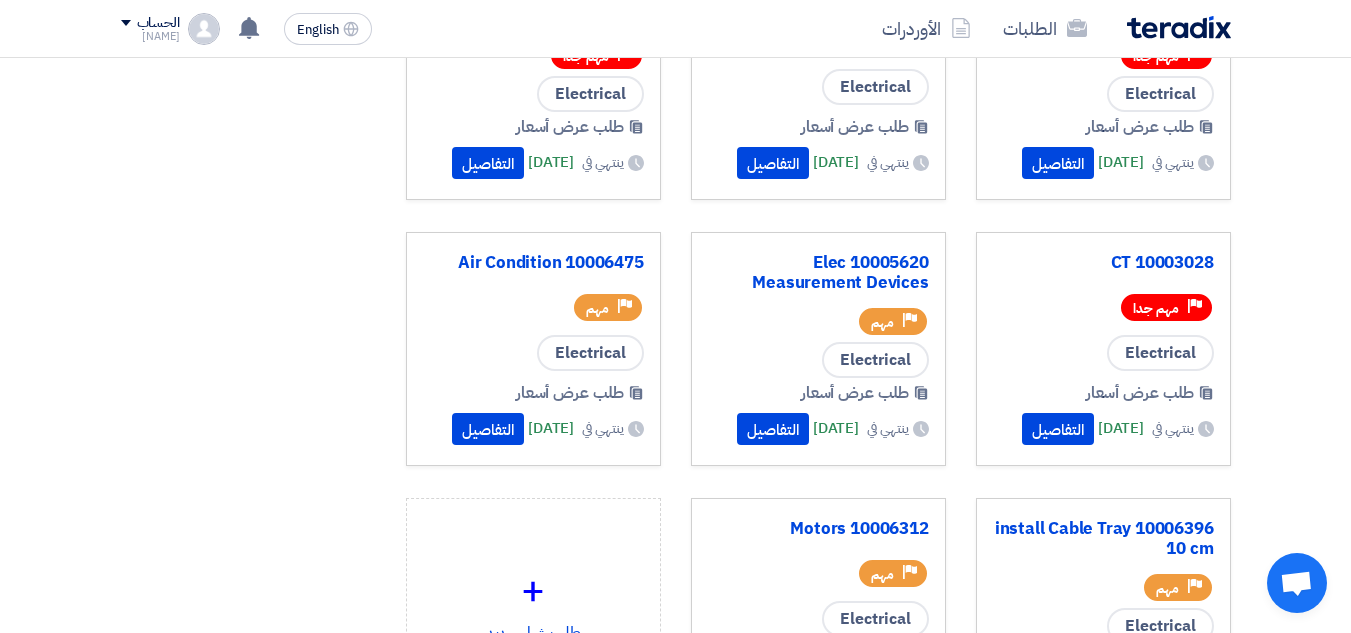 scroll, scrollTop: 0, scrollLeft: 0, axis: both 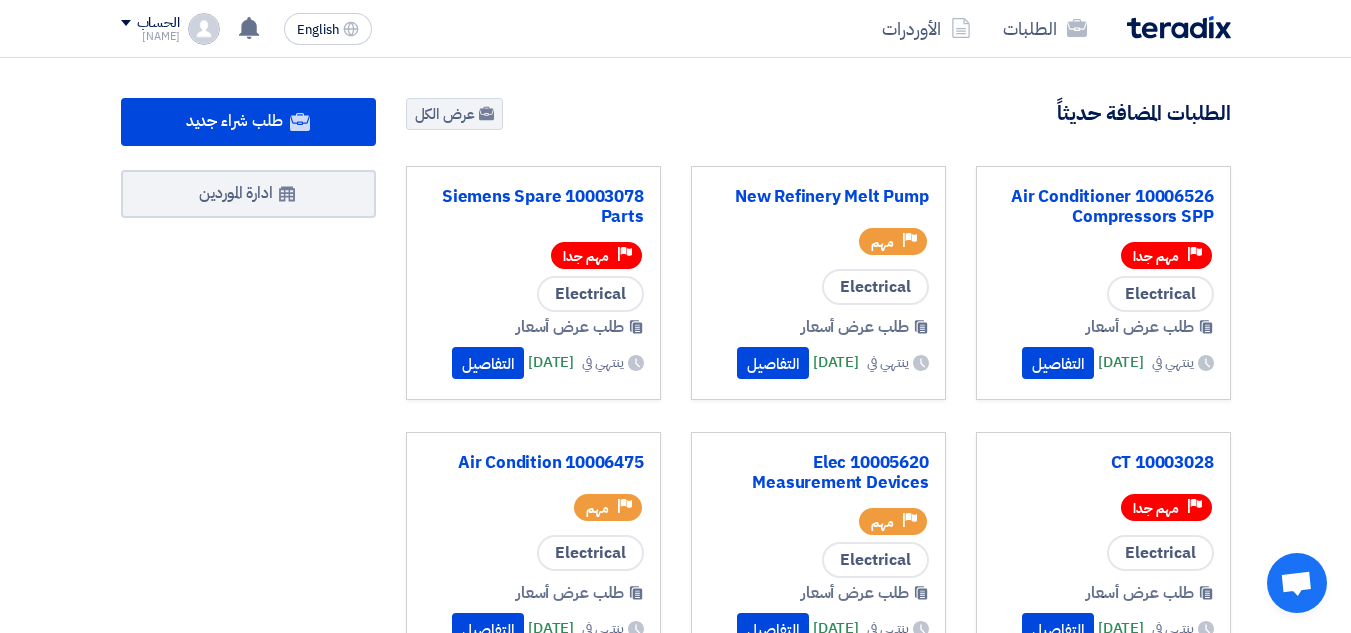 click on "الطلبات المضافة حديثاً
عرض الكل" 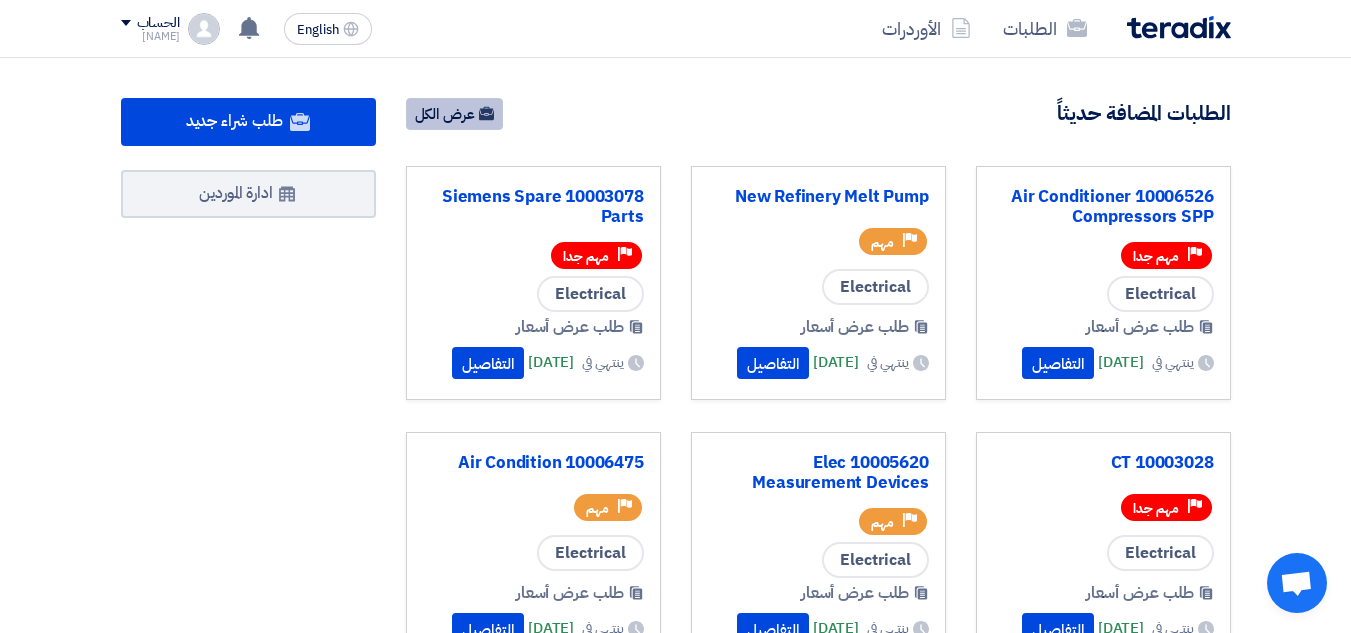 click on "عرض الكل" 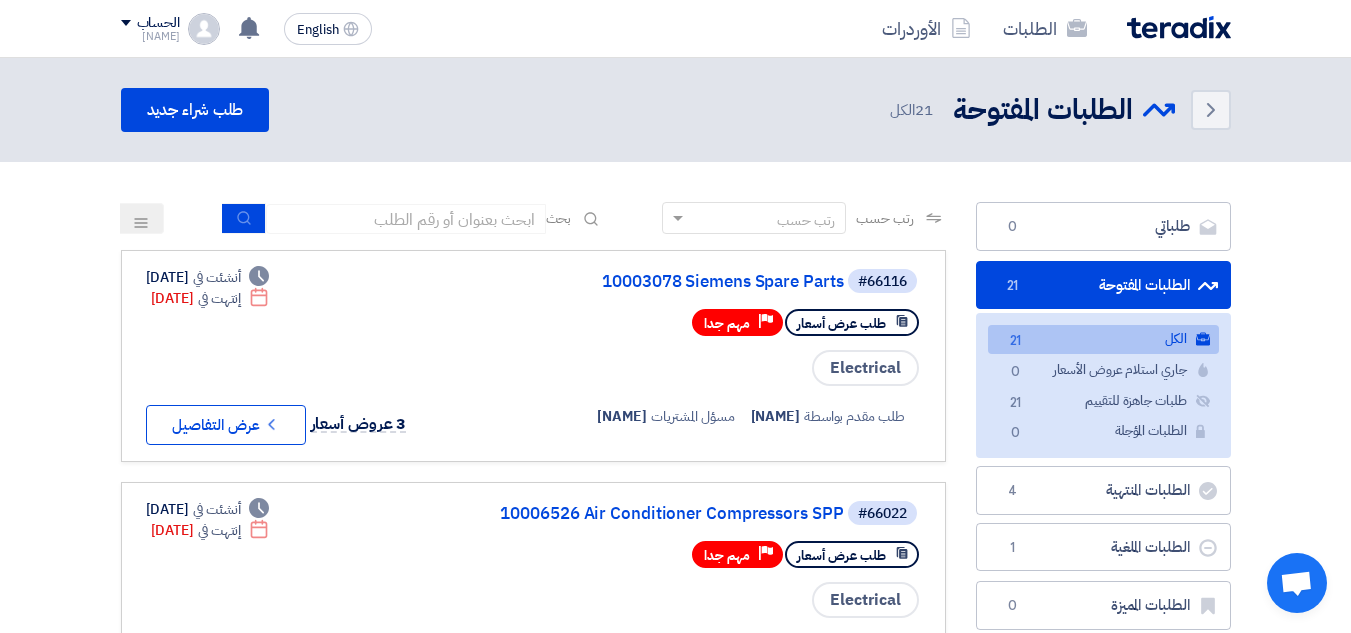 click 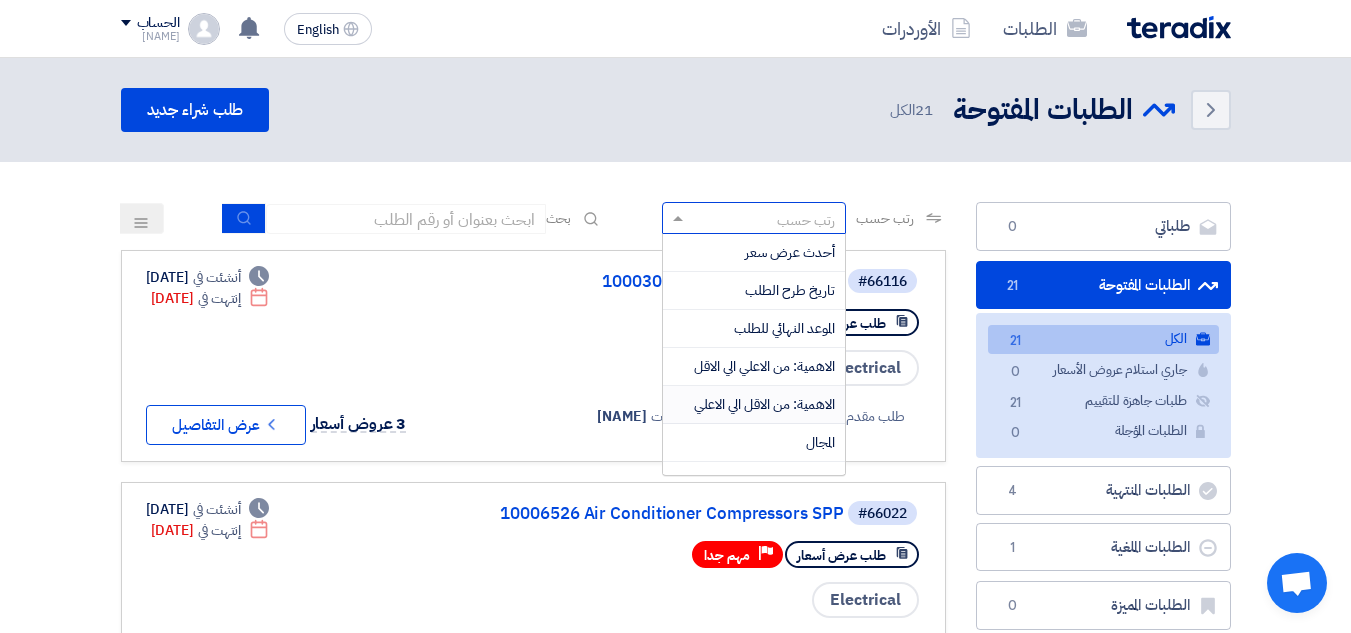 scroll, scrollTop: 25, scrollLeft: 0, axis: vertical 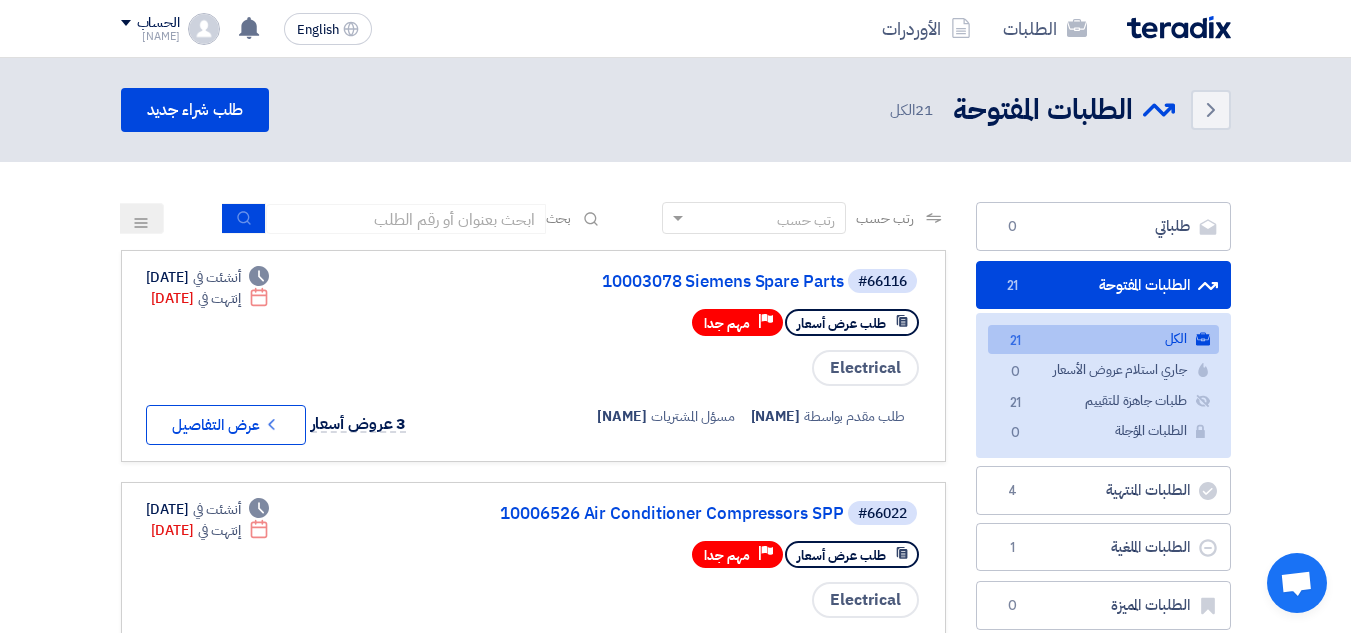 click on "My Requests
My Requests
0
Open Requests
Open Requests
21
All
All
21
Receiving Quotes
Receiving Quotes
0" 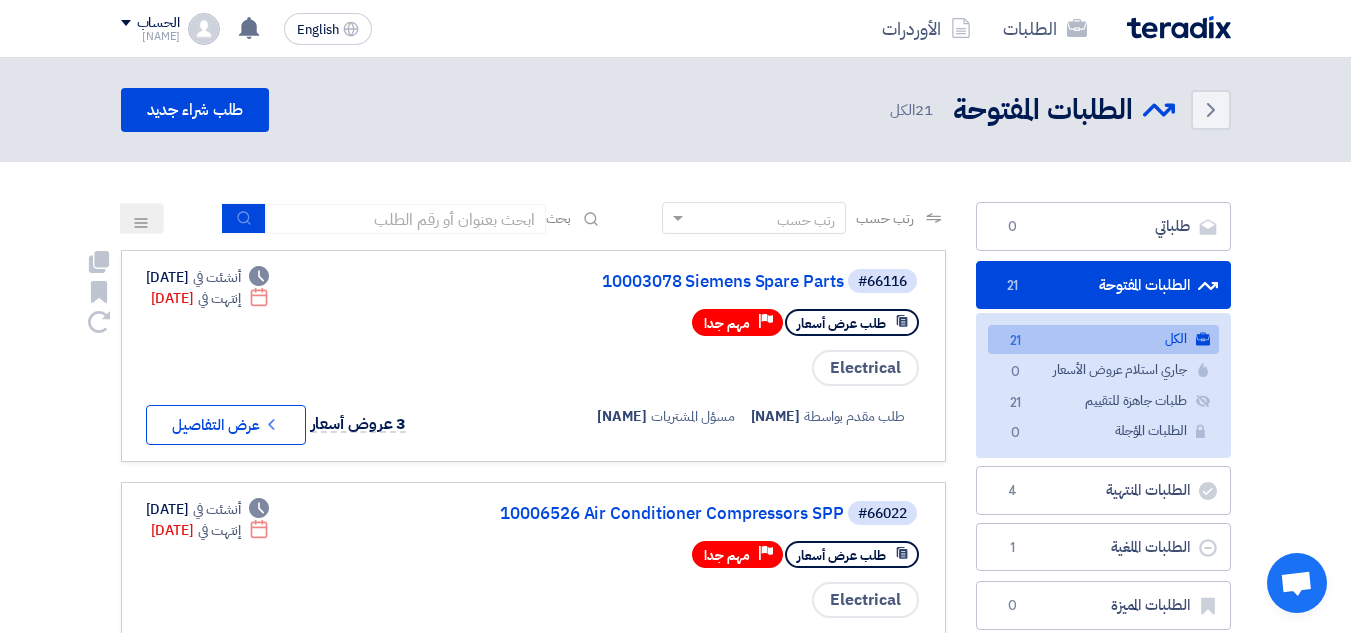 click on "[NAME]" 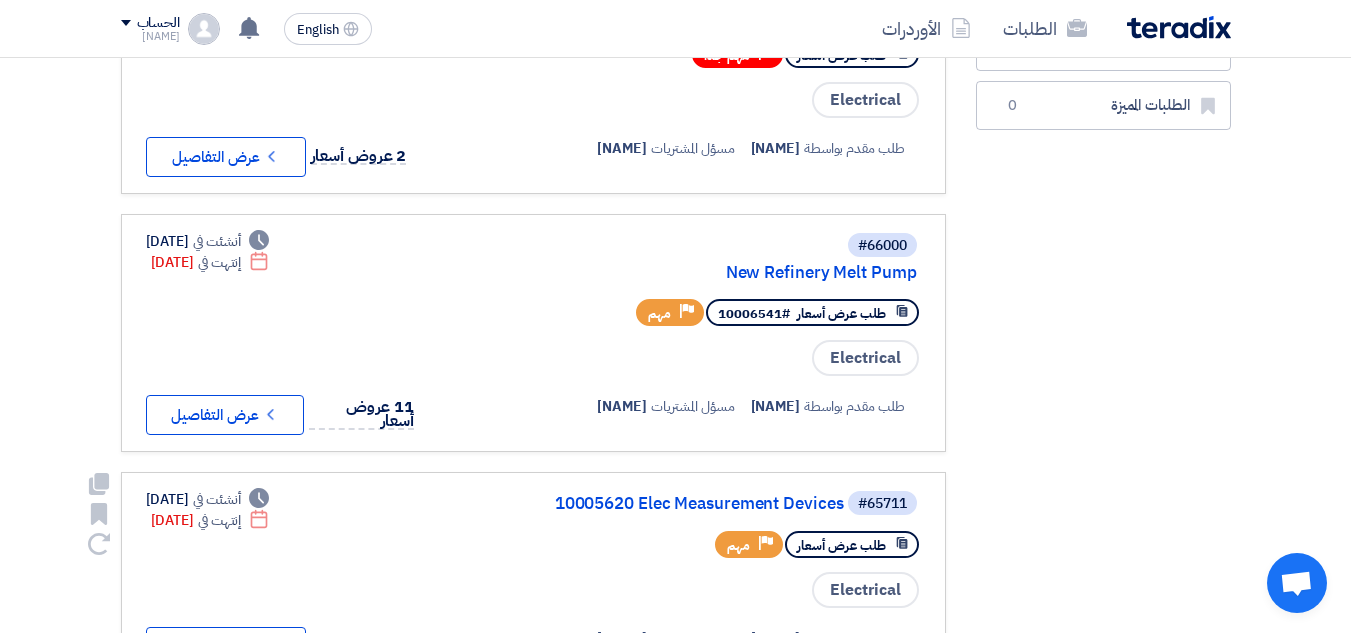 scroll, scrollTop: 0, scrollLeft: 0, axis: both 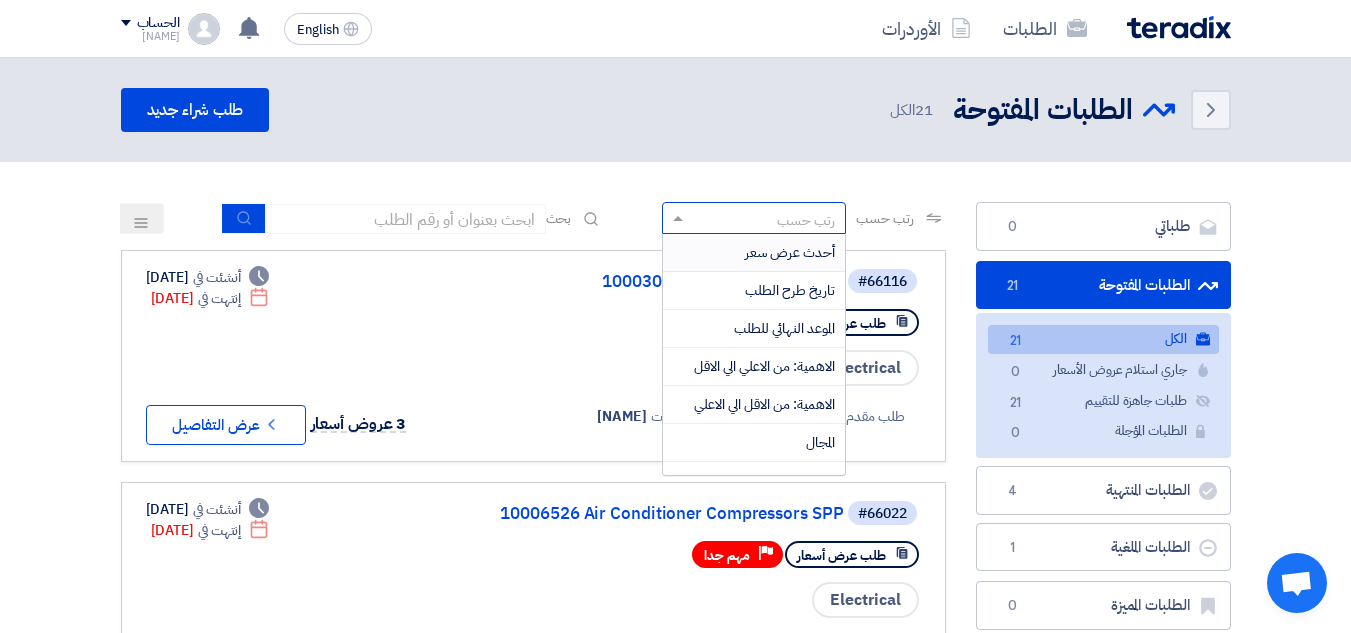 click on "رتب حسب" 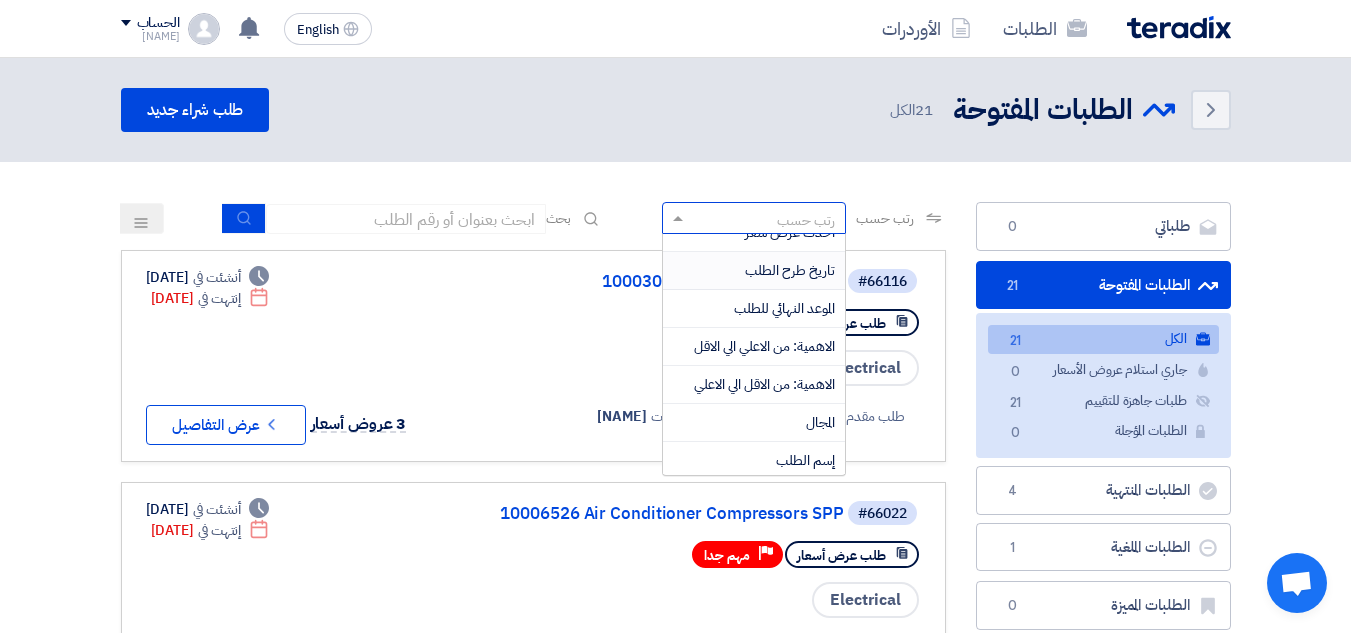 scroll, scrollTop: 25, scrollLeft: 0, axis: vertical 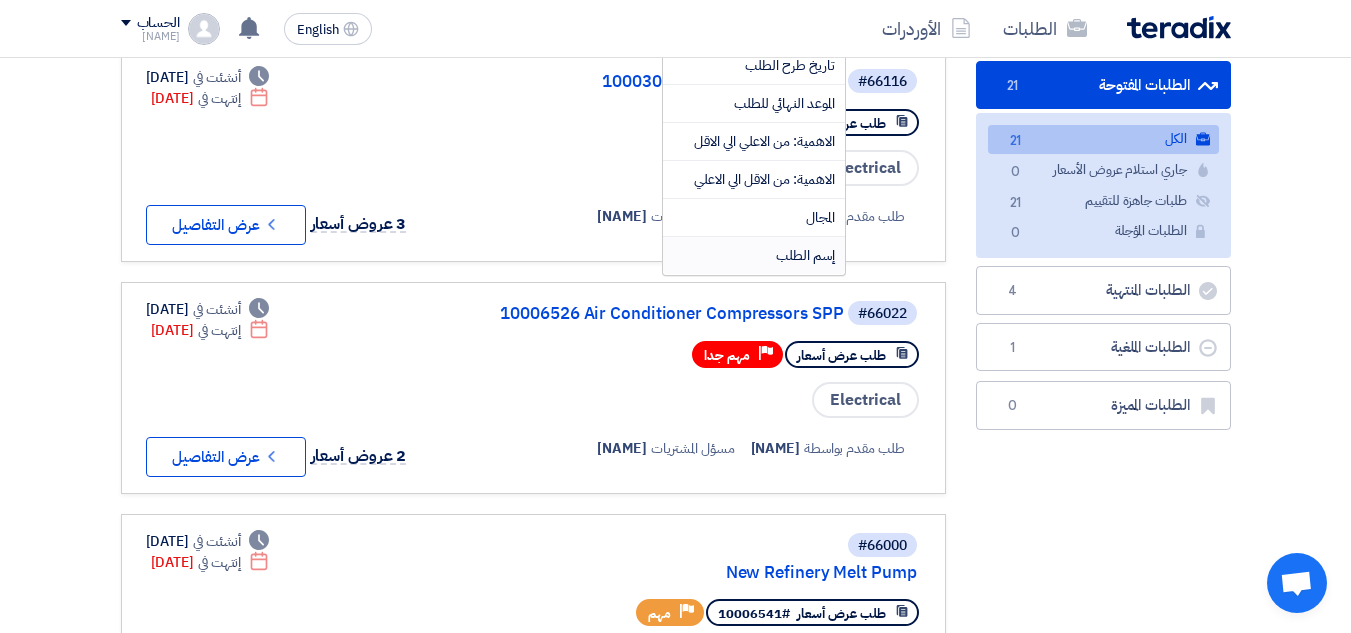 click on "إسم الطلب" at bounding box center (805, 255) 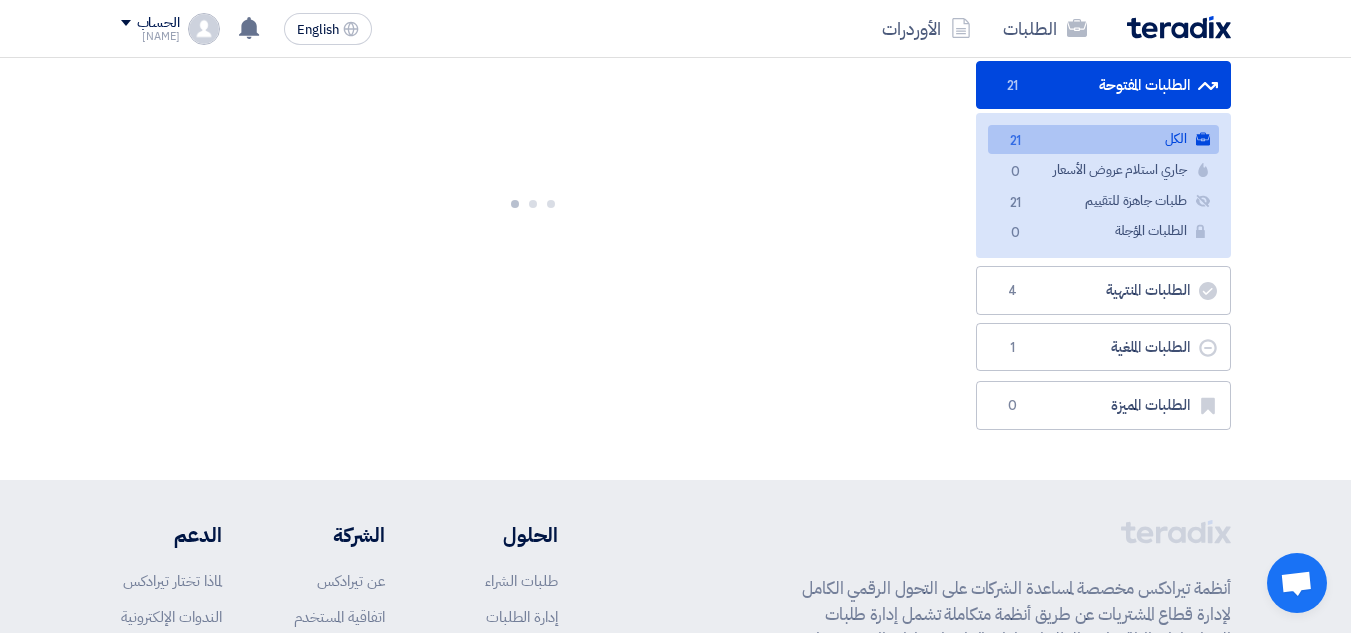 scroll, scrollTop: 0, scrollLeft: 0, axis: both 